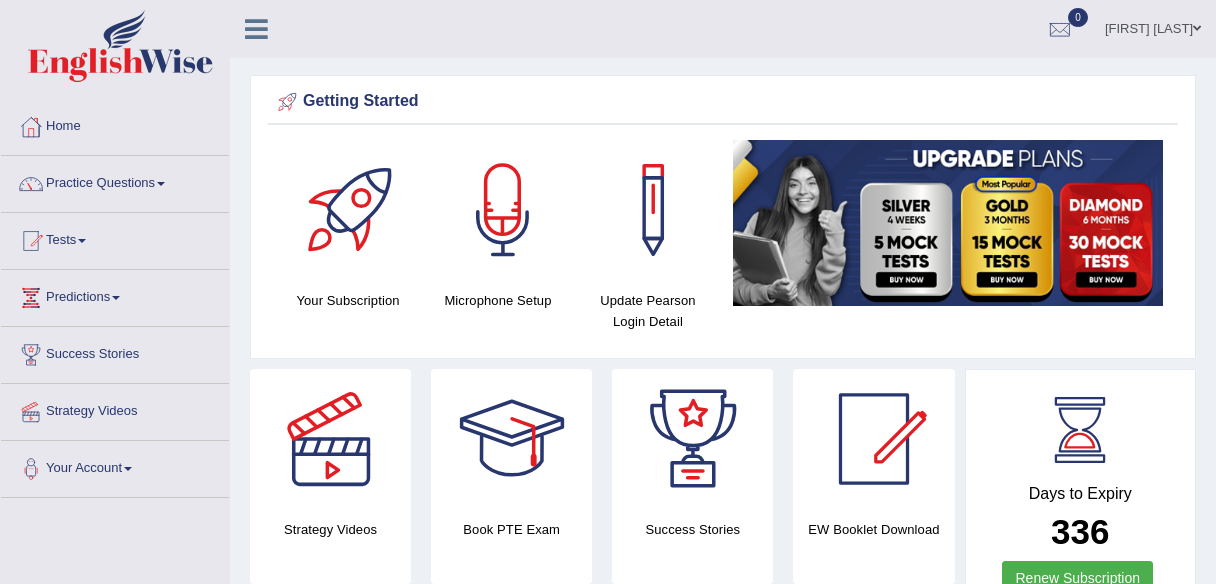 scroll, scrollTop: 0, scrollLeft: 0, axis: both 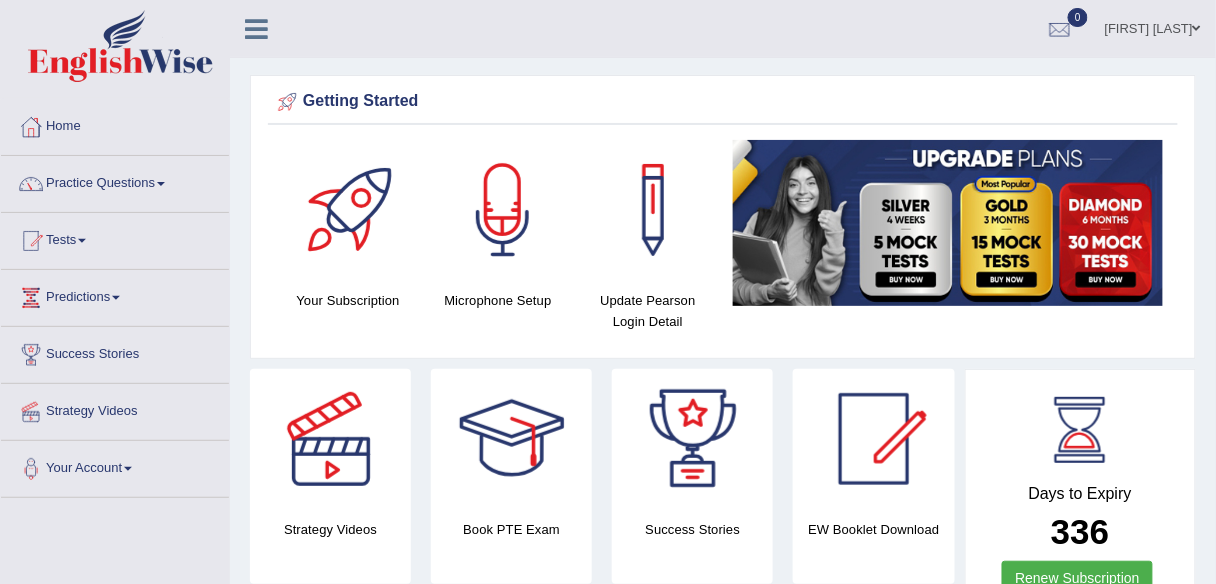 click at bounding box center [161, 184] 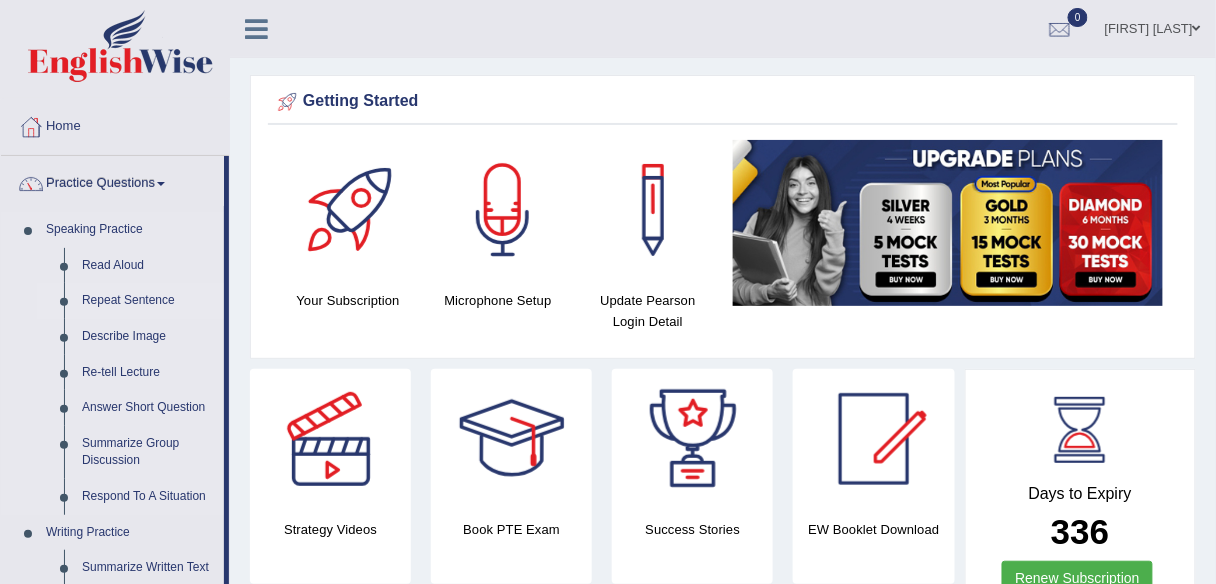 click on "Repeat Sentence" at bounding box center (148, 301) 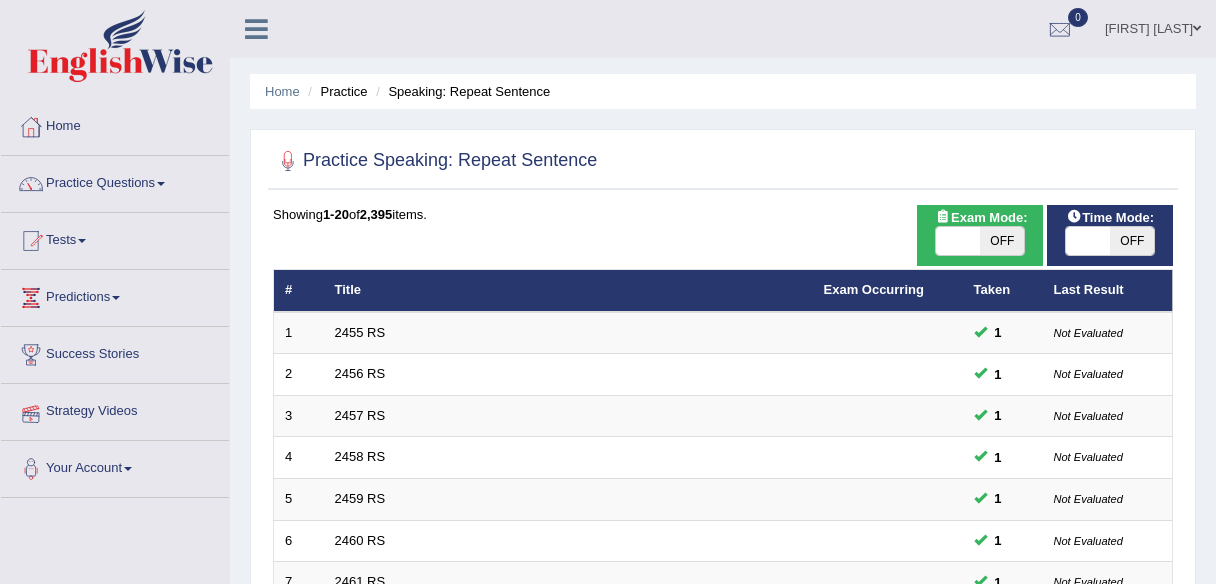 scroll, scrollTop: 0, scrollLeft: 0, axis: both 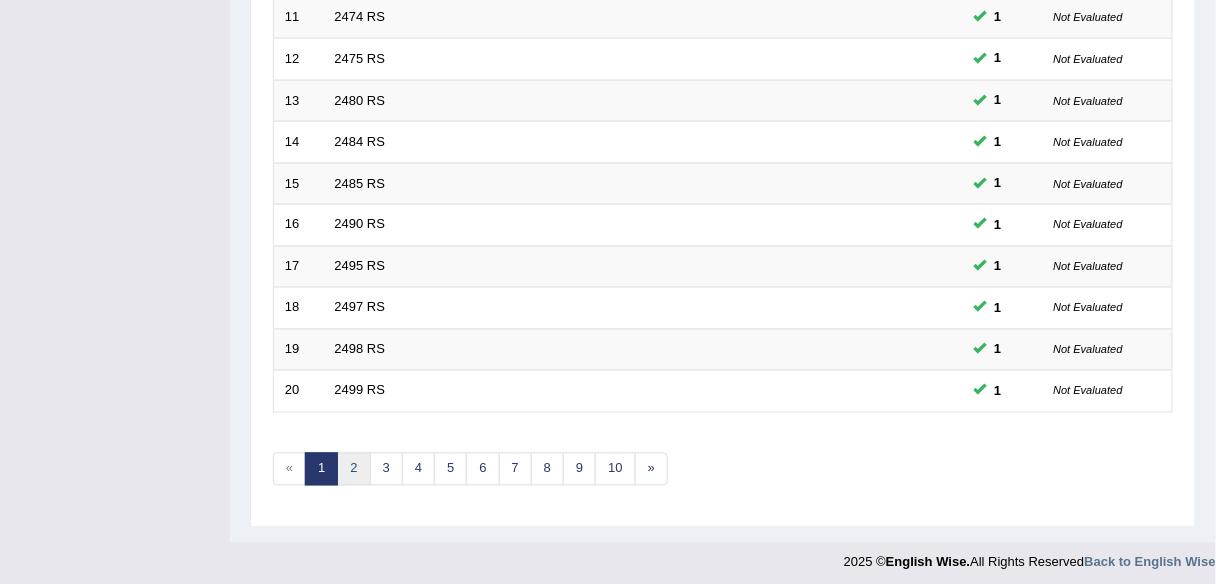 click on "2" at bounding box center (353, 469) 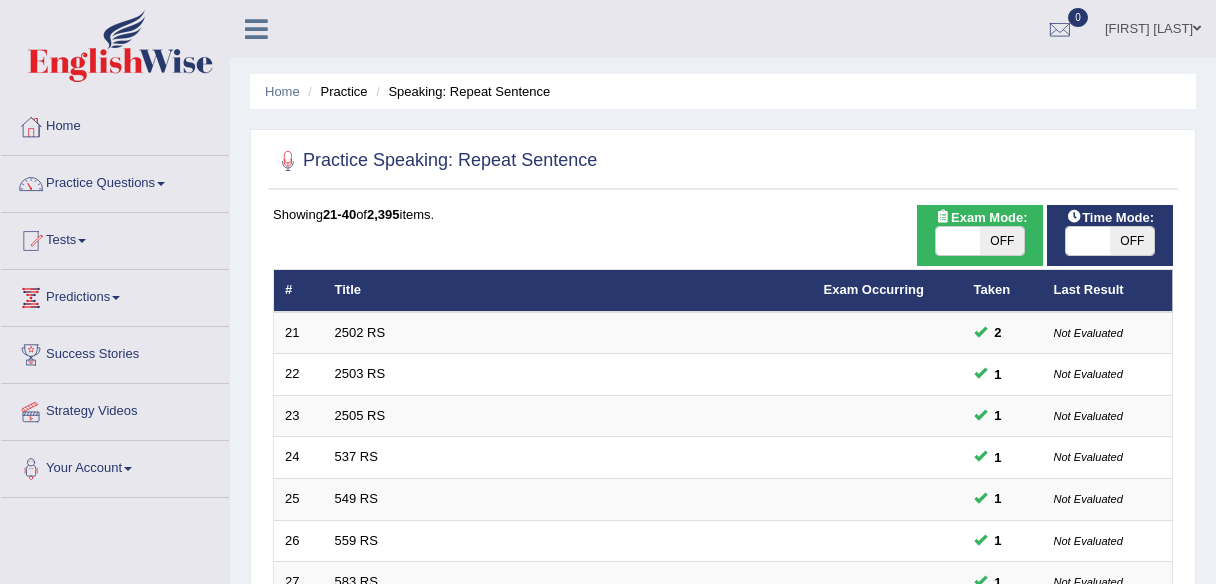 scroll, scrollTop: 400, scrollLeft: 0, axis: vertical 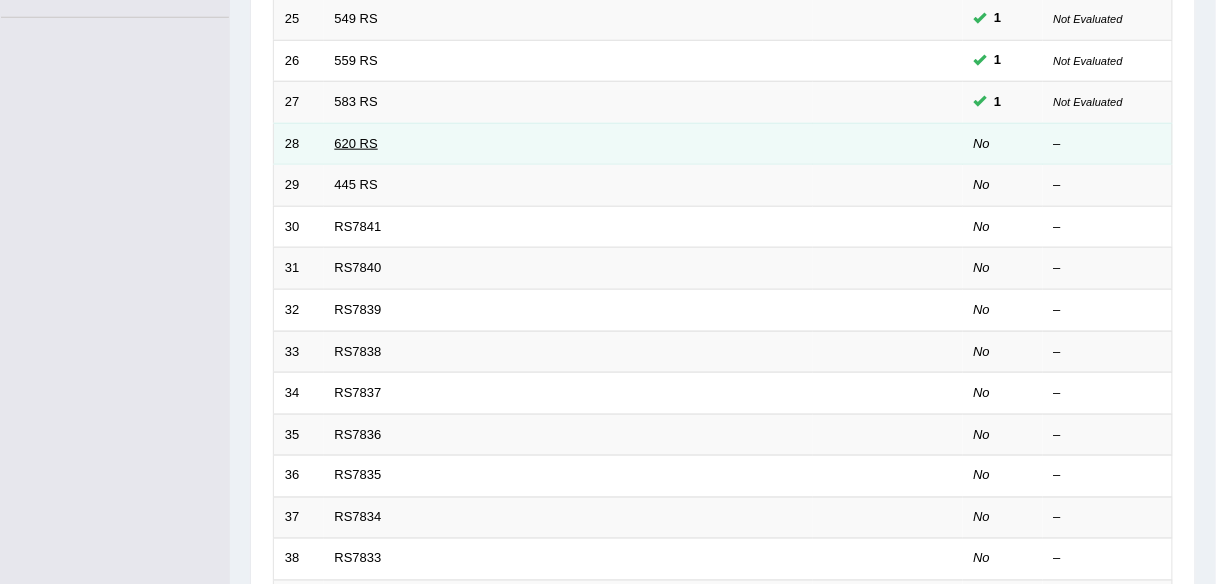 click on "620 RS" at bounding box center [356, 143] 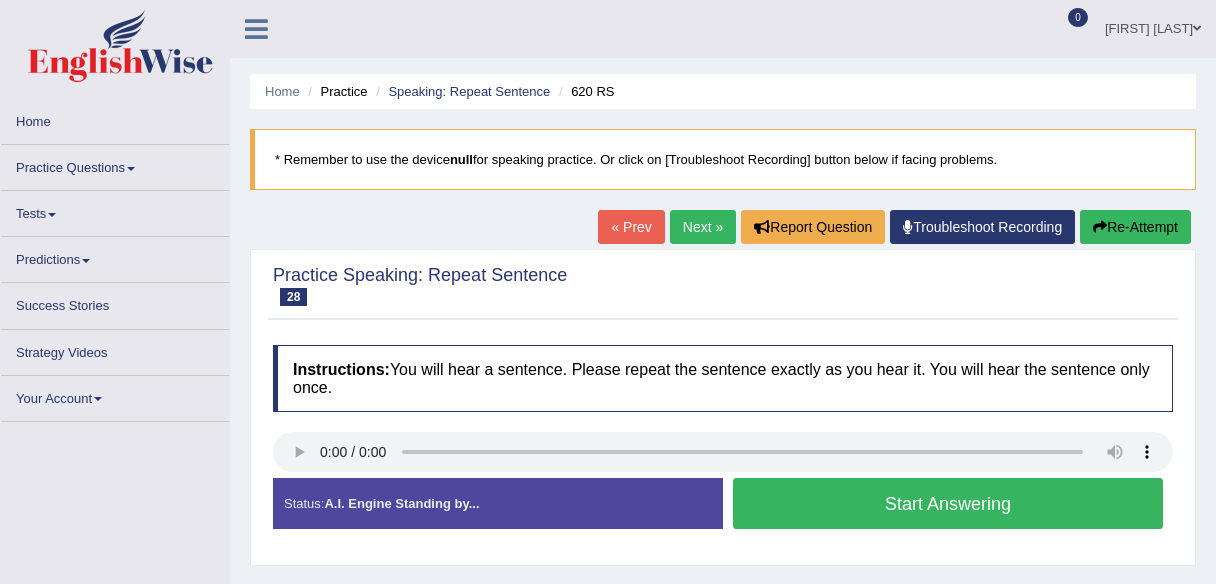 scroll, scrollTop: 0, scrollLeft: 0, axis: both 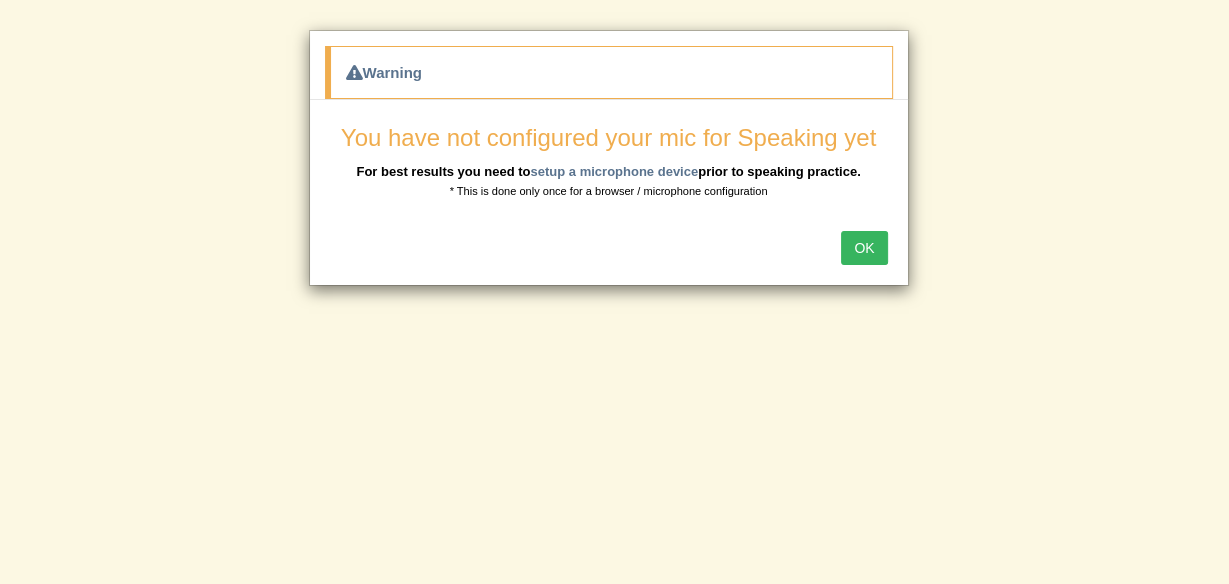 click on "OK" at bounding box center (864, 248) 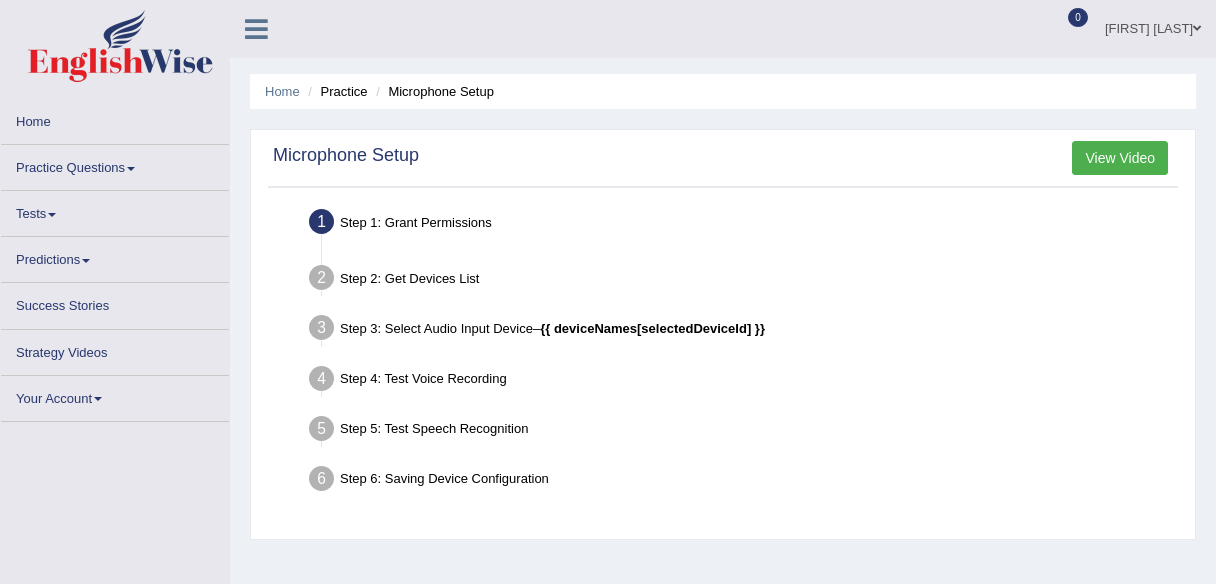 scroll, scrollTop: 0, scrollLeft: 0, axis: both 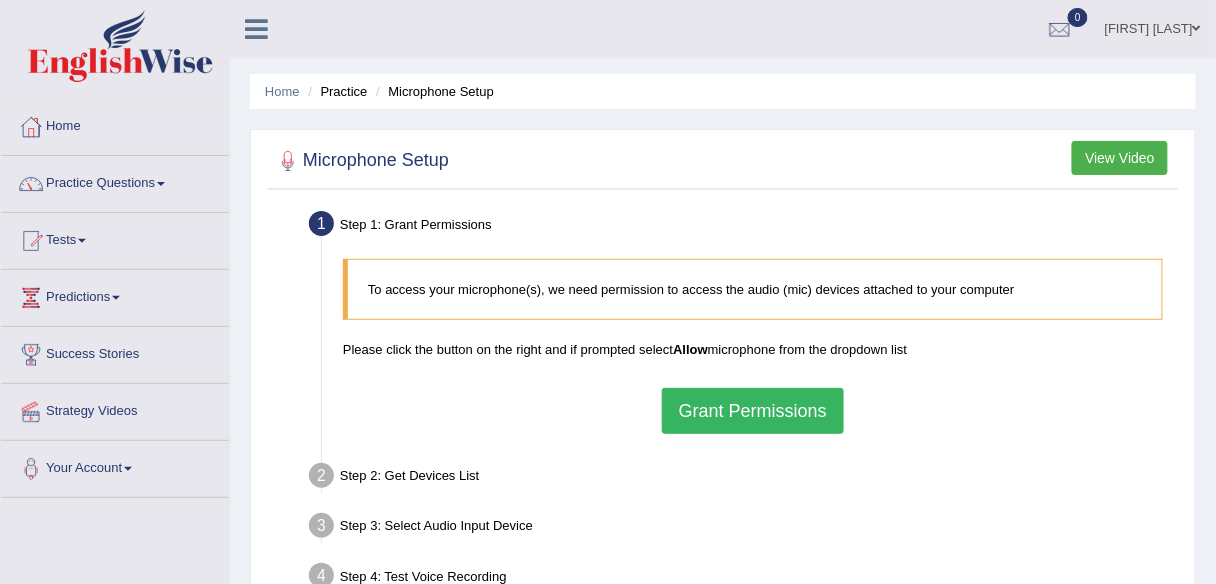click on "Grant Permissions" at bounding box center (753, 411) 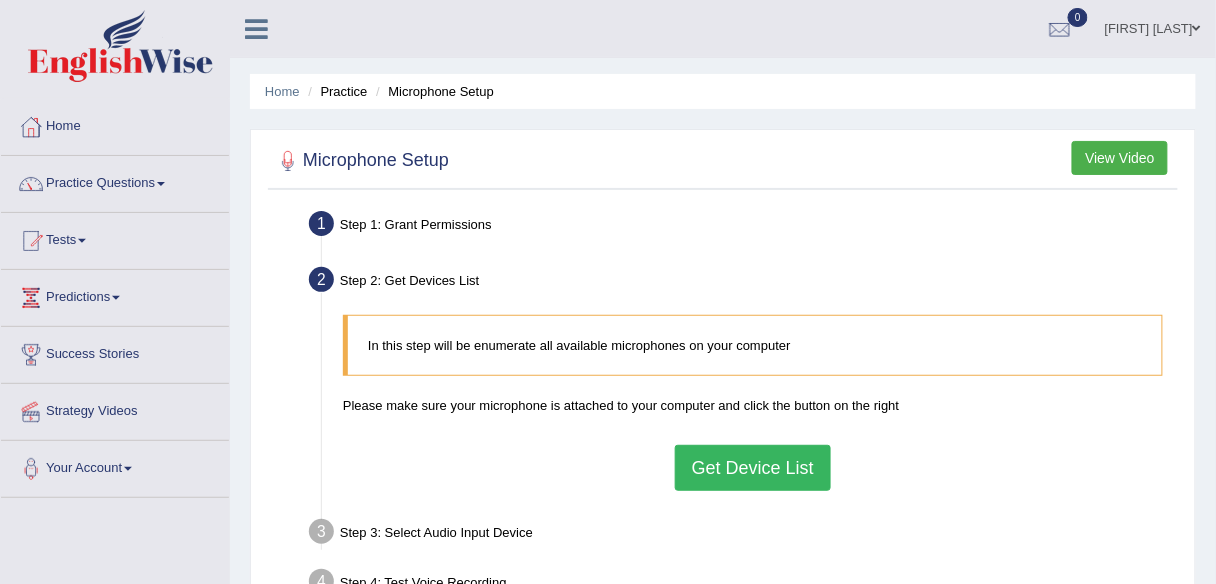 click on "Get Device List" at bounding box center (753, 468) 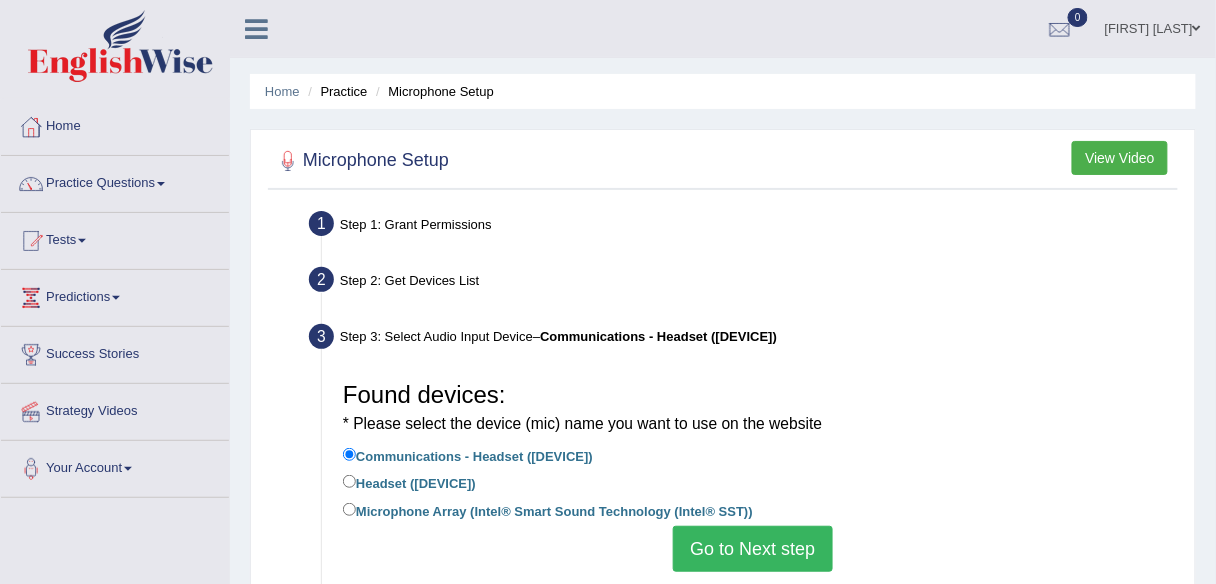 click on "Found devices:
* Please select the device (mic) name you want to use on the website    Communications - Headset (EarPods)  Headset (EarPods)  Microphone Array (Intel® Smart Sound Technology (Intel® SST))   Go to Next step" at bounding box center [753, 472] 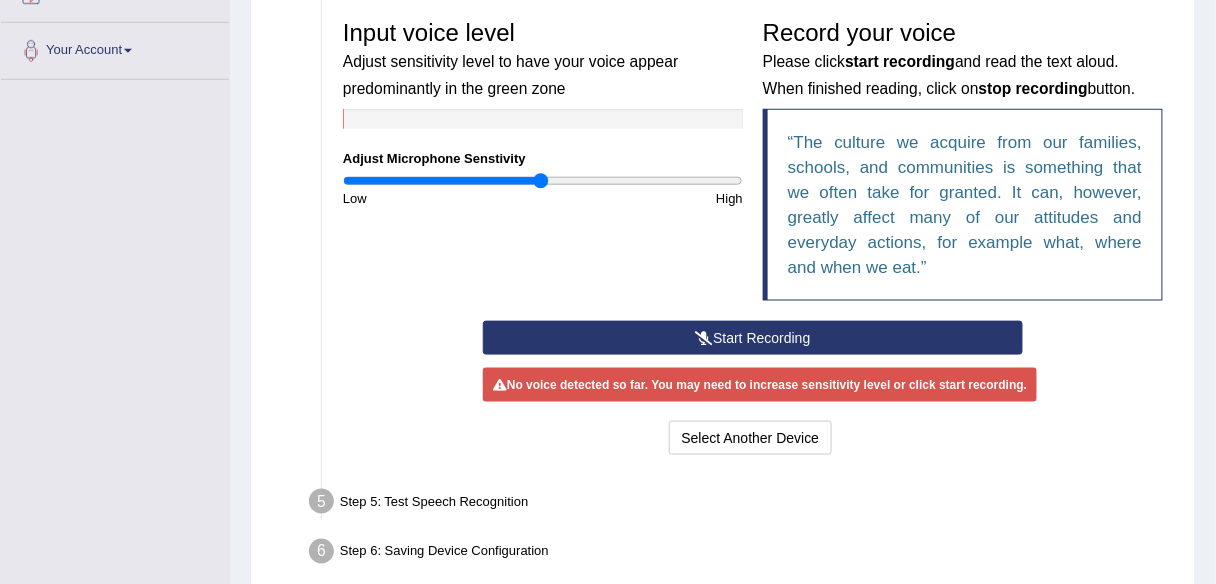 scroll, scrollTop: 480, scrollLeft: 0, axis: vertical 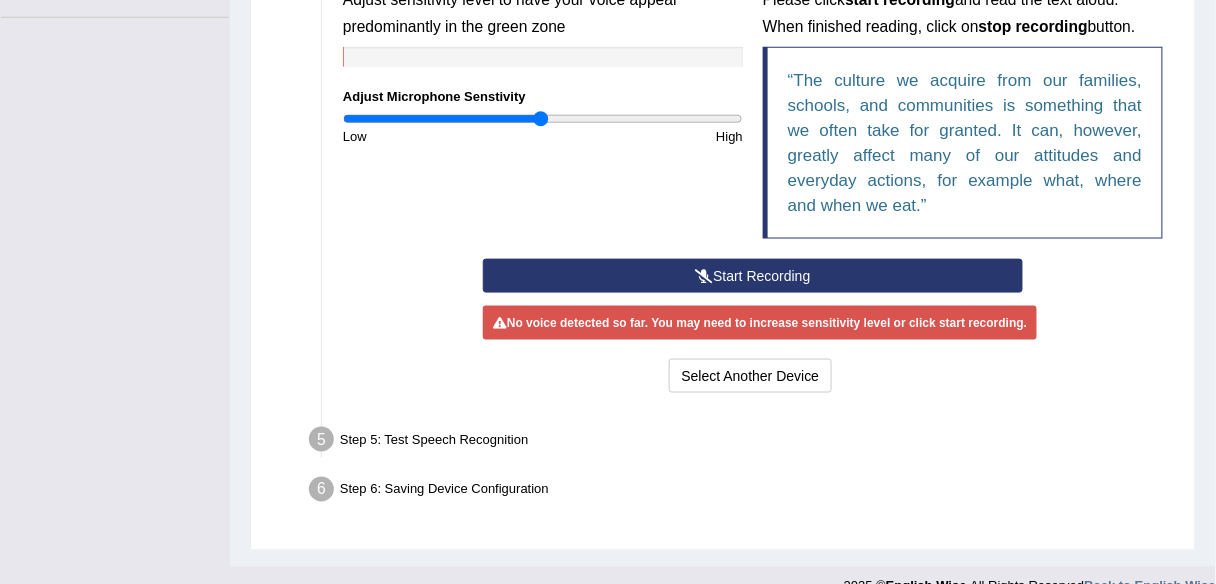 click on "Start Recording" at bounding box center [753, 276] 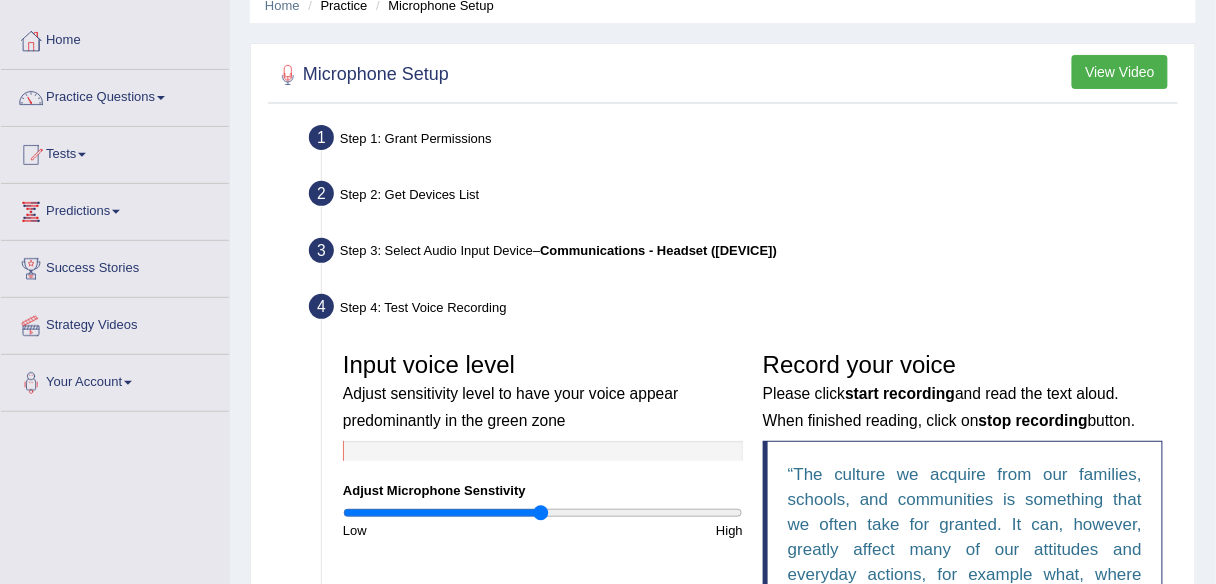 scroll, scrollTop: 0, scrollLeft: 0, axis: both 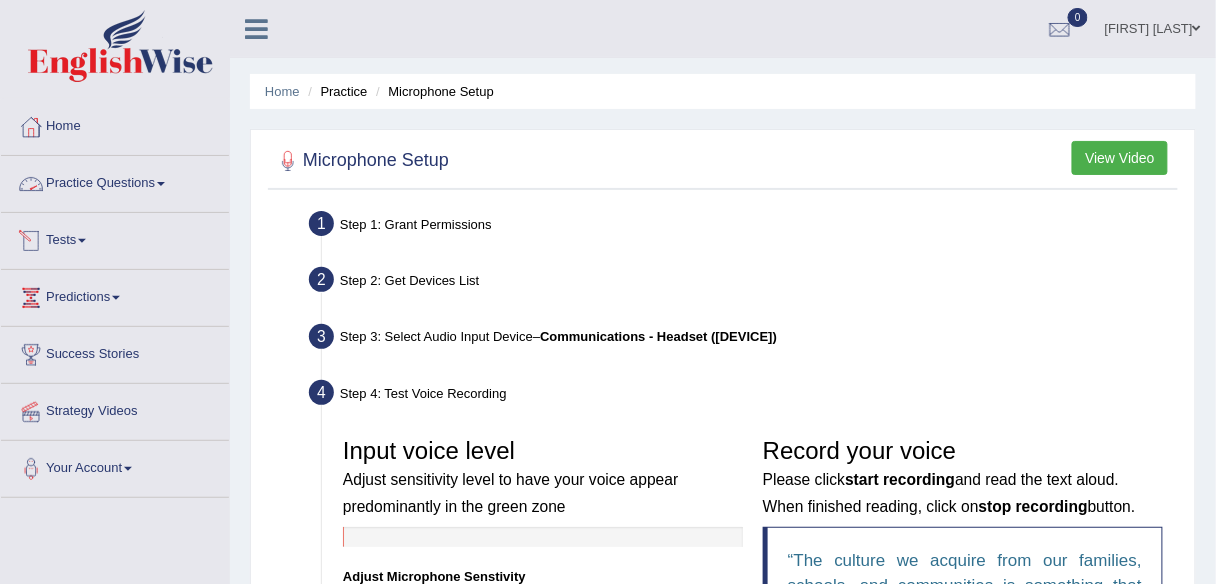 click on "Practice Questions" at bounding box center (115, 181) 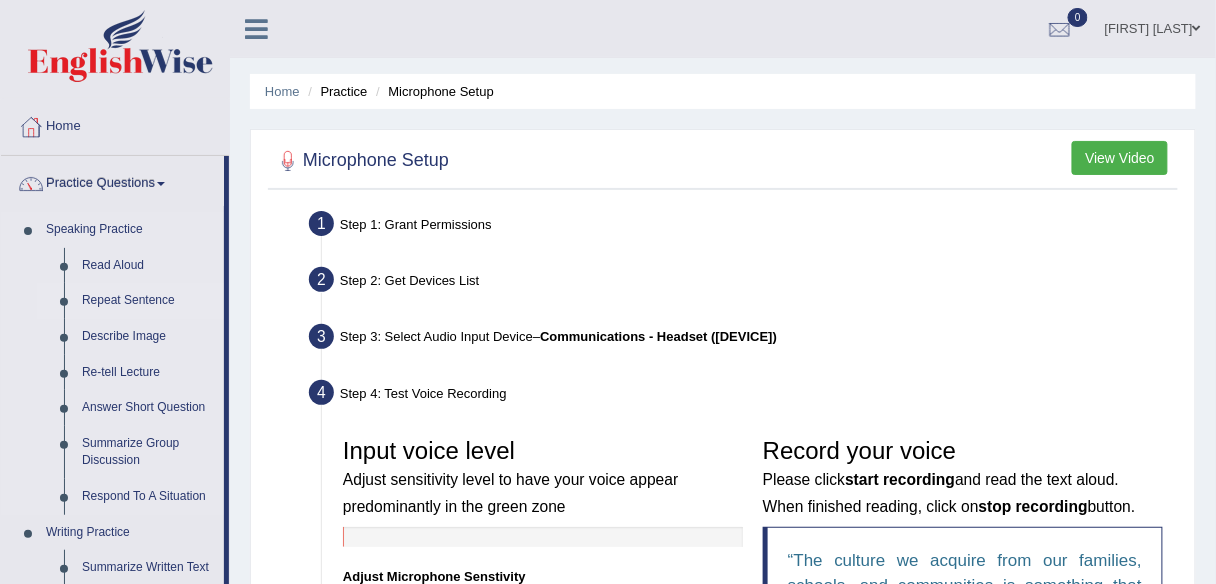 click on "Repeat Sentence" at bounding box center [148, 301] 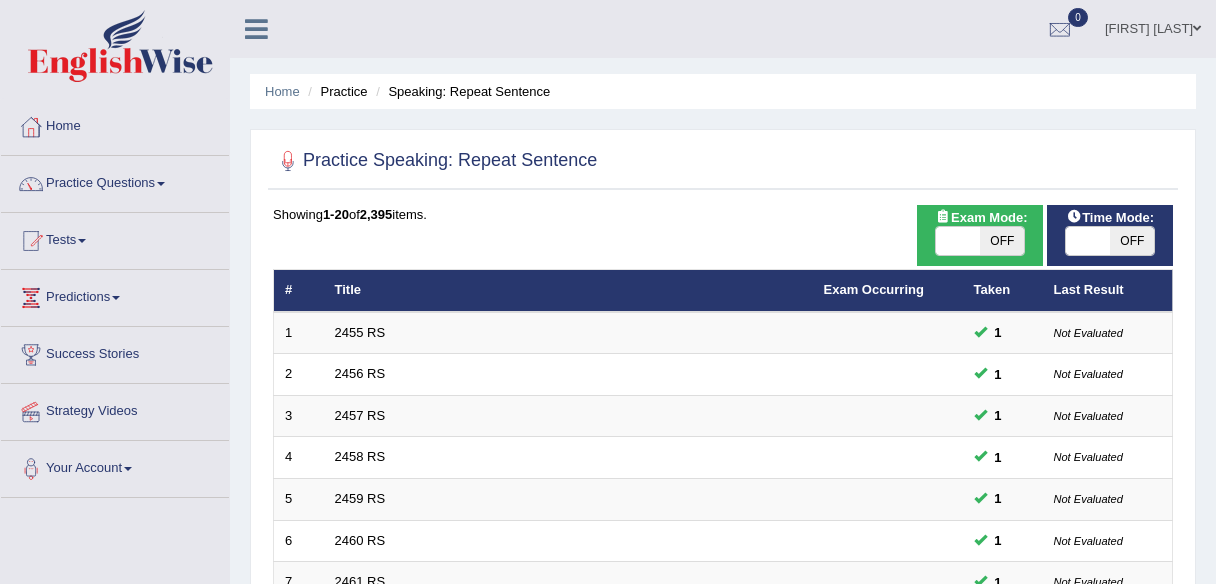 scroll, scrollTop: 0, scrollLeft: 0, axis: both 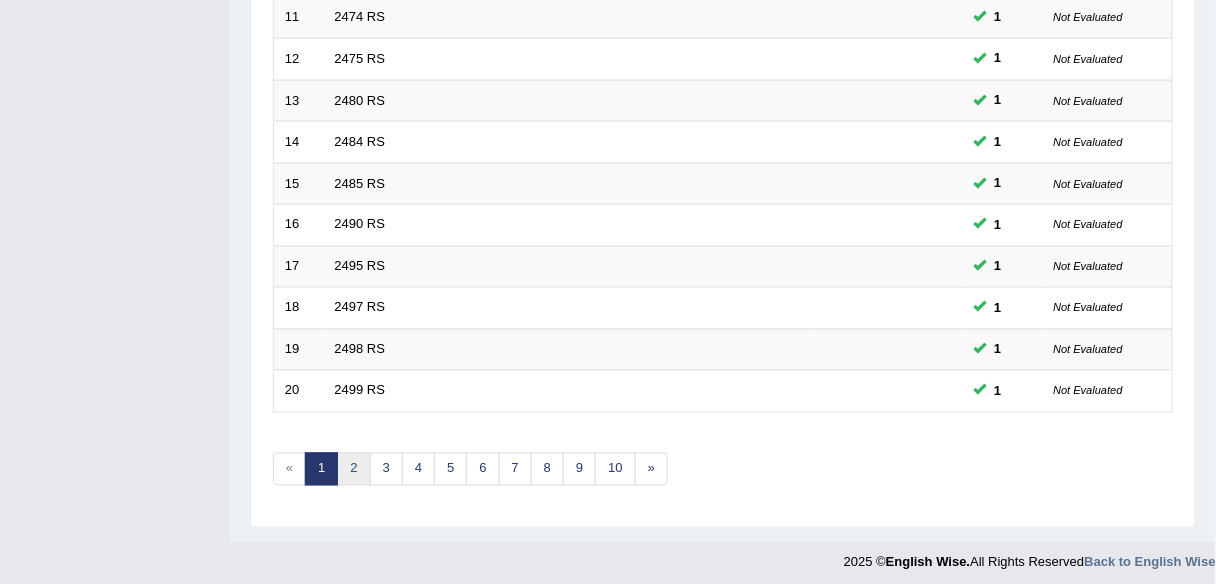 click on "2" at bounding box center [353, 469] 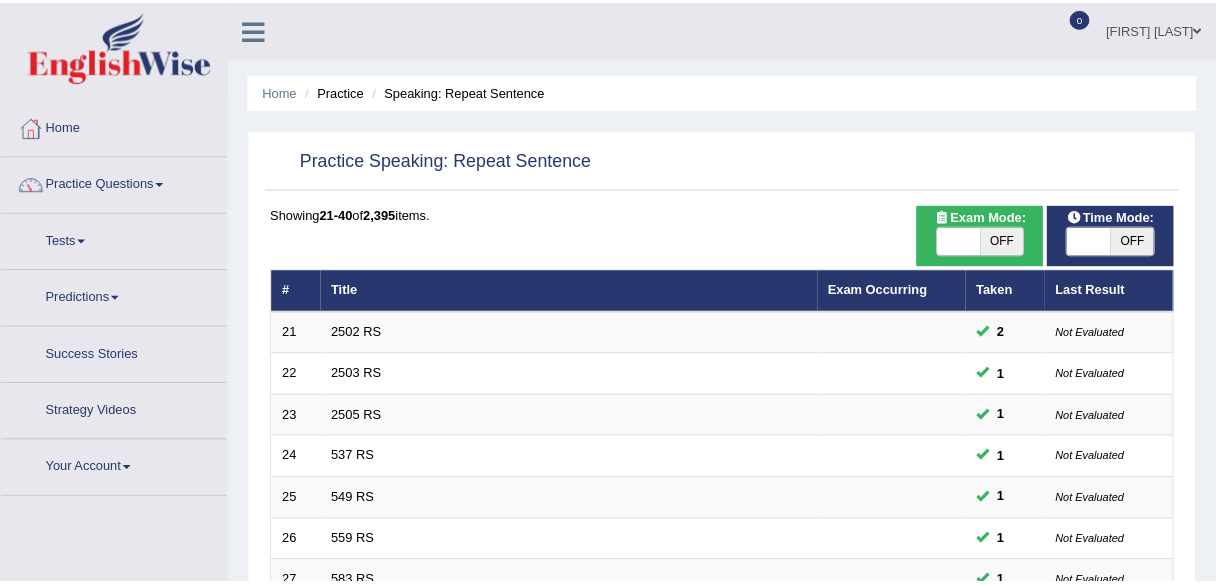 scroll, scrollTop: 0, scrollLeft: 0, axis: both 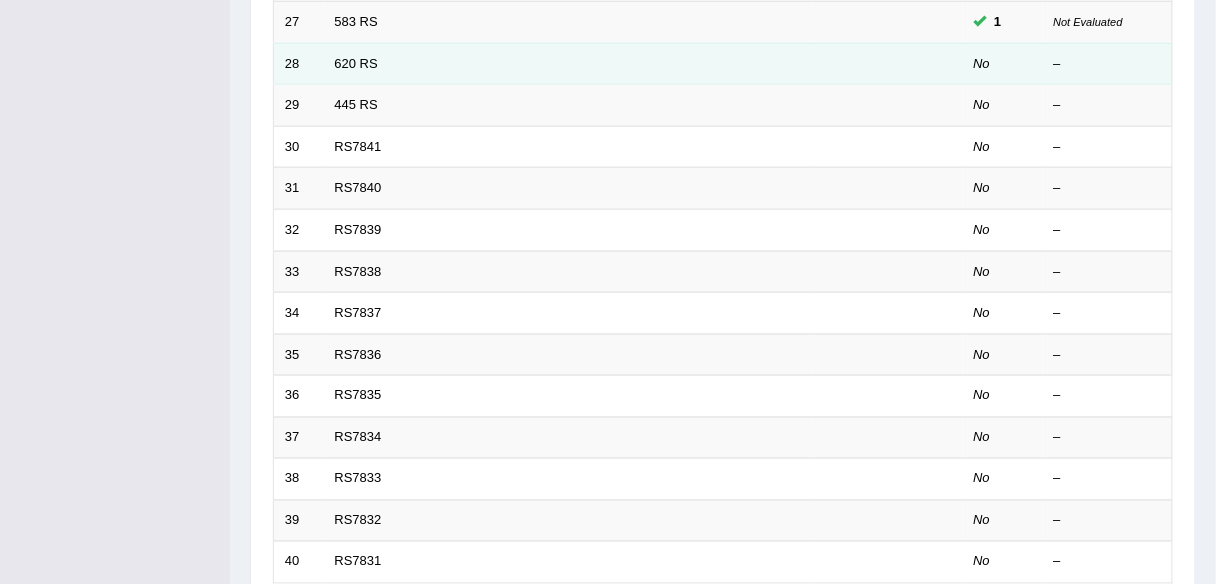 click on "620 RS" at bounding box center (568, 64) 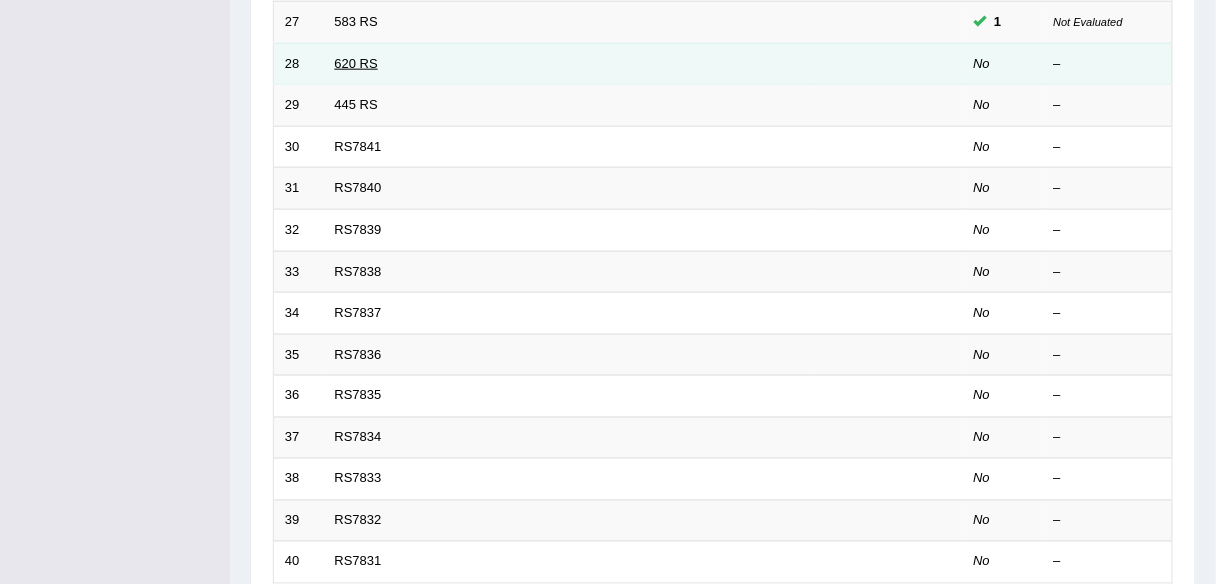 click on "620 RS" at bounding box center (356, 63) 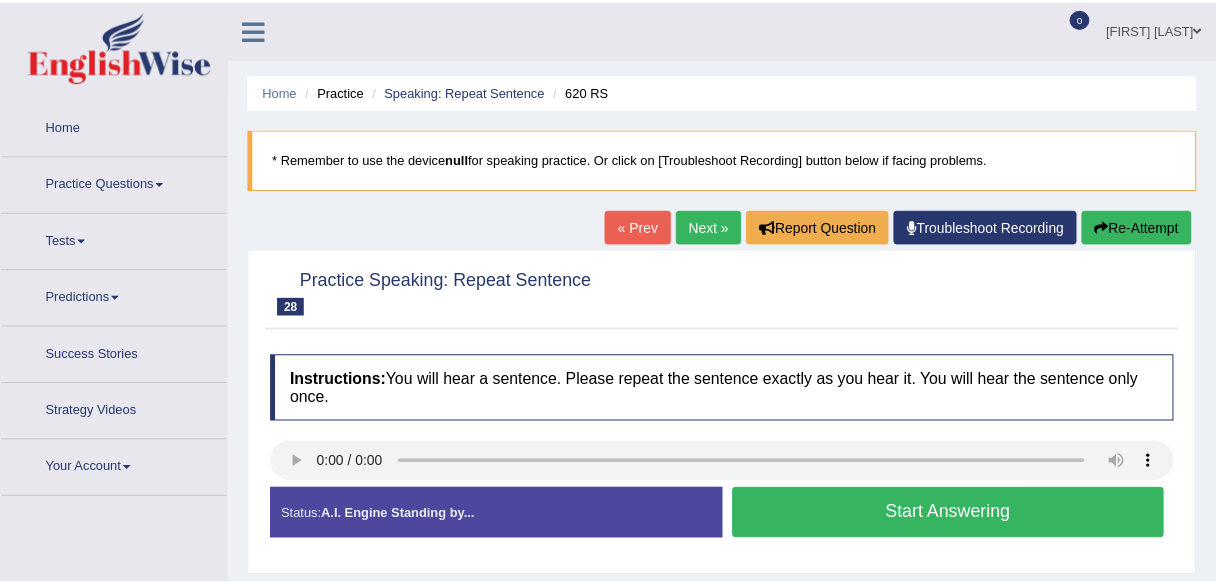 scroll, scrollTop: 0, scrollLeft: 0, axis: both 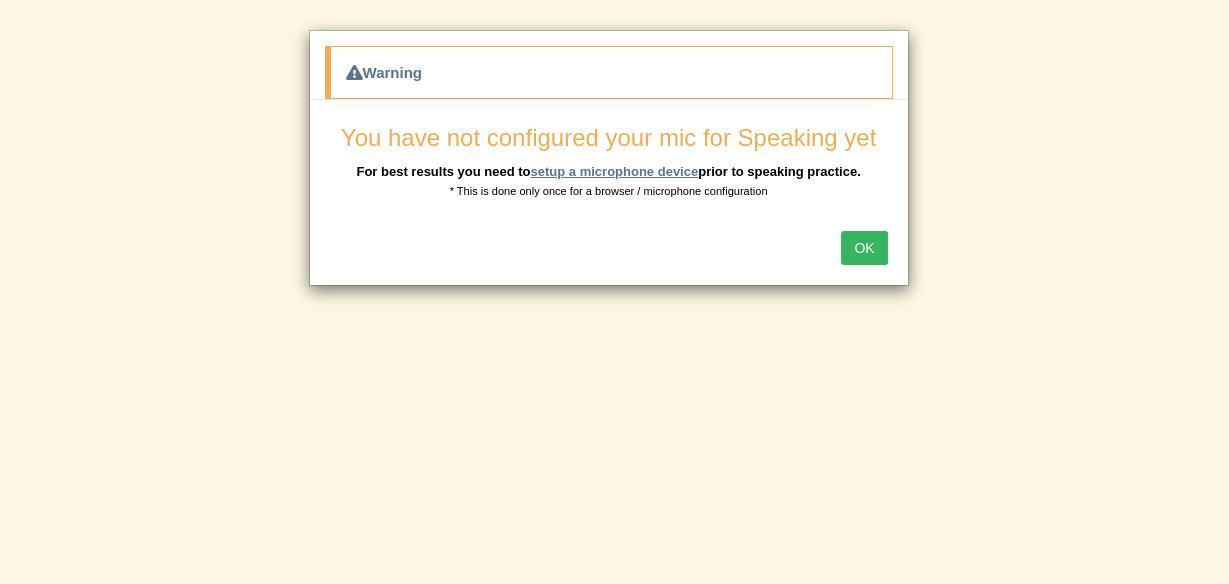 click on "setup a microphone device" at bounding box center (614, 171) 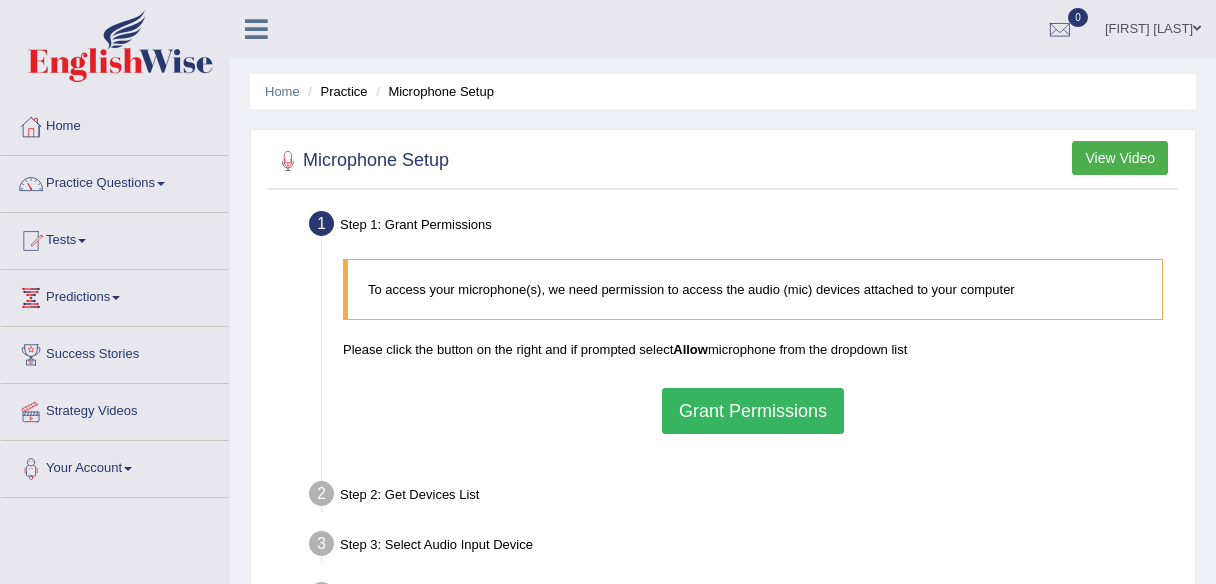 scroll, scrollTop: 0, scrollLeft: 0, axis: both 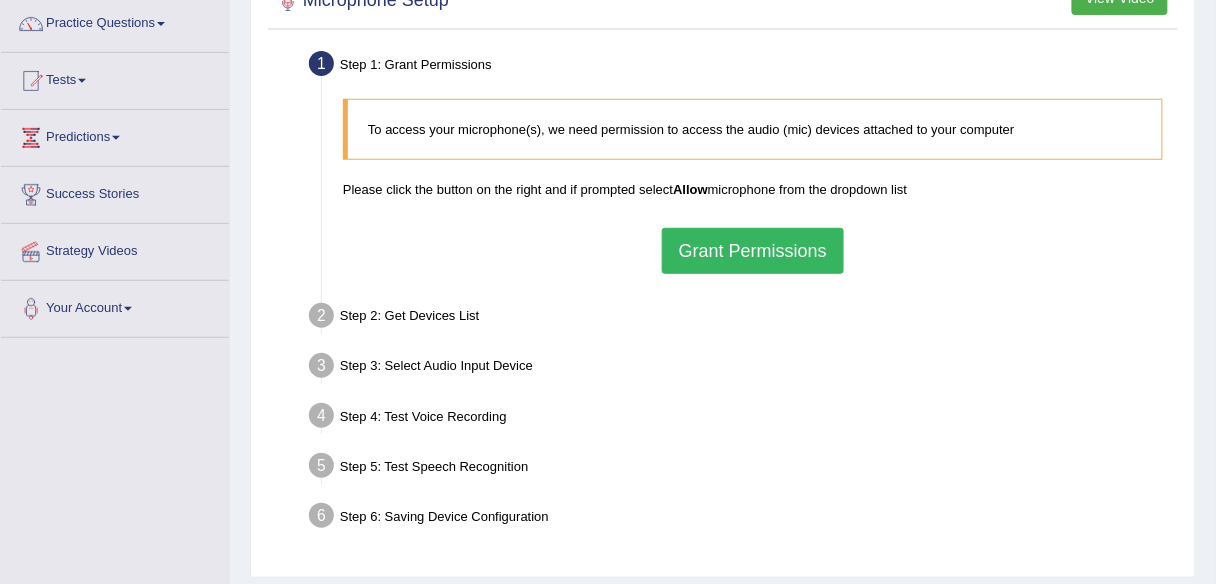 click on "Grant Permissions" at bounding box center (753, 251) 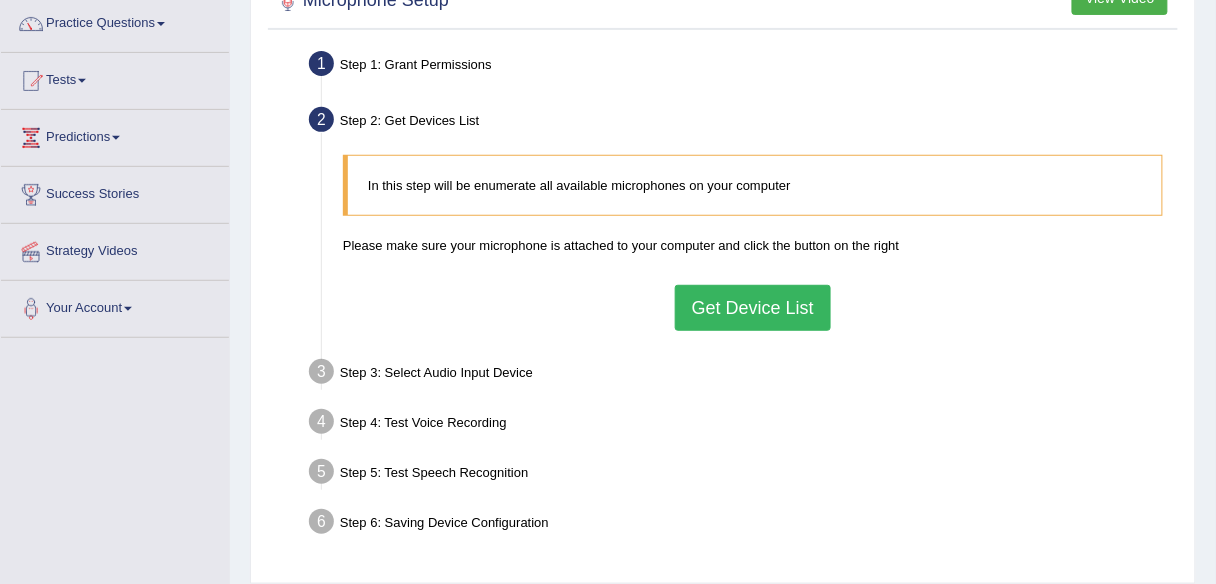 click on "Get Device List" at bounding box center [753, 308] 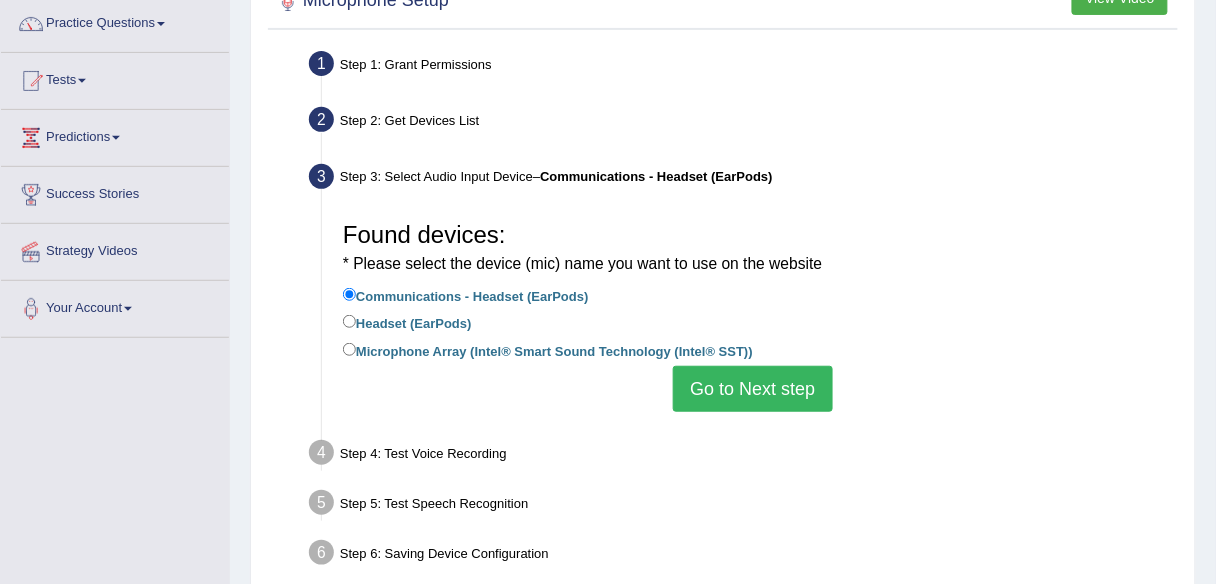 click on "Headset (EarPods)" at bounding box center [407, 322] 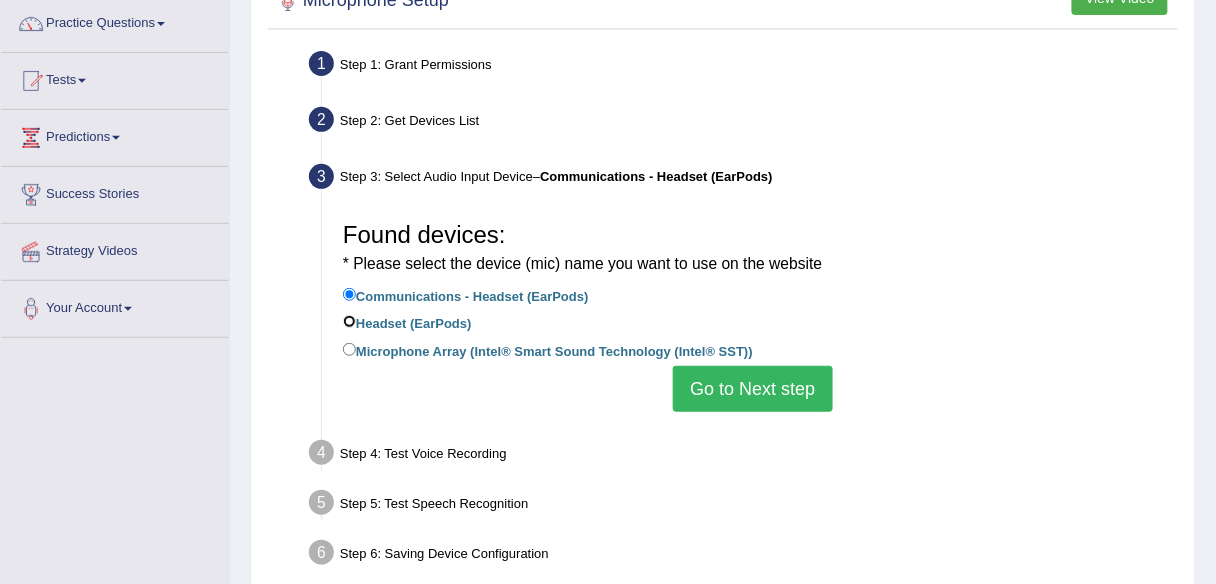 click on "Headset (EarPods)" at bounding box center [349, 321] 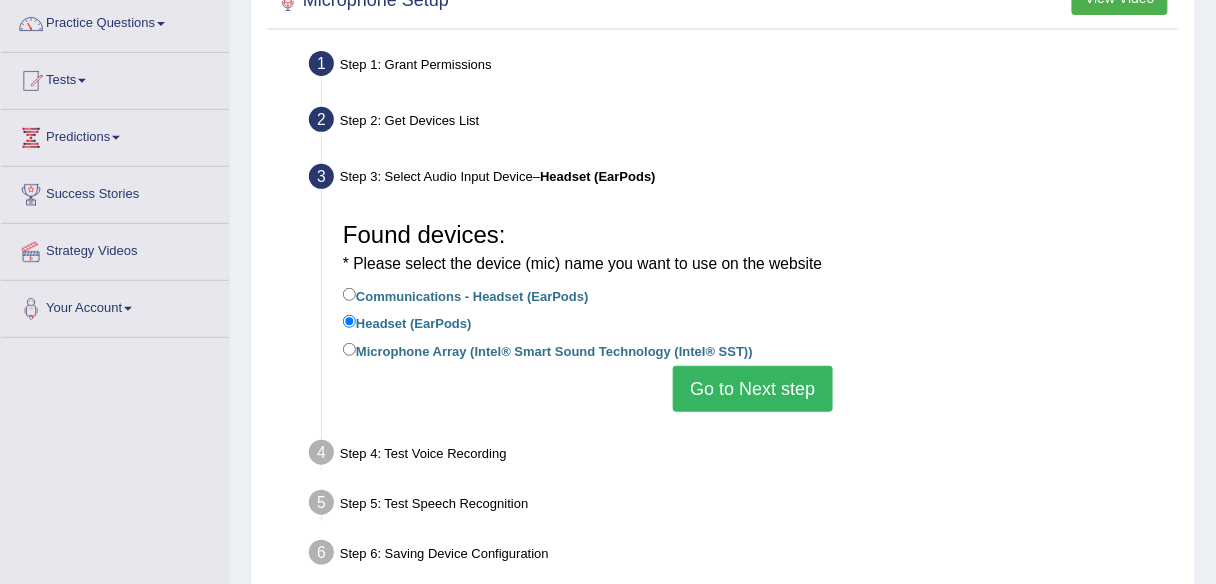 click on "Go to Next step" at bounding box center [752, 389] 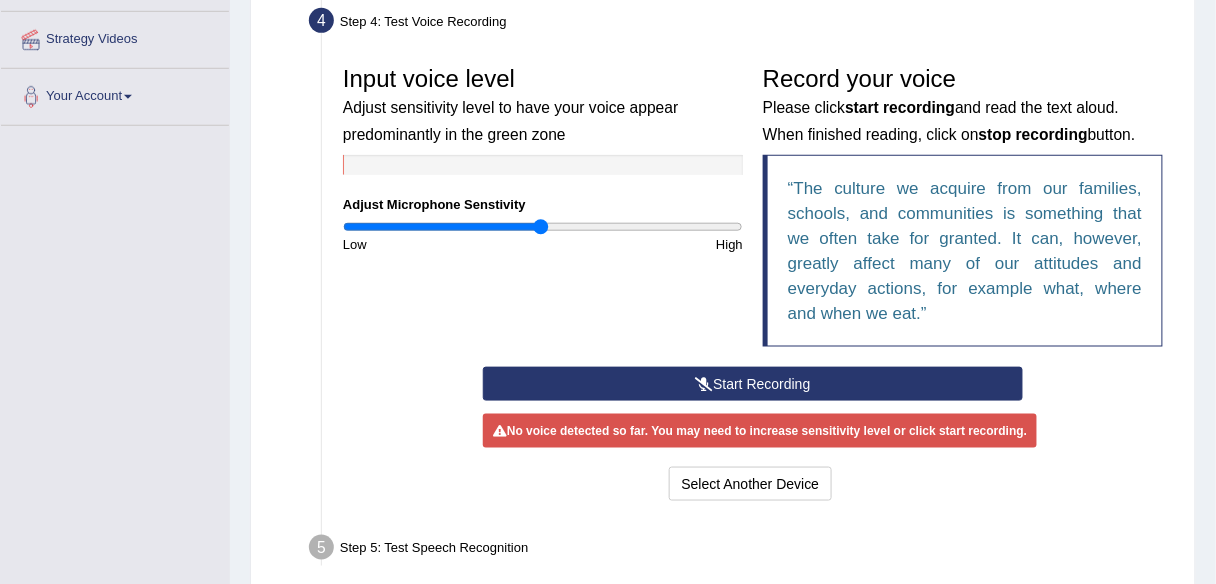 scroll, scrollTop: 400, scrollLeft: 0, axis: vertical 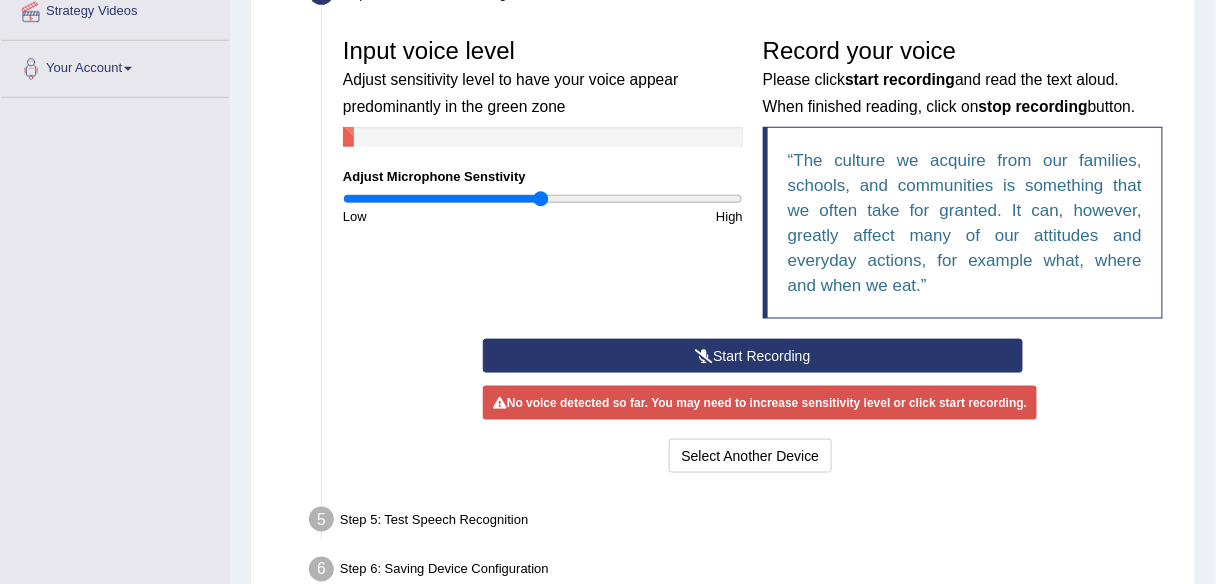 click on "Start Recording" at bounding box center (753, 356) 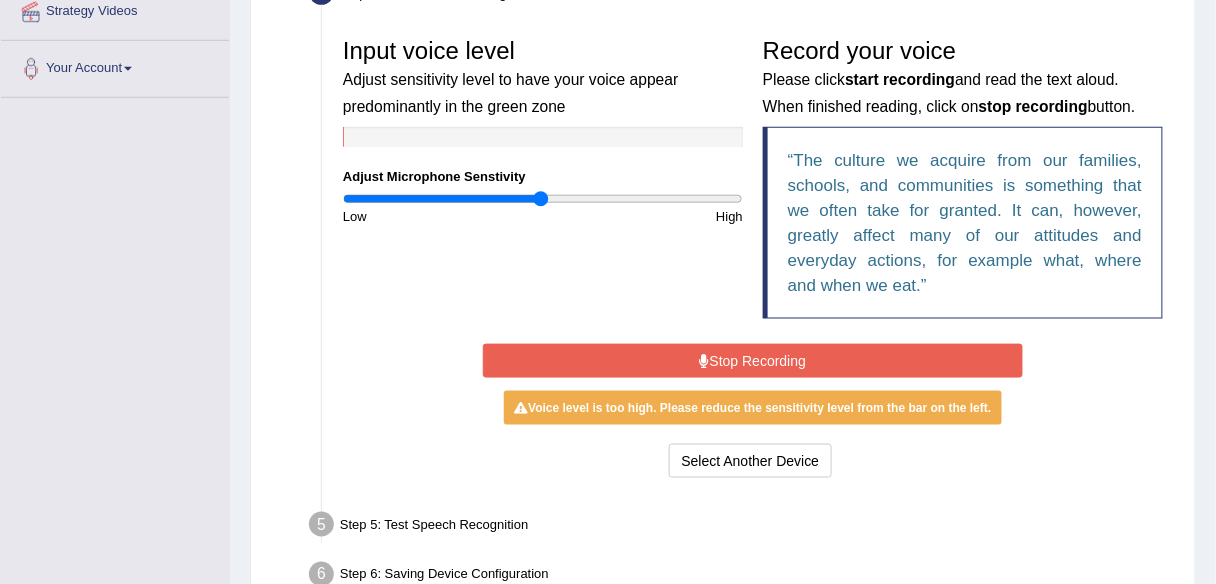 click on "Stop Recording" at bounding box center (753, 361) 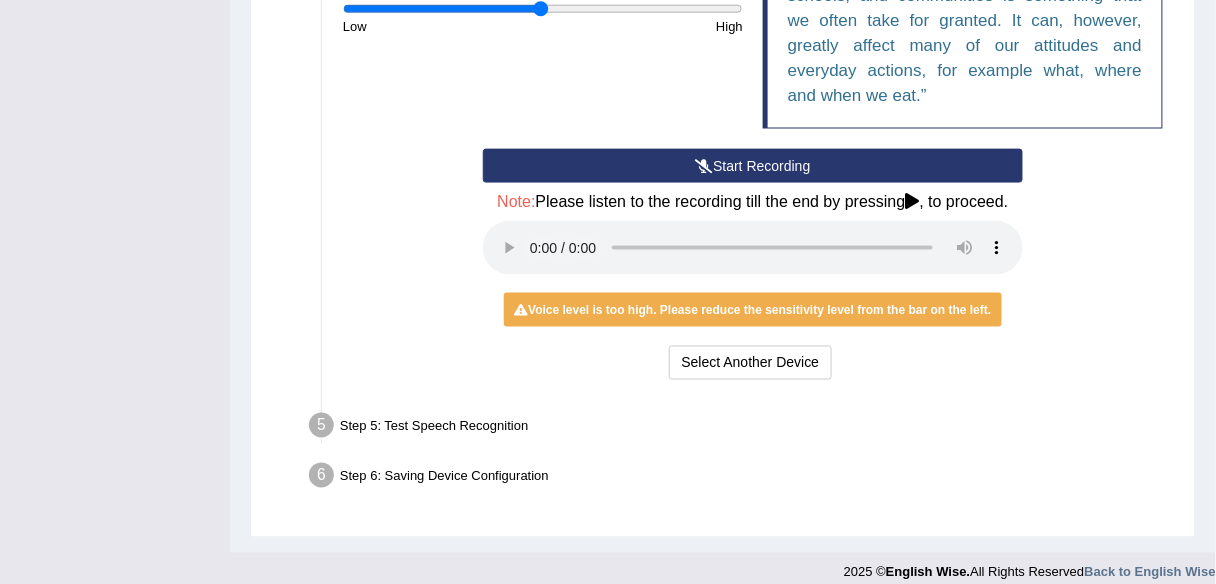 scroll, scrollTop: 608, scrollLeft: 0, axis: vertical 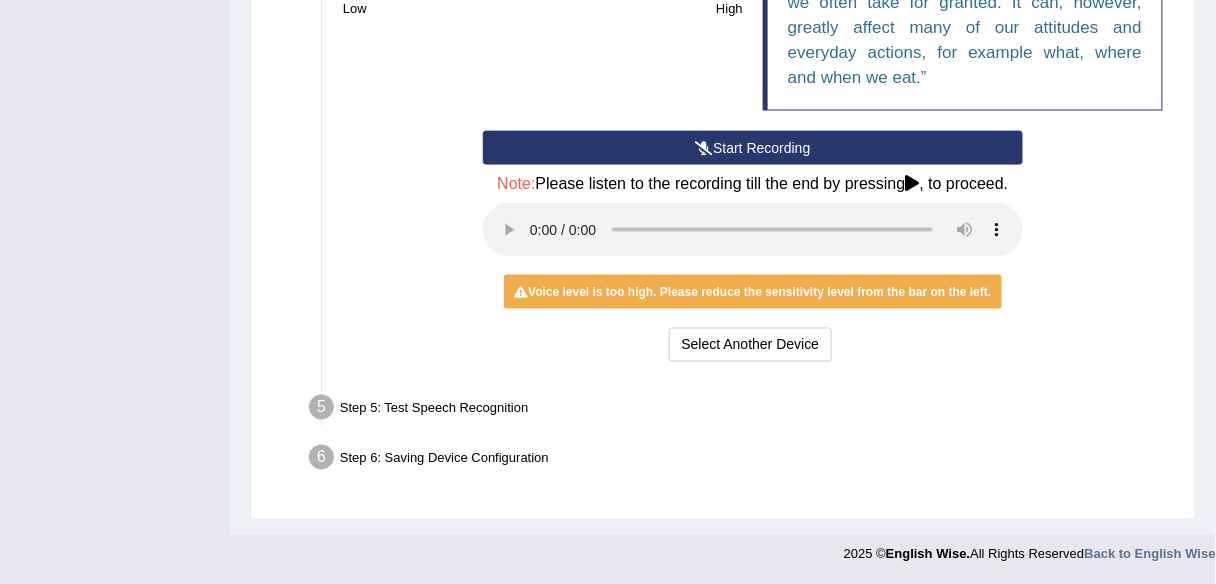 click on "Start Recording    Stop Recording   Note:  Please listen to the recording till the end by pressing  , to proceed.       No voice detected so far. You may need to increase sensitivity level or click start recording.     Voice level is too low yet. Please increase the sensitivity level from the bar on the left.     Your voice is strong enough for our A.I. to detect    Voice level is too high. Please reduce the sensitivity level from the bar on the left.     Select Another Device   Voice is ok. Go to Next step" at bounding box center [753, 249] 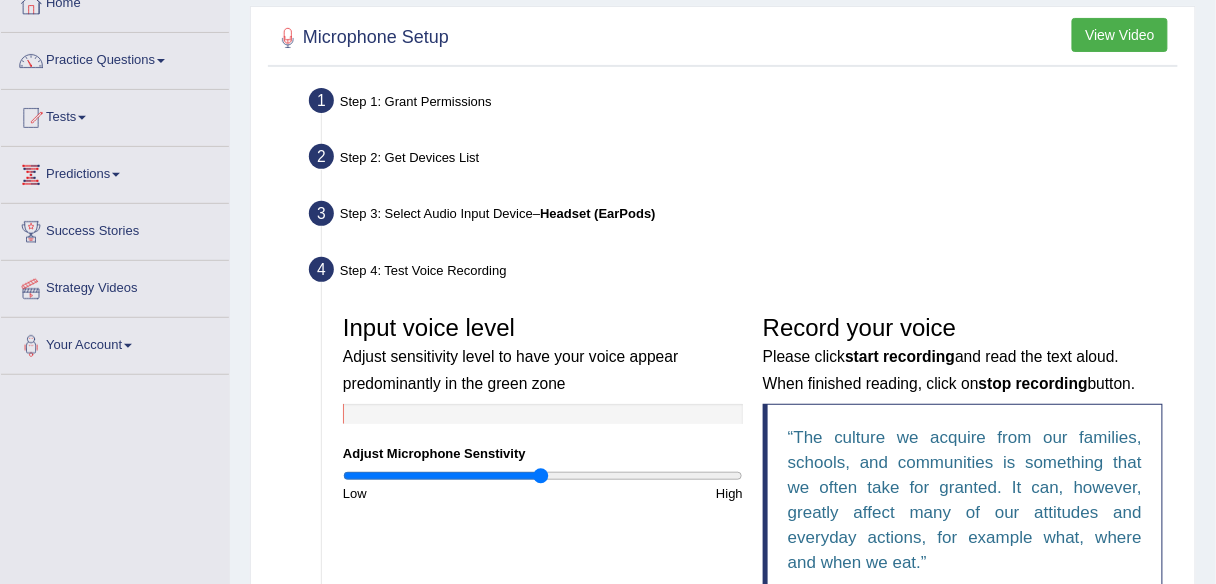 scroll, scrollTop: 48, scrollLeft: 0, axis: vertical 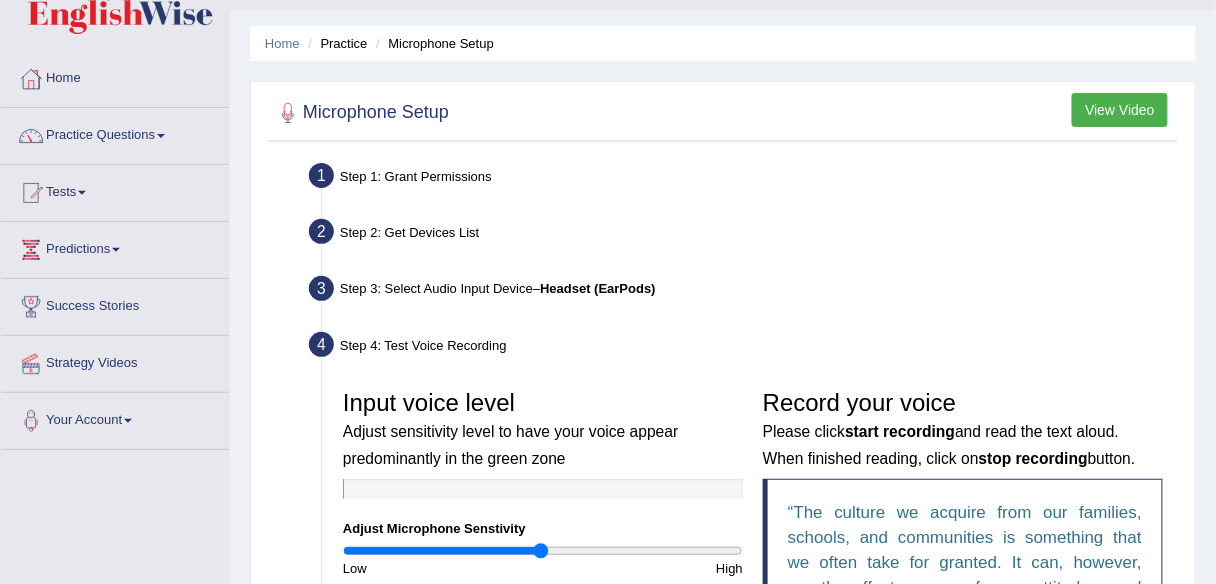click on "Step 2: Get Devices List" at bounding box center [743, 235] 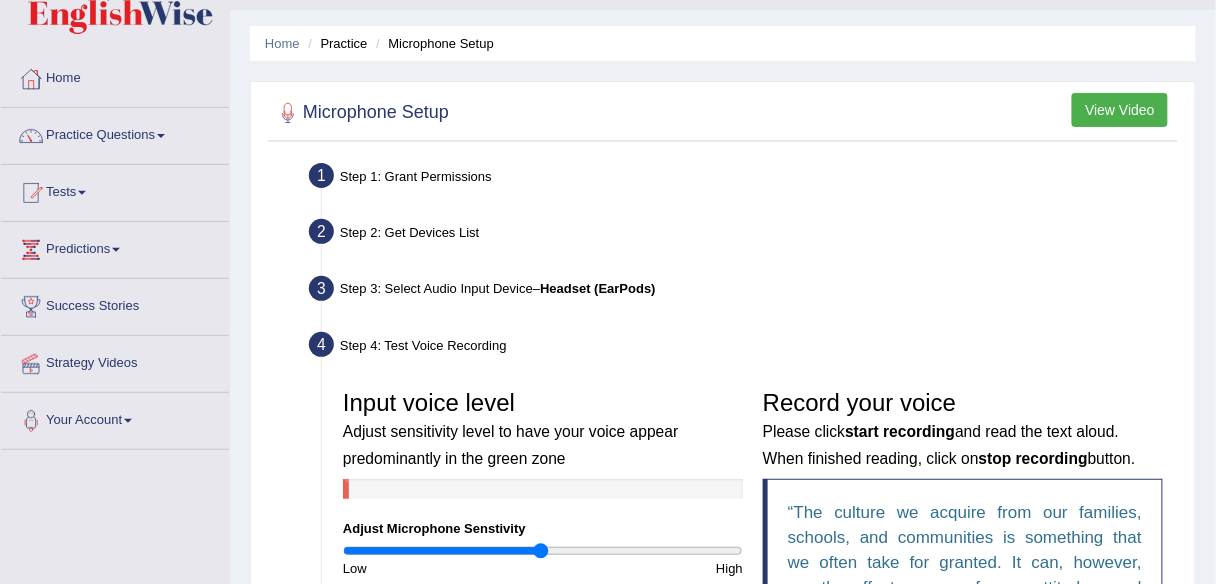 click on "Step 2: Get Devices List" at bounding box center [743, 235] 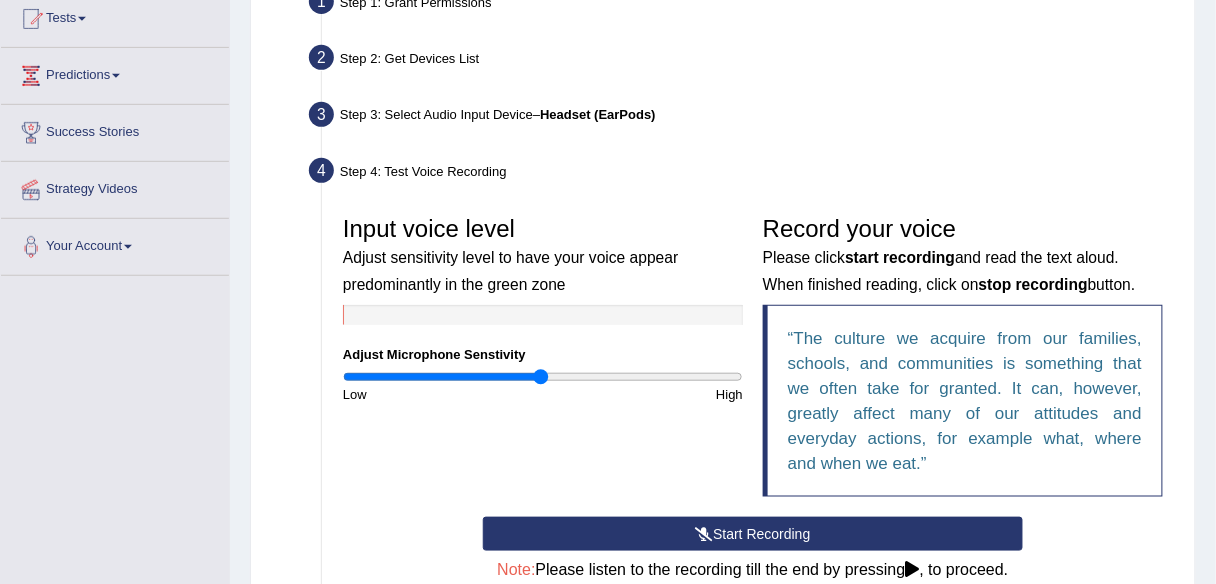 scroll, scrollTop: 288, scrollLeft: 0, axis: vertical 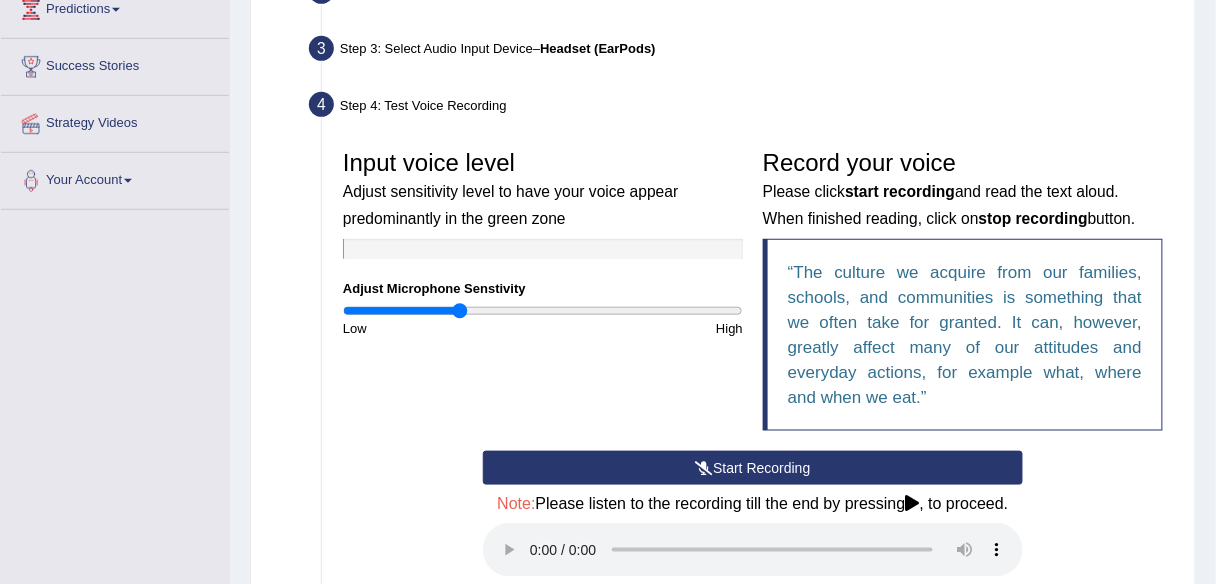drag, startPoint x: 535, startPoint y: 310, endPoint x: 458, endPoint y: 324, distance: 78.26238 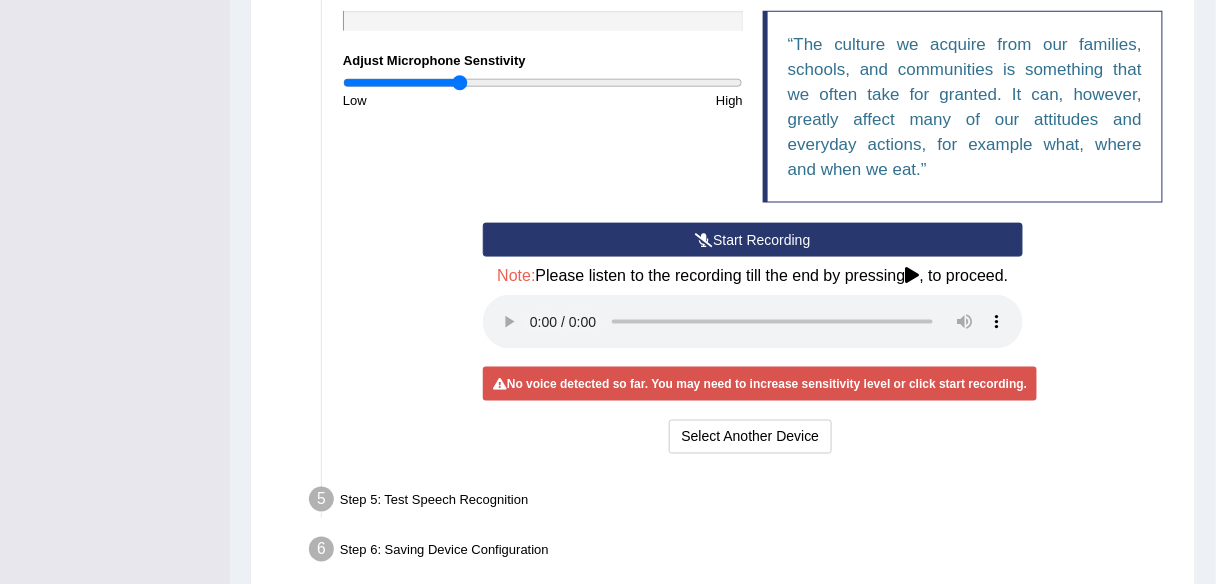scroll, scrollTop: 528, scrollLeft: 0, axis: vertical 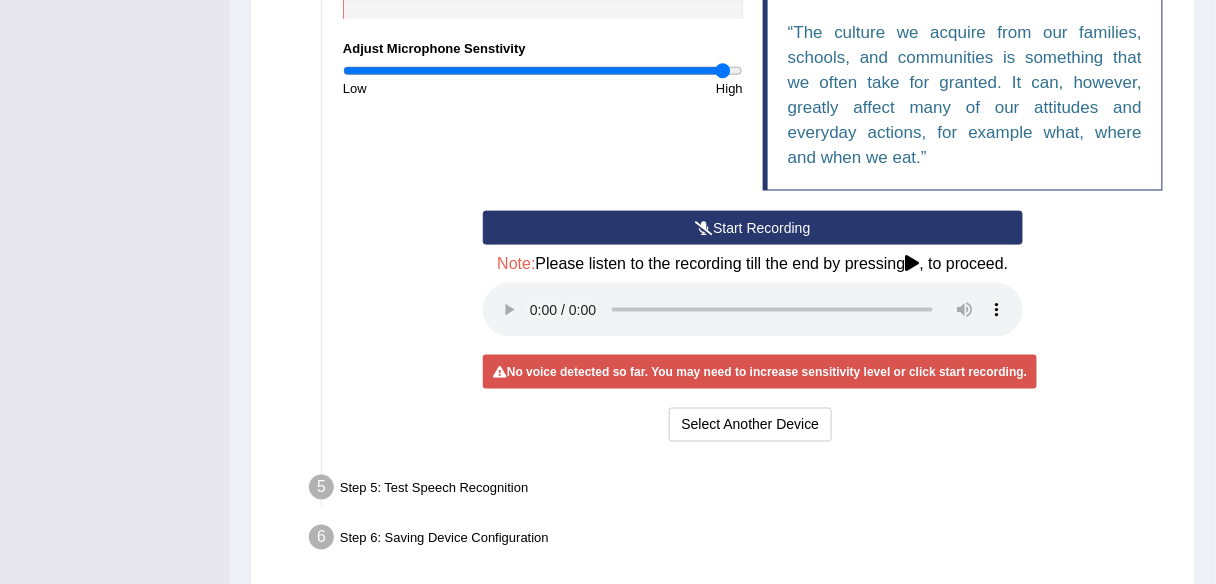 drag, startPoint x: 461, startPoint y: 72, endPoint x: 721, endPoint y: 92, distance: 260.7681 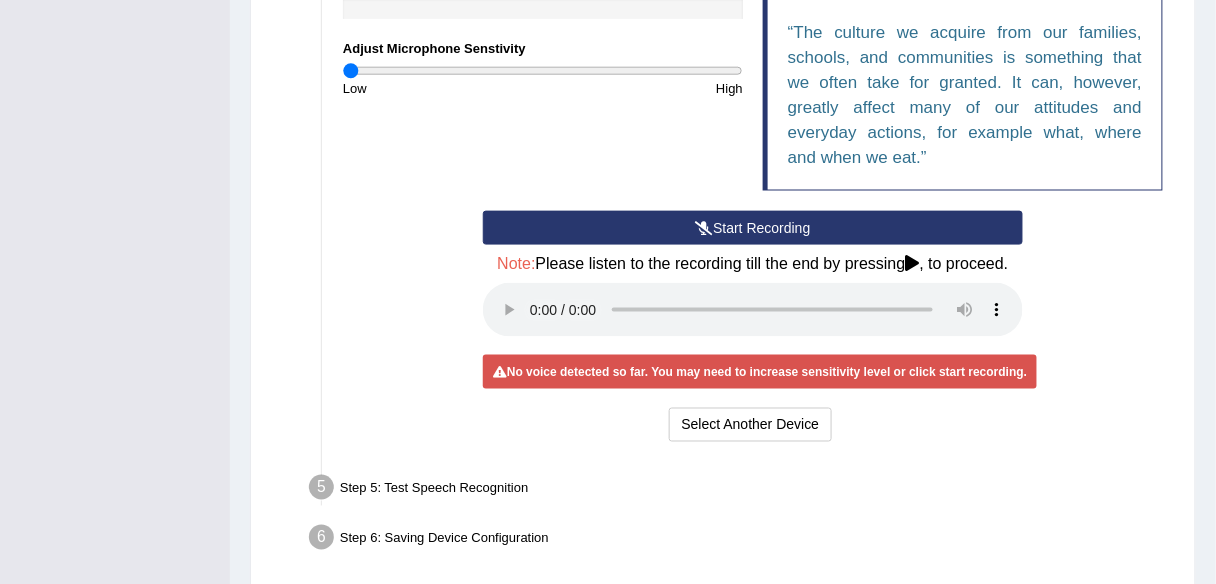 drag, startPoint x: 721, startPoint y: 69, endPoint x: 323, endPoint y: 112, distance: 400.31613 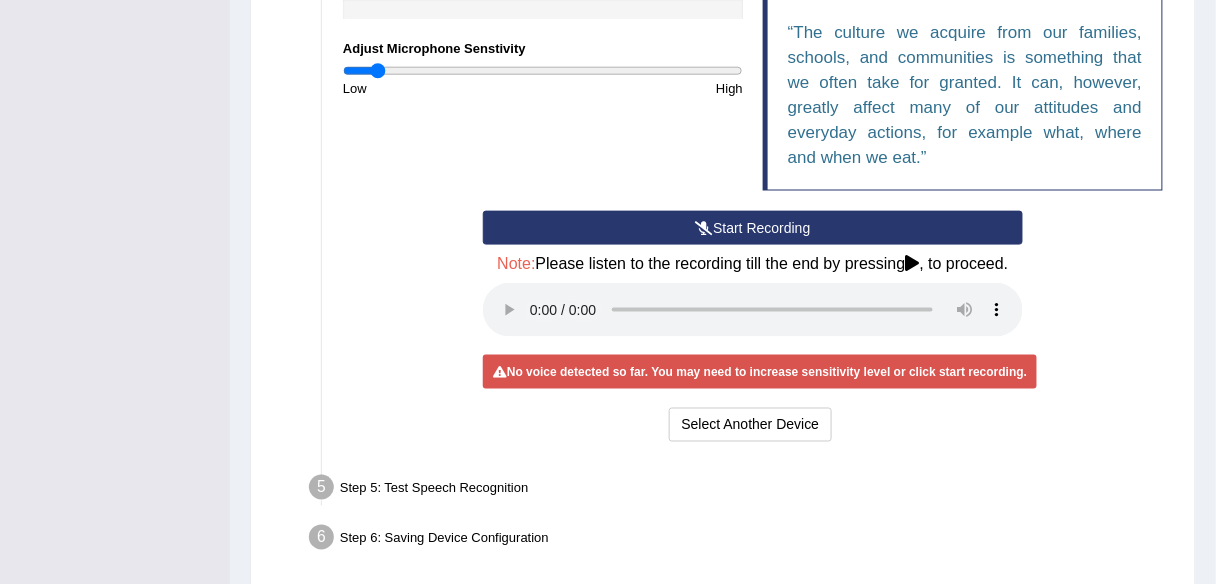 drag, startPoint x: 351, startPoint y: 68, endPoint x: 376, endPoint y: 73, distance: 25.495098 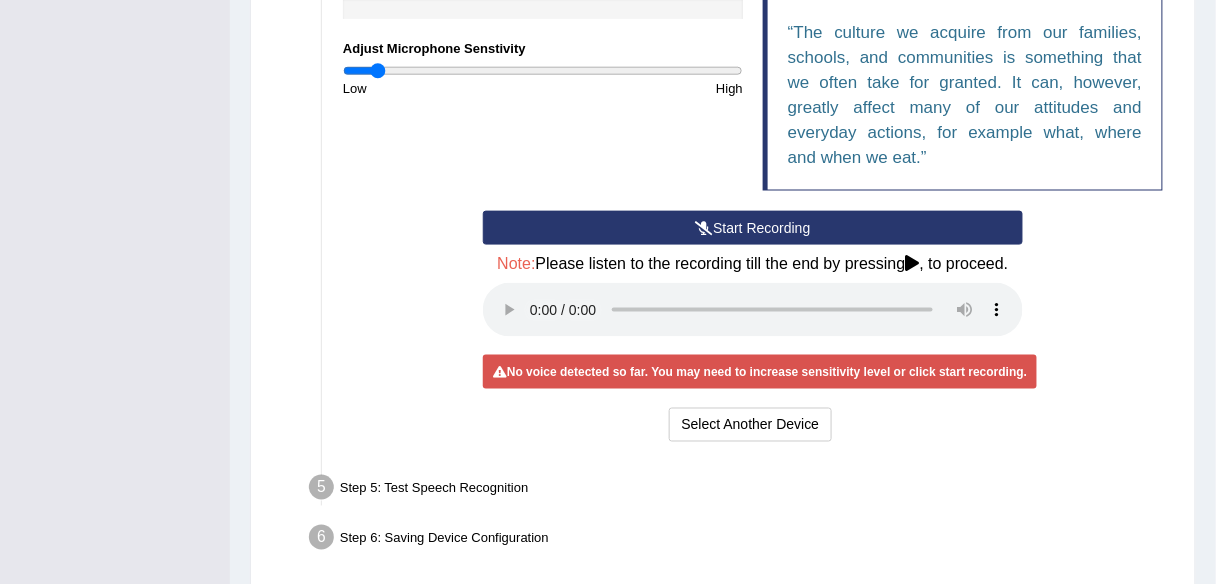 click on "Start Recording" at bounding box center [753, 228] 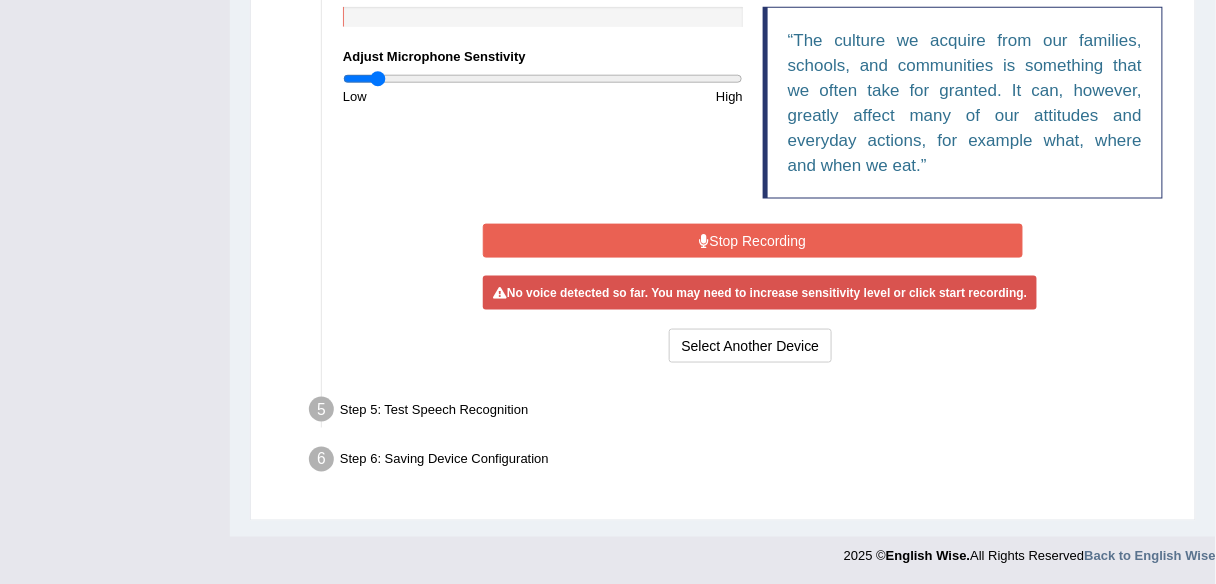 scroll, scrollTop: 515, scrollLeft: 0, axis: vertical 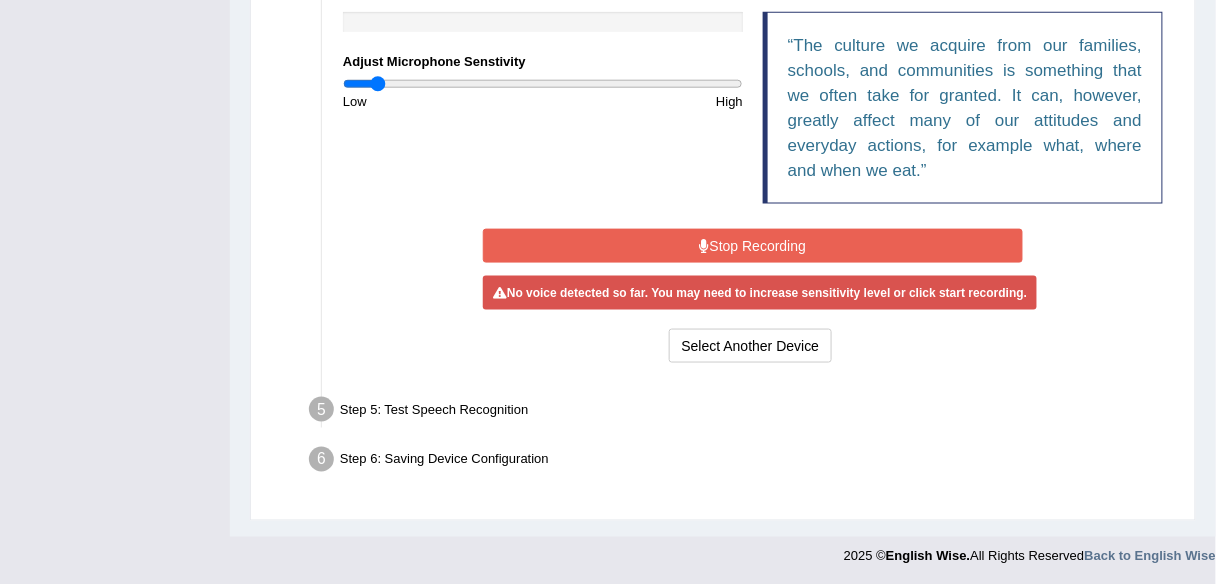 click on "Stop Recording" at bounding box center [753, 246] 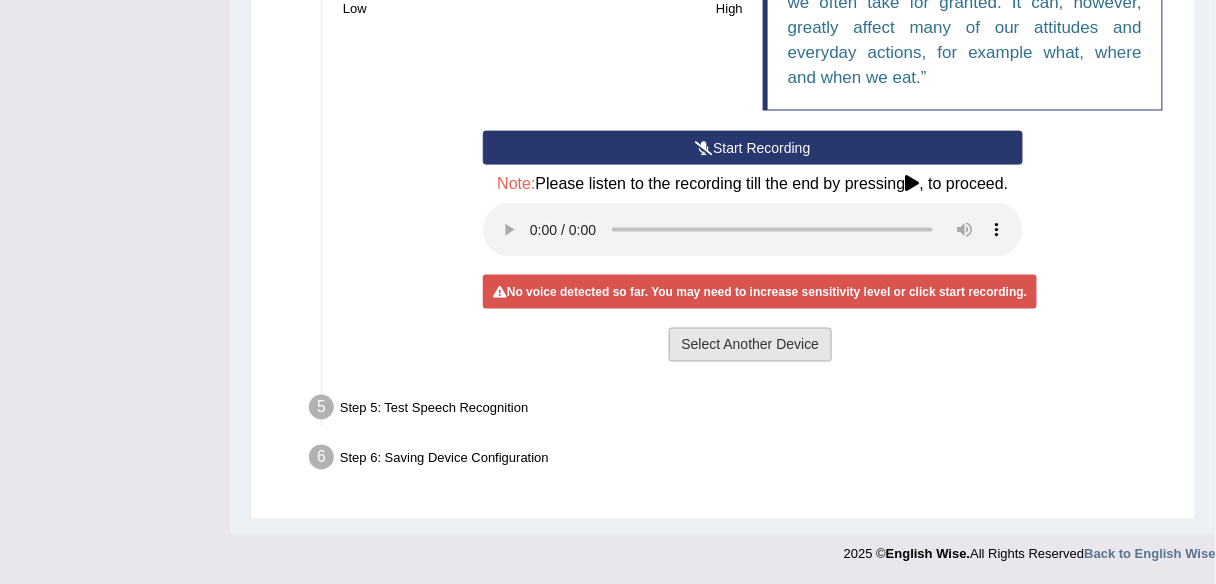 click on "Select Another Device" at bounding box center (751, 345) 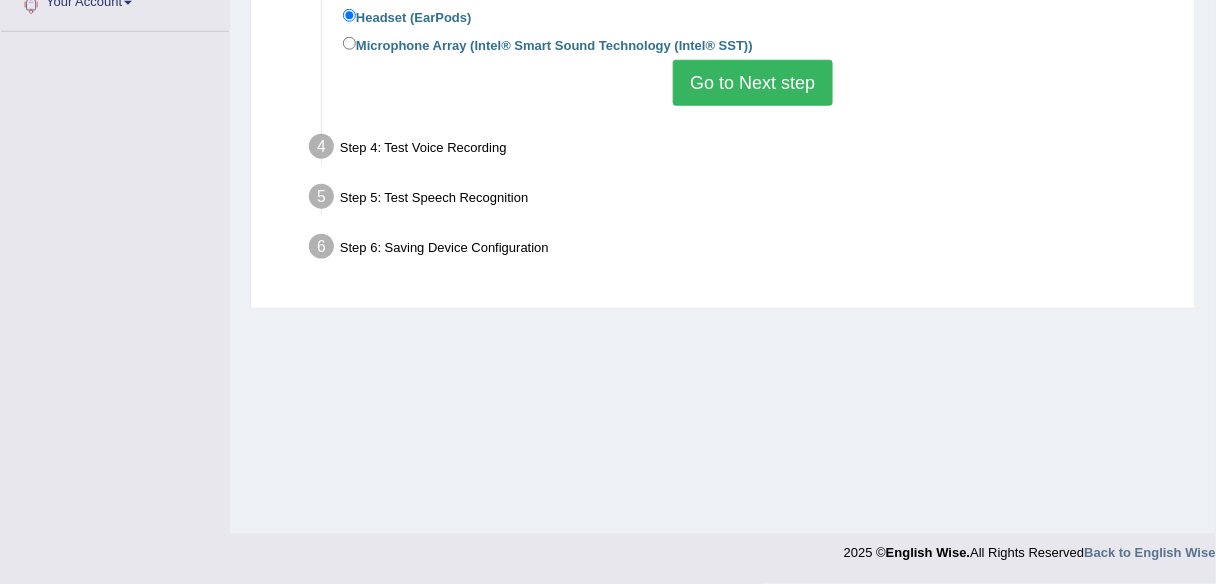 click on "Go to Next step" at bounding box center (752, 83) 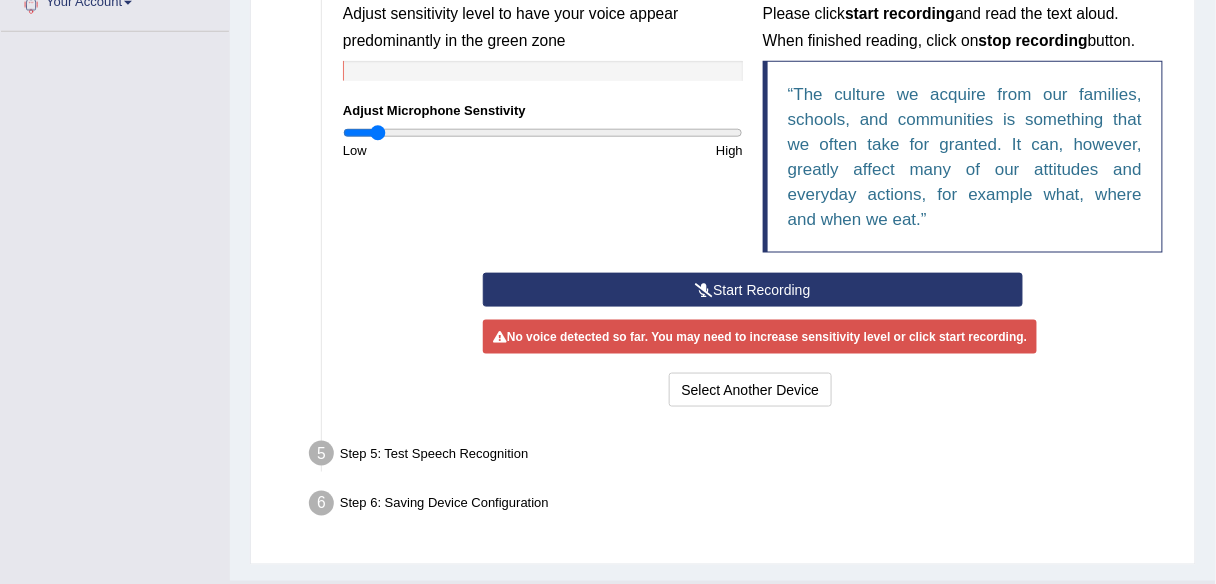 click on "Start Recording" at bounding box center (753, 290) 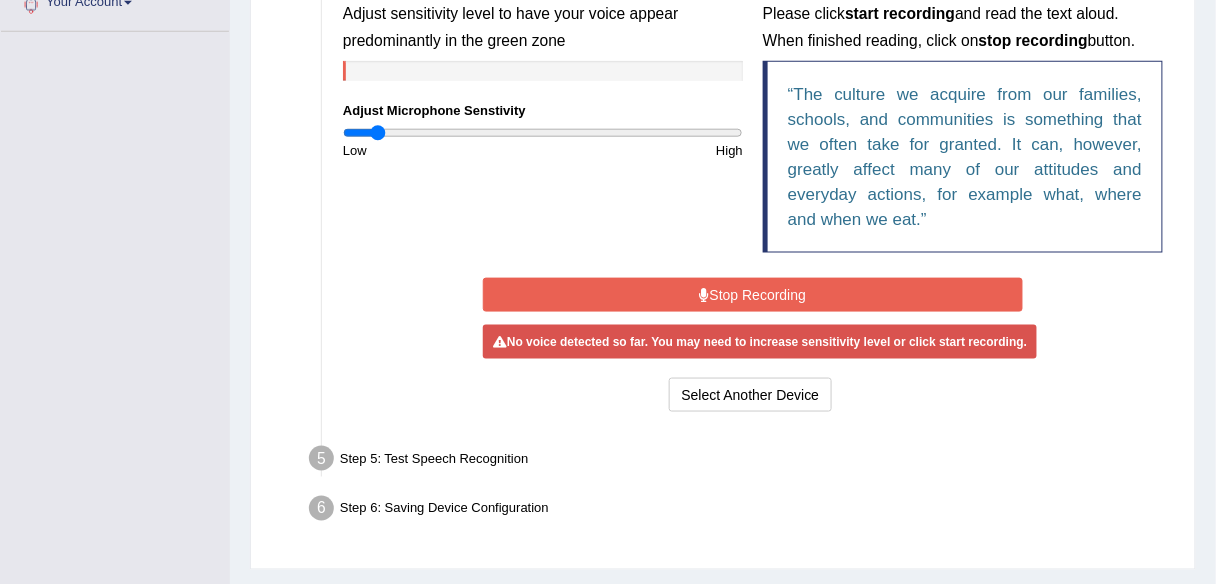 click on "Stop Recording" at bounding box center [753, 295] 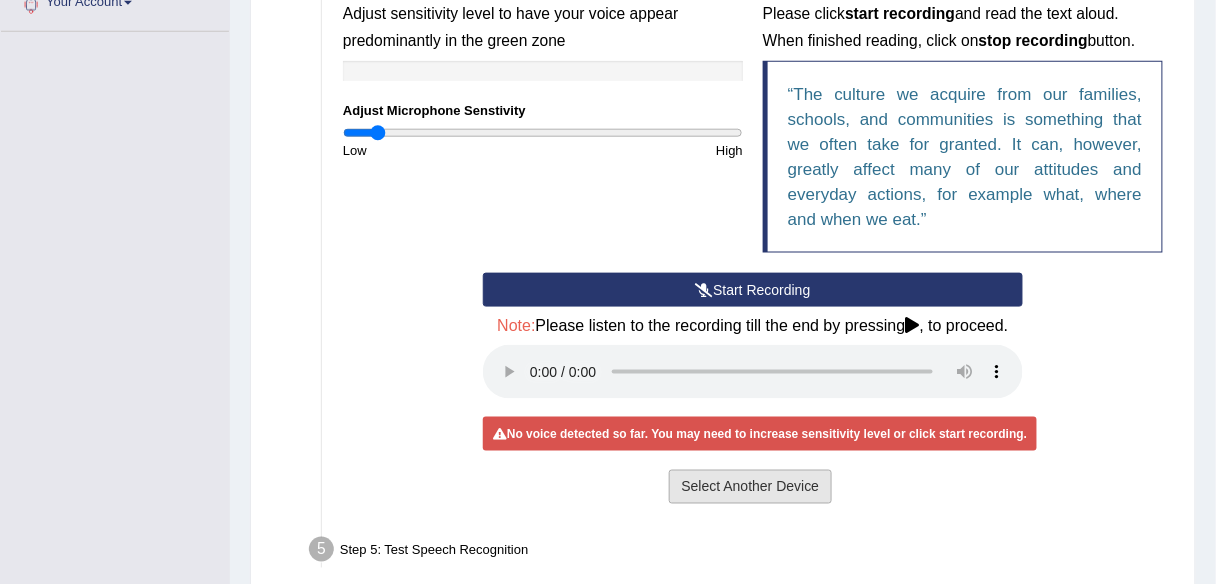 click on "Select Another Device" at bounding box center (751, 487) 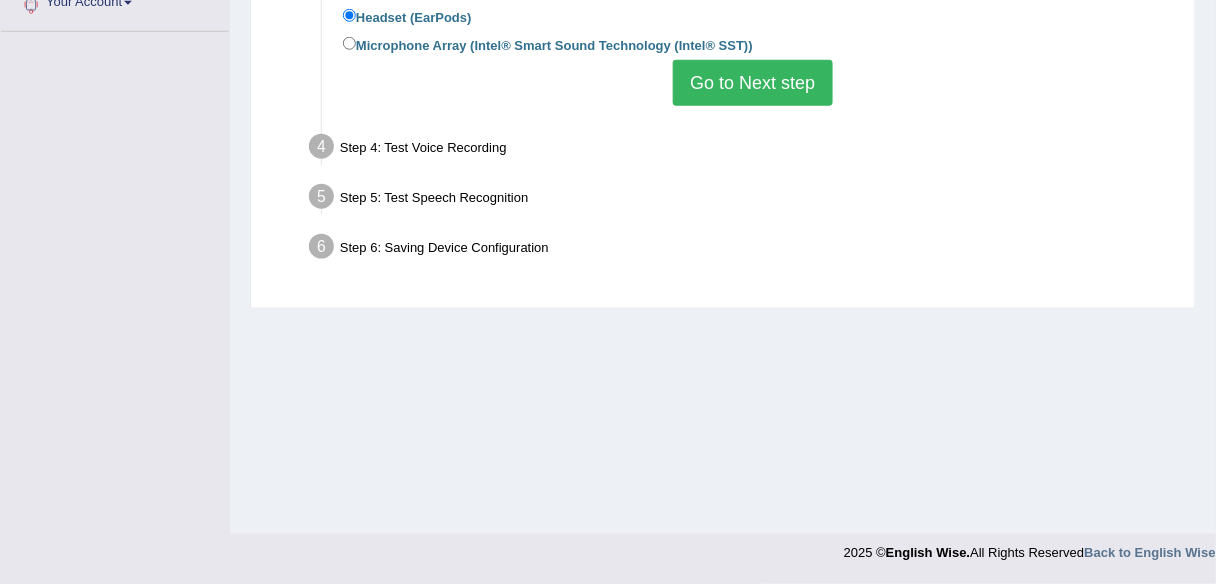 click on "Go to Next step" at bounding box center (752, 83) 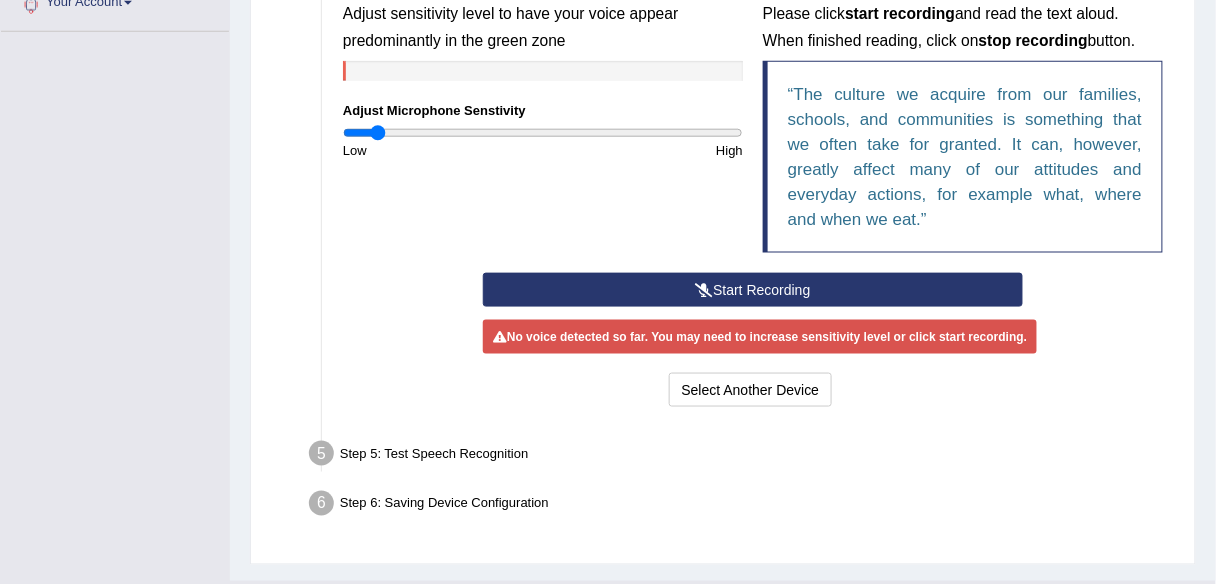 click on "Start Recording" at bounding box center (753, 290) 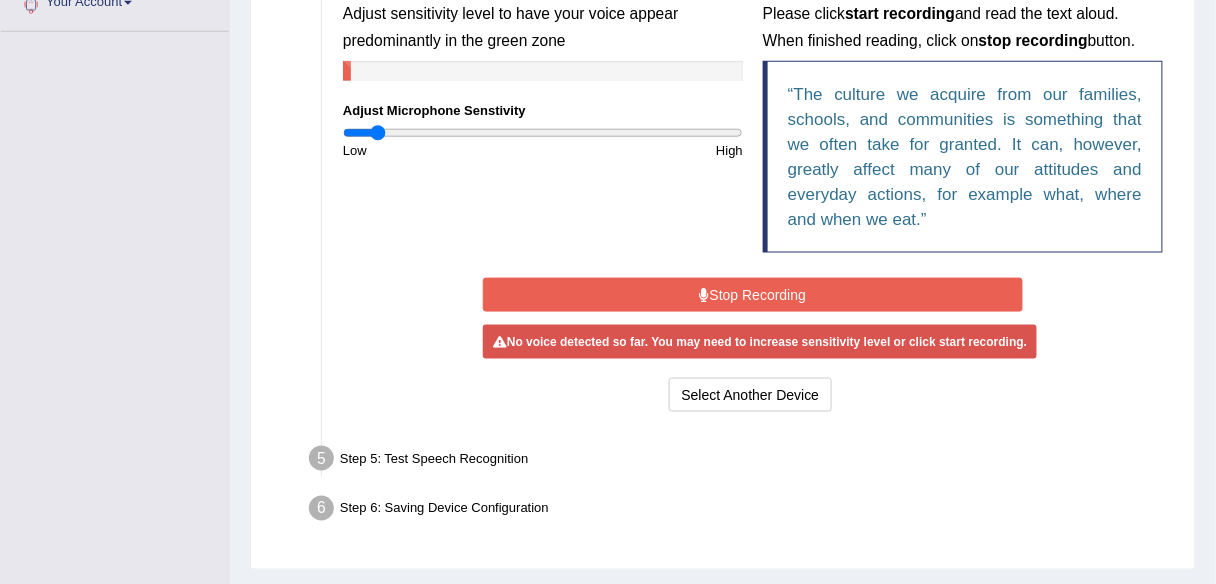 click on "Stop Recording" at bounding box center [753, 295] 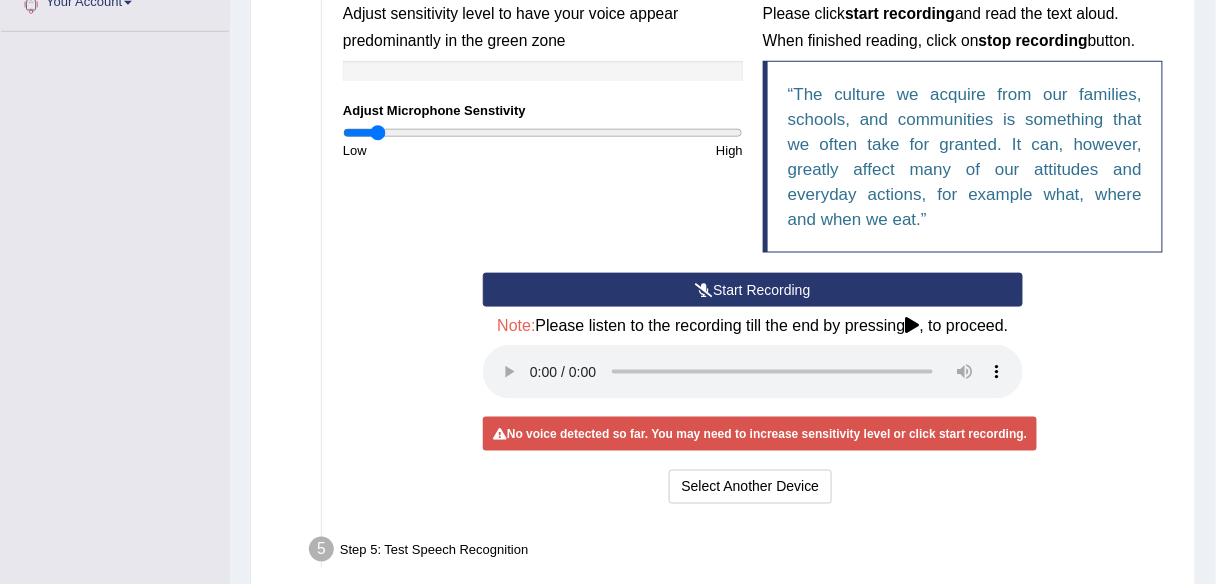 type 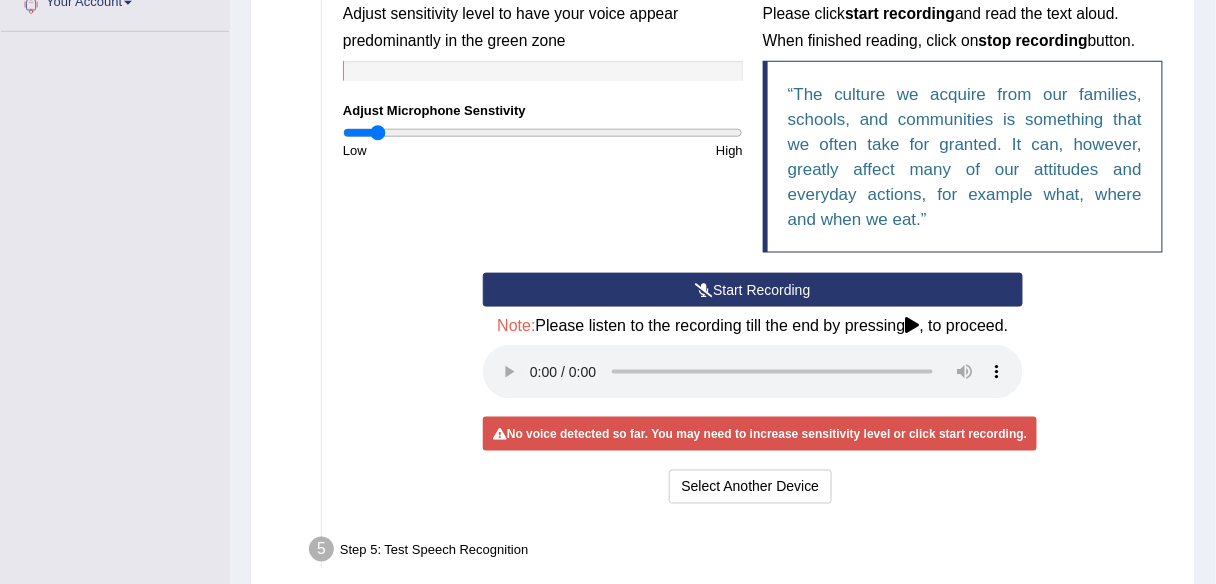 click on "No voice detected so far. You may need to increase sensitivity level or click start recording." at bounding box center [760, 434] 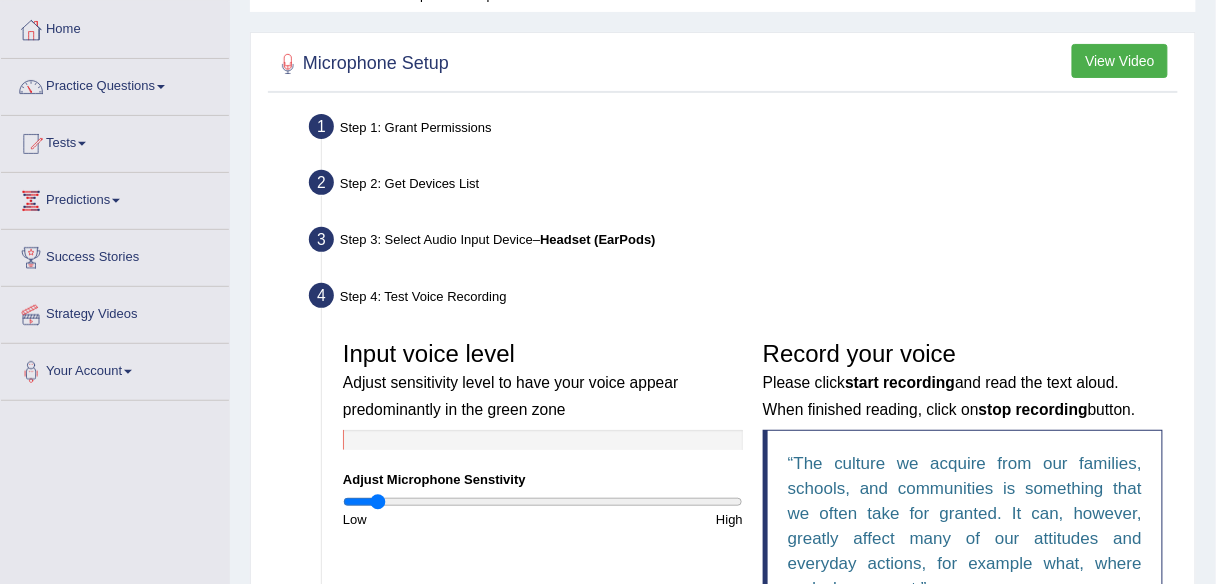 scroll, scrollTop: 0, scrollLeft: 0, axis: both 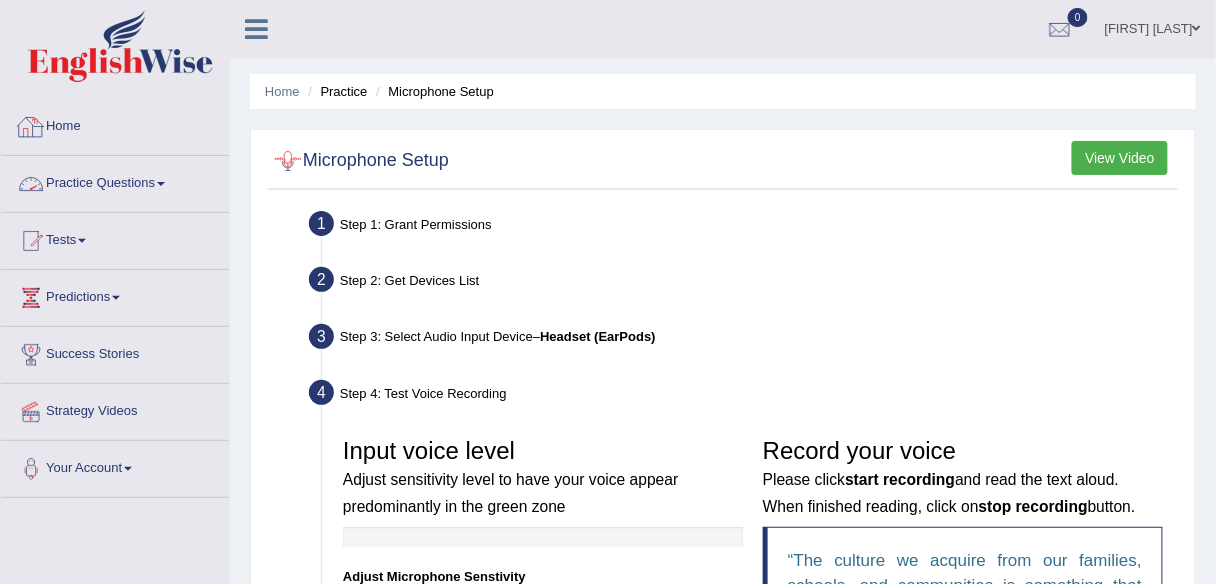 click on "Practice Questions" at bounding box center [115, 181] 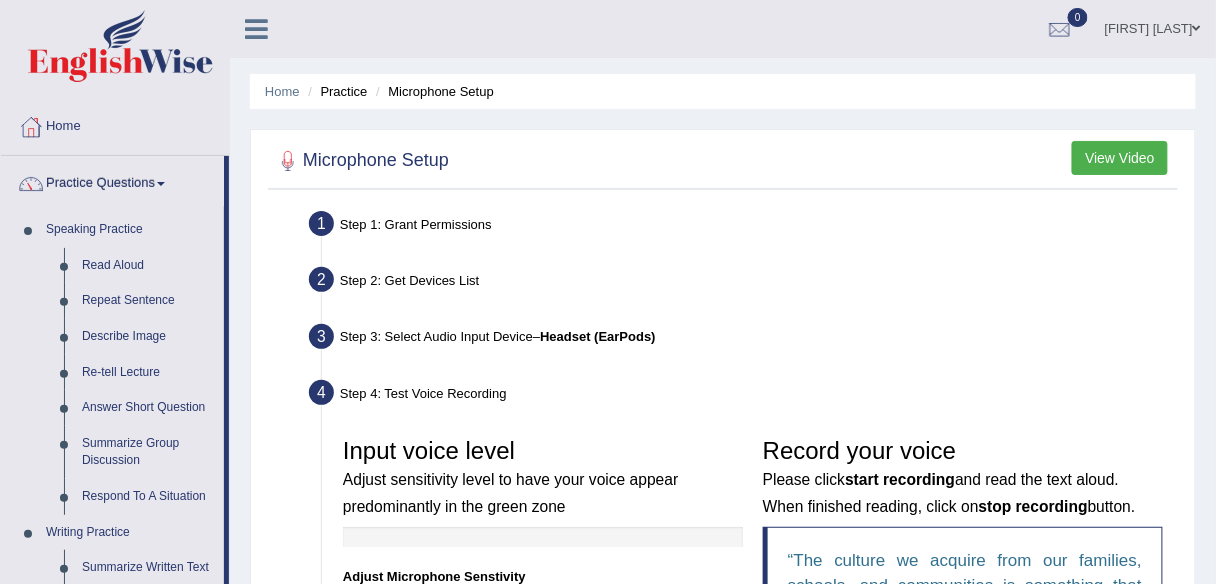 scroll, scrollTop: 80, scrollLeft: 0, axis: vertical 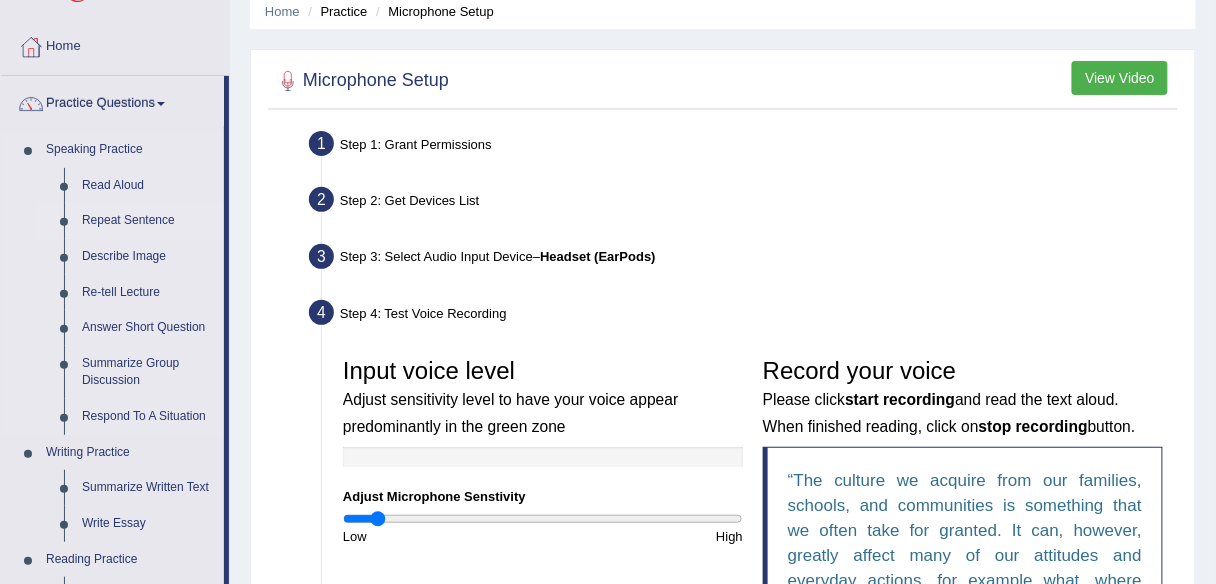 click on "Repeat Sentence" at bounding box center (148, 221) 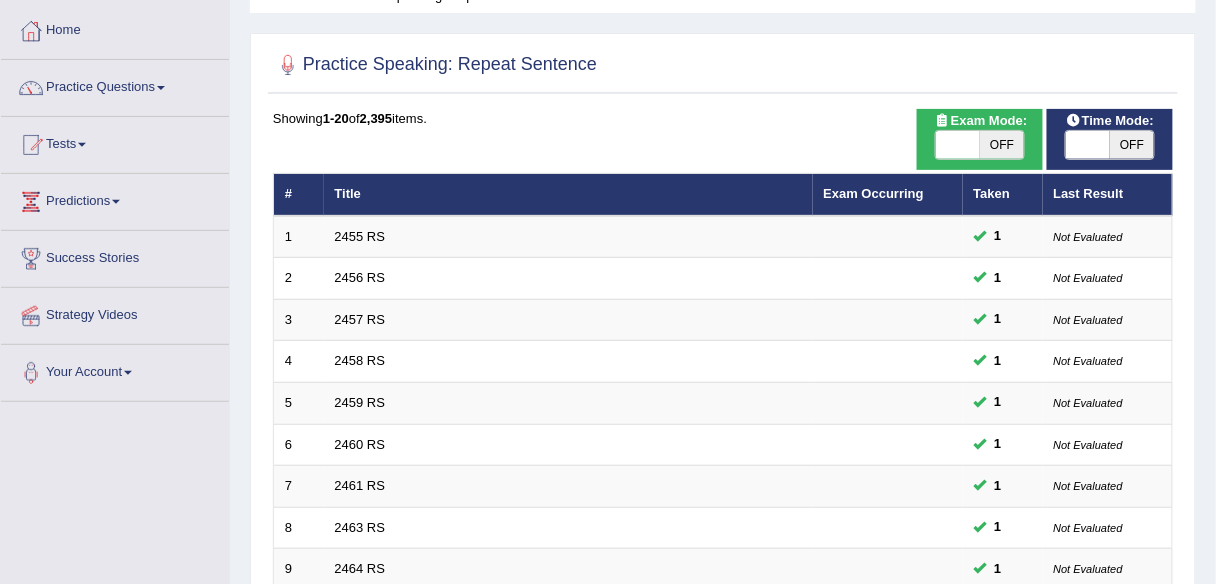 scroll, scrollTop: 240, scrollLeft: 0, axis: vertical 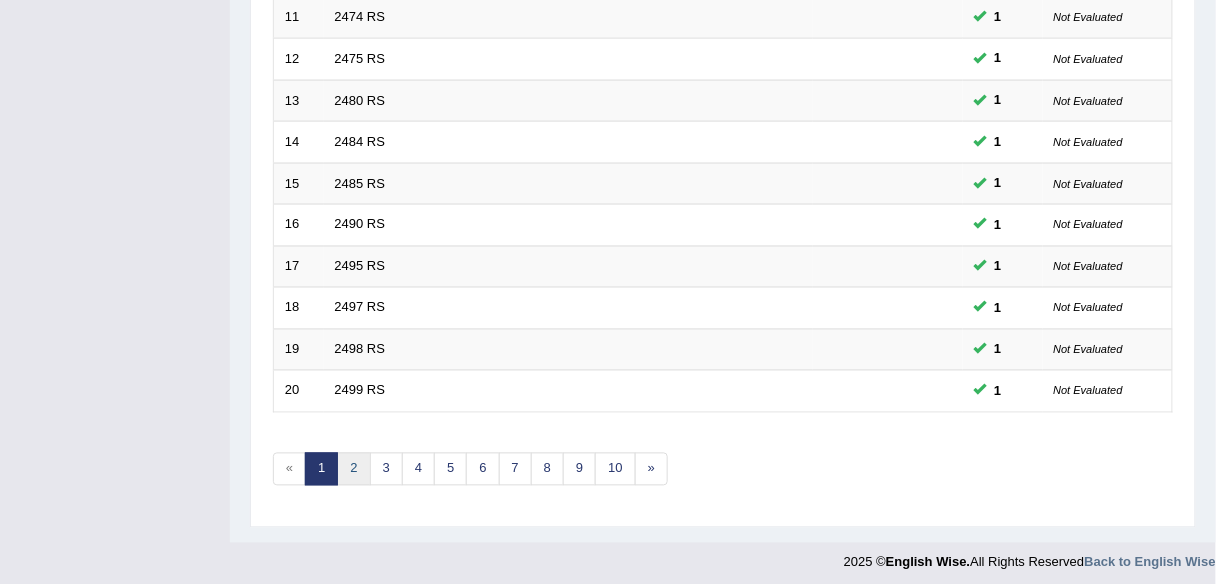 click on "2" at bounding box center (353, 469) 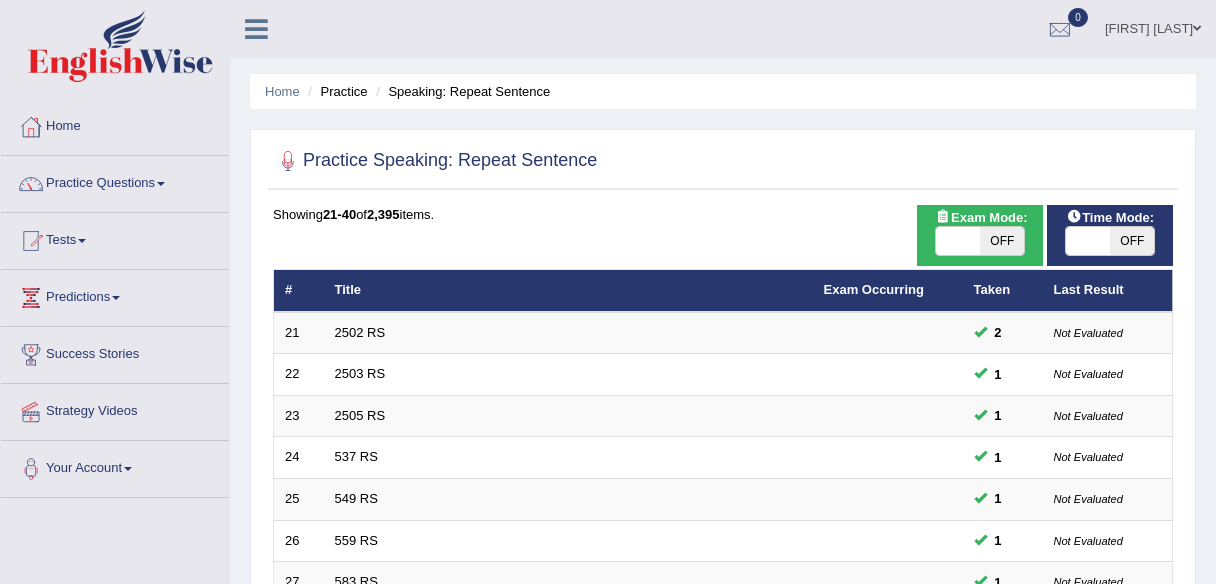 scroll, scrollTop: 0, scrollLeft: 0, axis: both 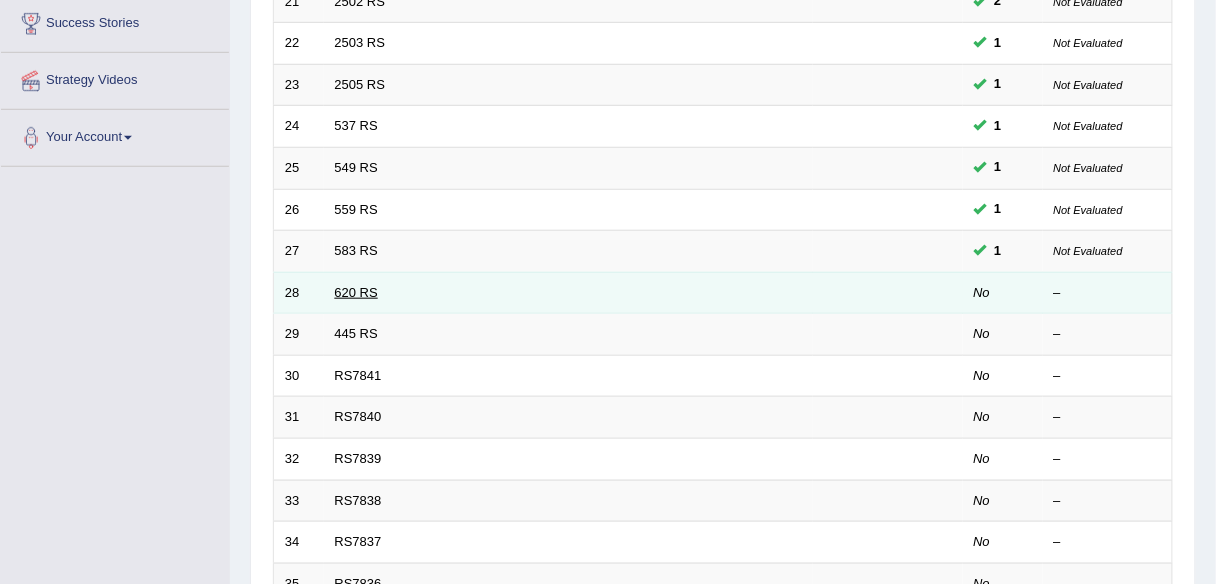 click on "620 RS" at bounding box center (356, 292) 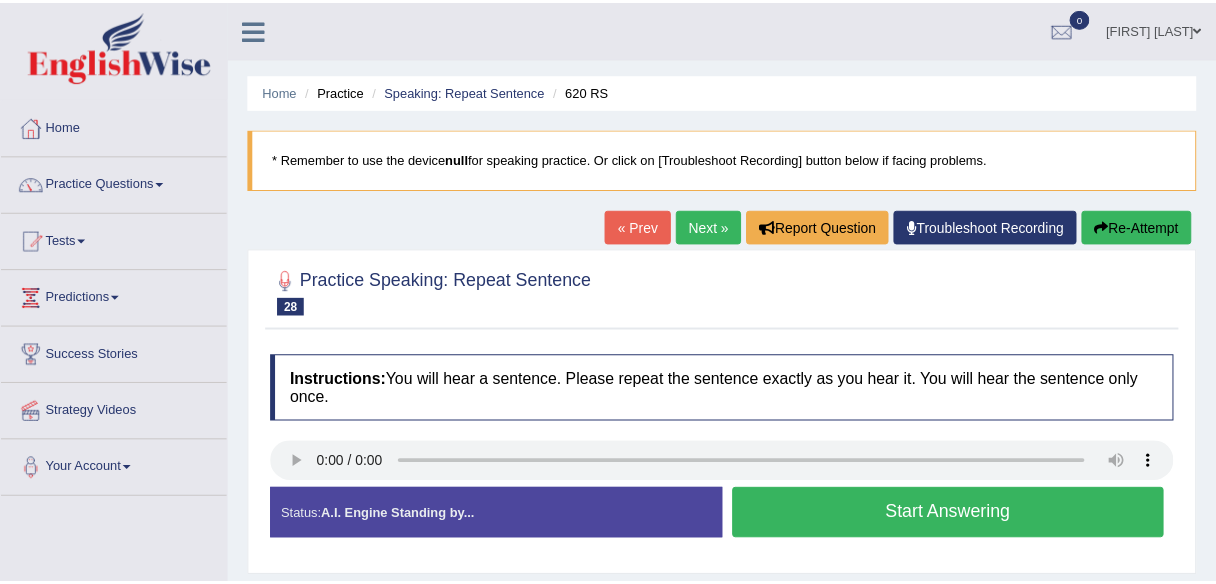 scroll, scrollTop: 0, scrollLeft: 0, axis: both 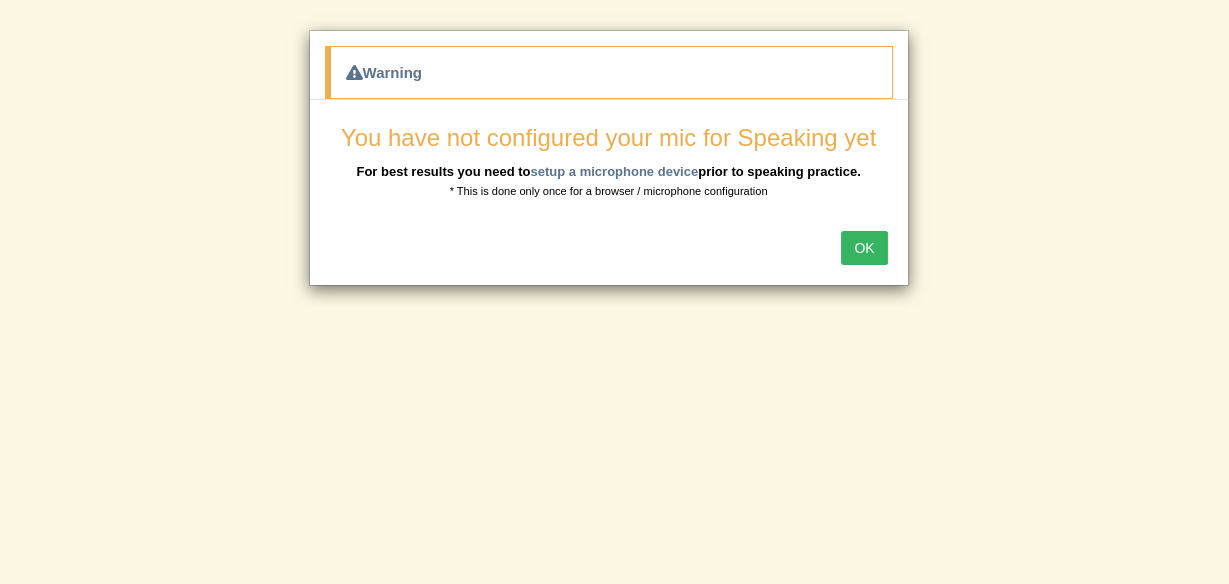 click on "OK" at bounding box center (864, 248) 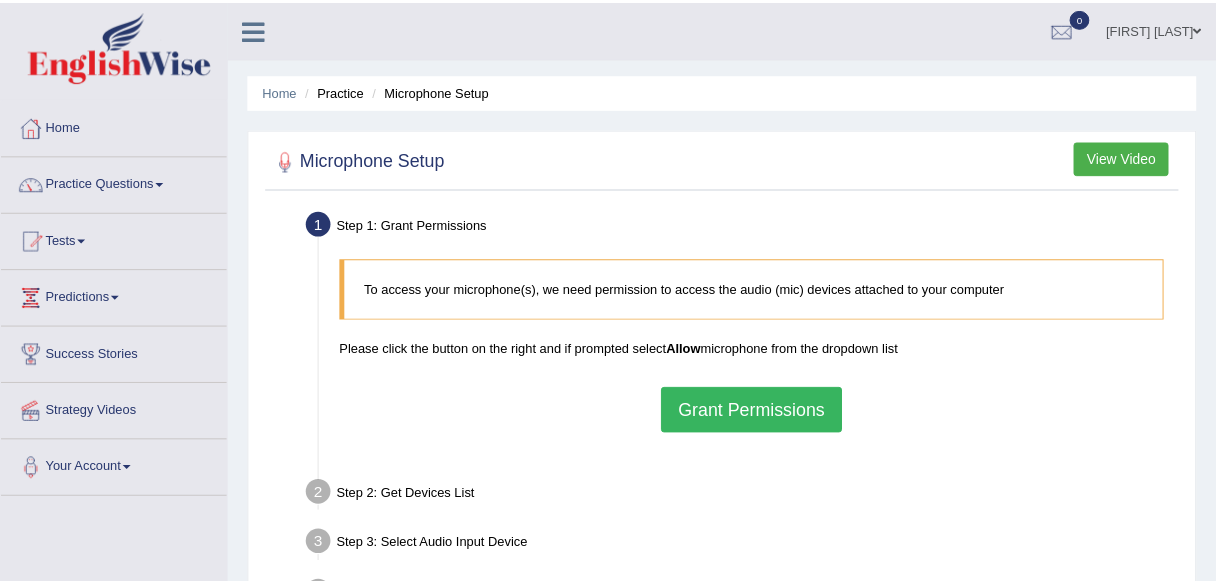 scroll, scrollTop: 0, scrollLeft: 0, axis: both 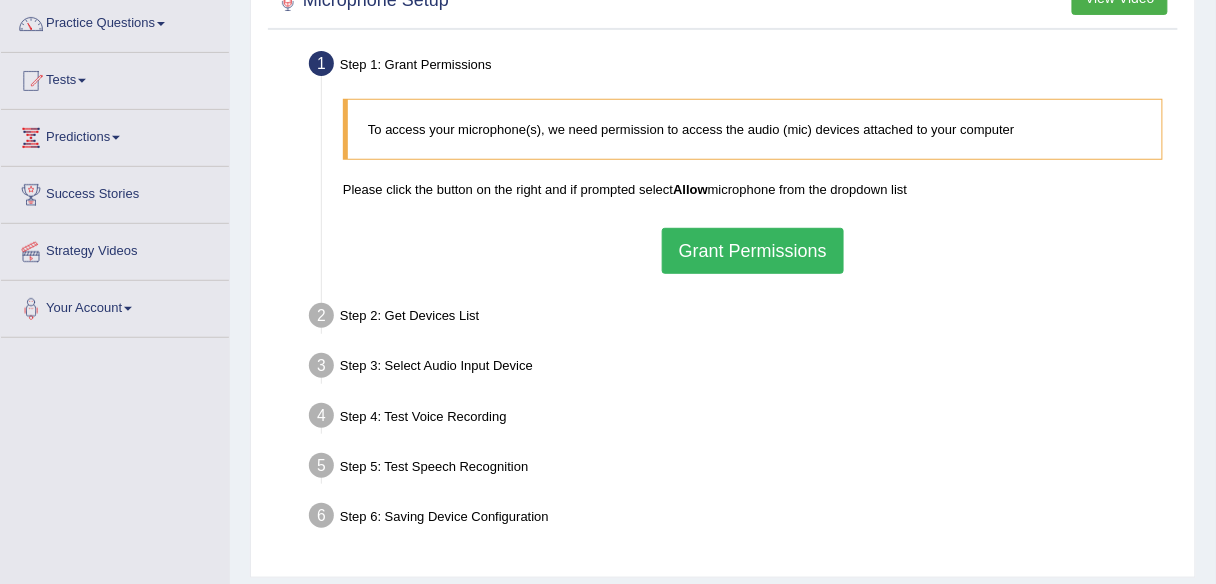 drag, startPoint x: 459, startPoint y: 363, endPoint x: 470, endPoint y: 359, distance: 11.7046995 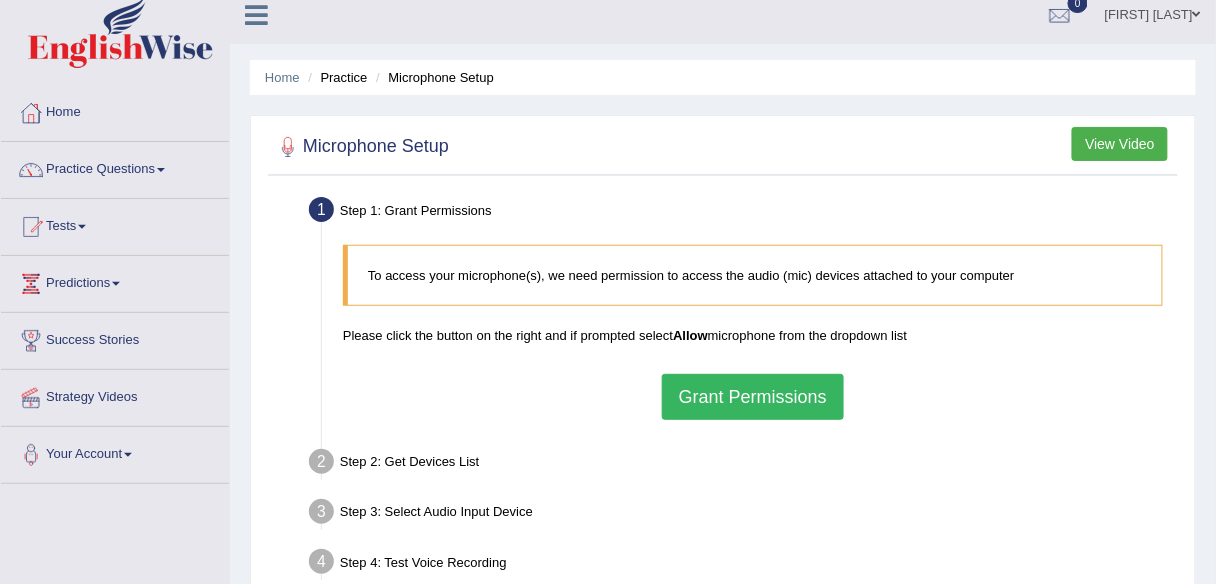 scroll, scrollTop: 0, scrollLeft: 0, axis: both 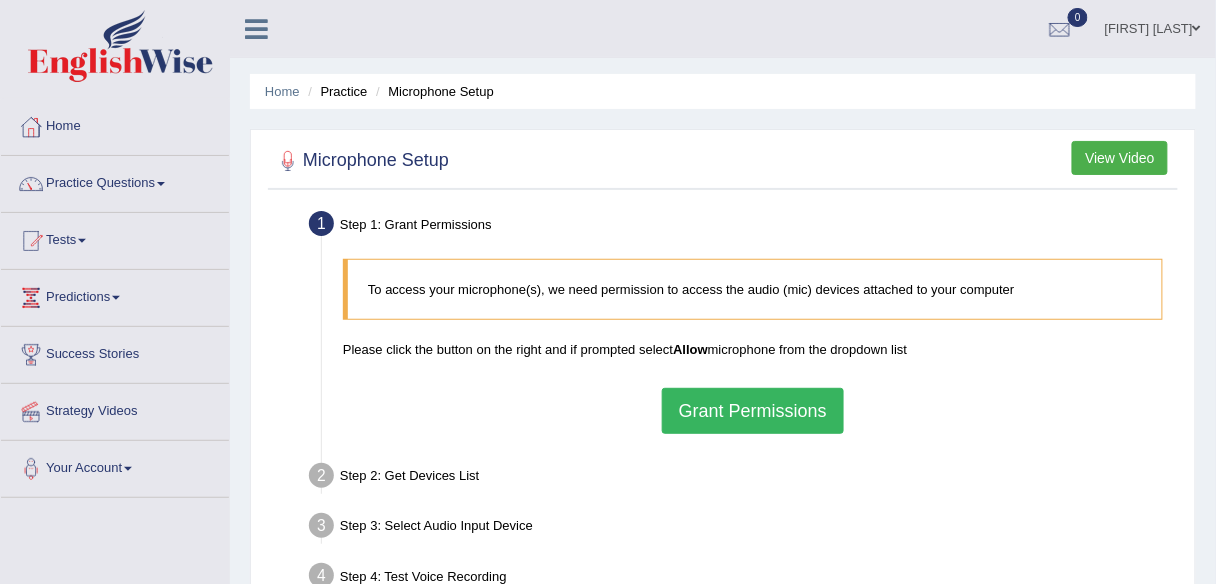 click on "Grant Permissions" at bounding box center (753, 411) 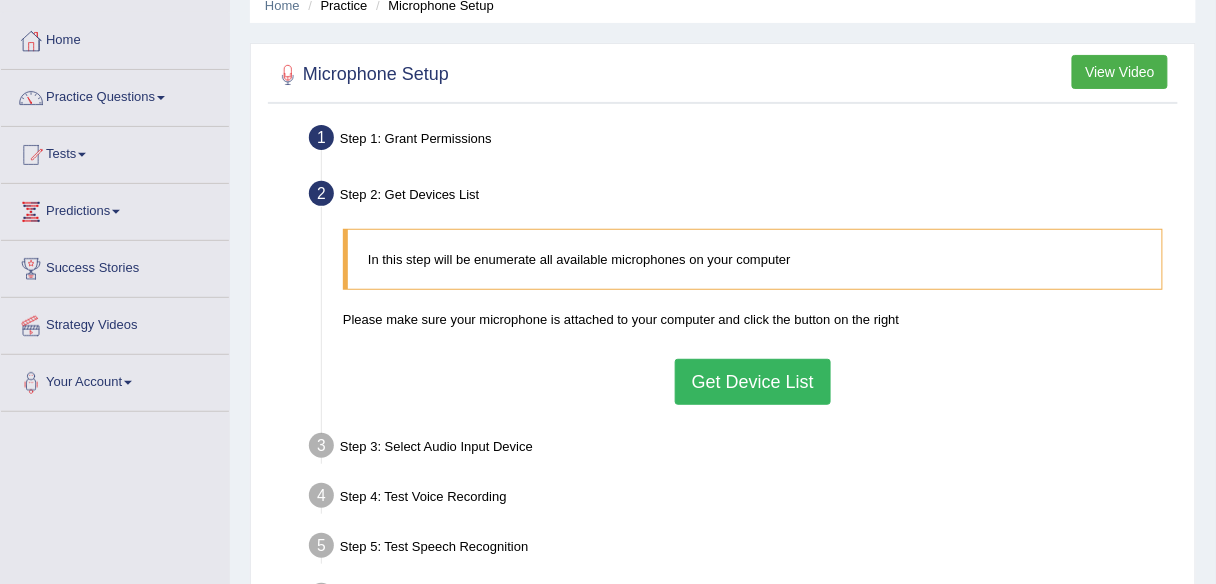 scroll, scrollTop: 80, scrollLeft: 0, axis: vertical 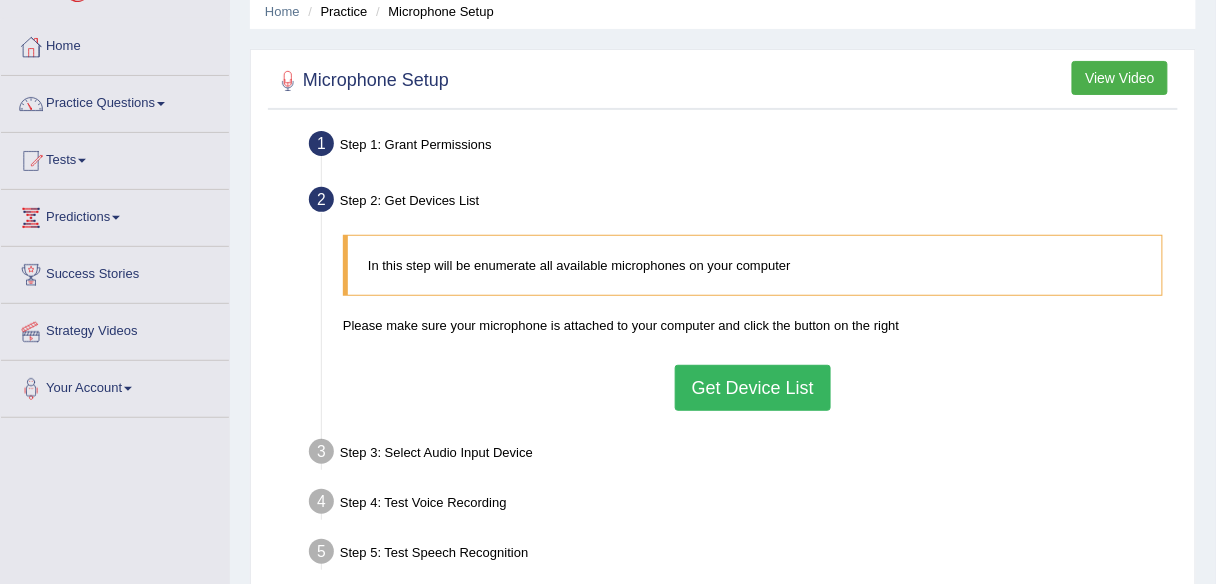 click on "View Video" at bounding box center (1120, 78) 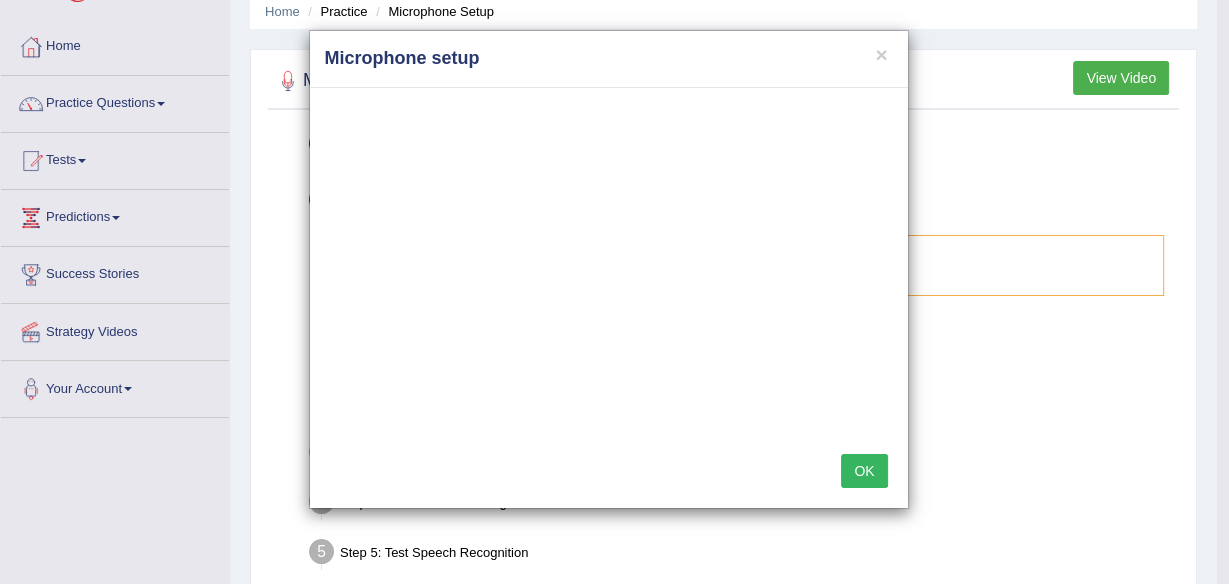 click on "× Microphone setup OK" at bounding box center [614, 292] 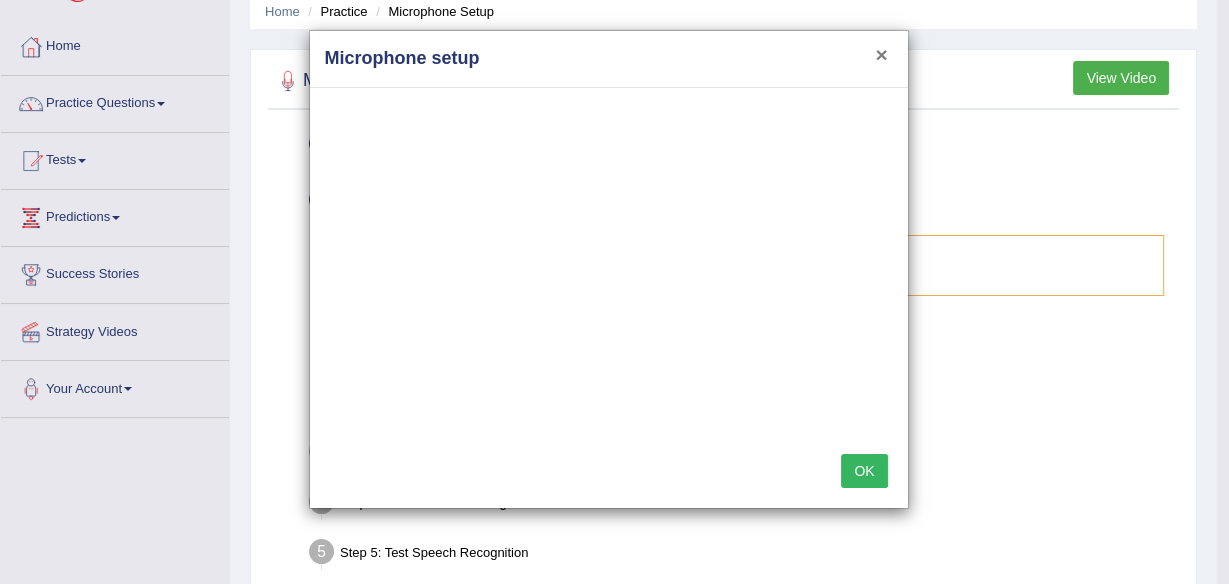 click on "×" at bounding box center (881, 54) 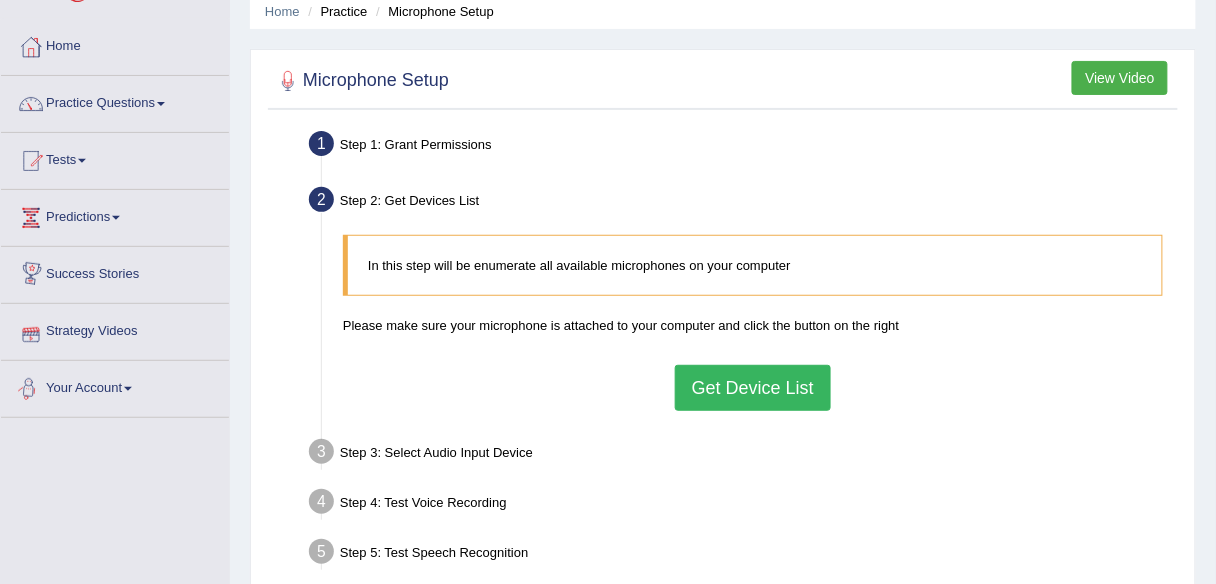 click on "Your Account" at bounding box center [115, 386] 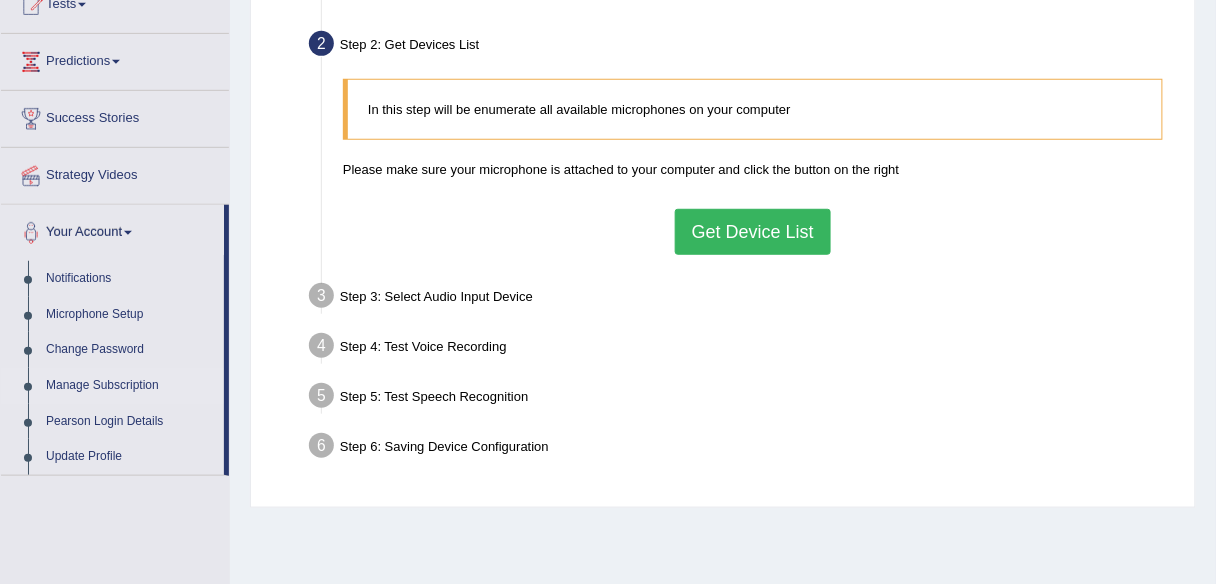 scroll, scrollTop: 240, scrollLeft: 0, axis: vertical 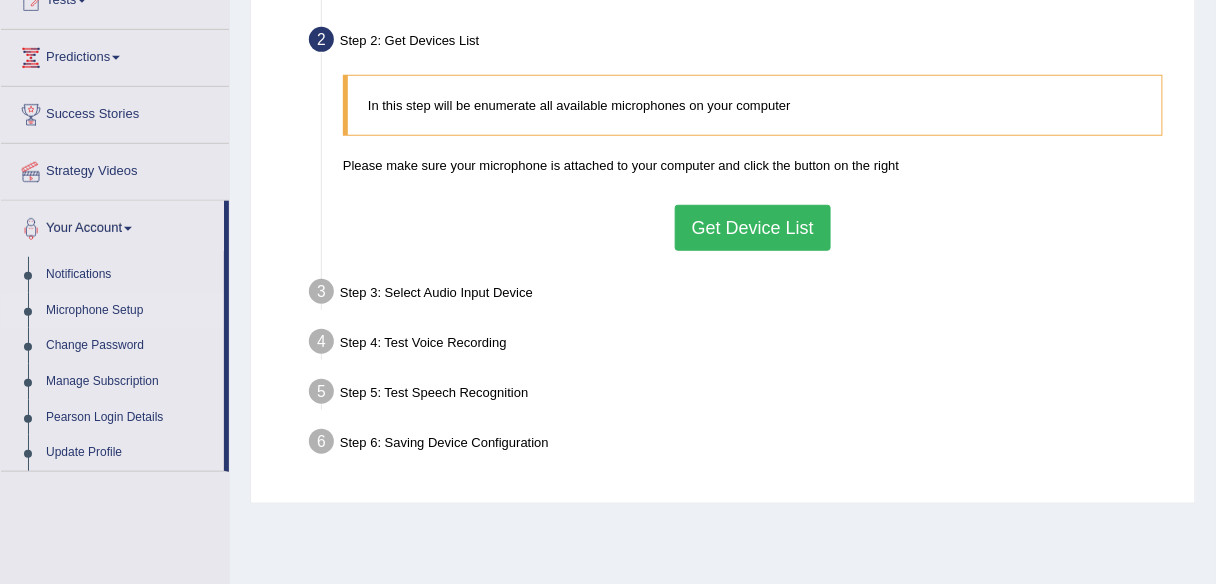 click on "Microphone Setup" at bounding box center [130, 311] 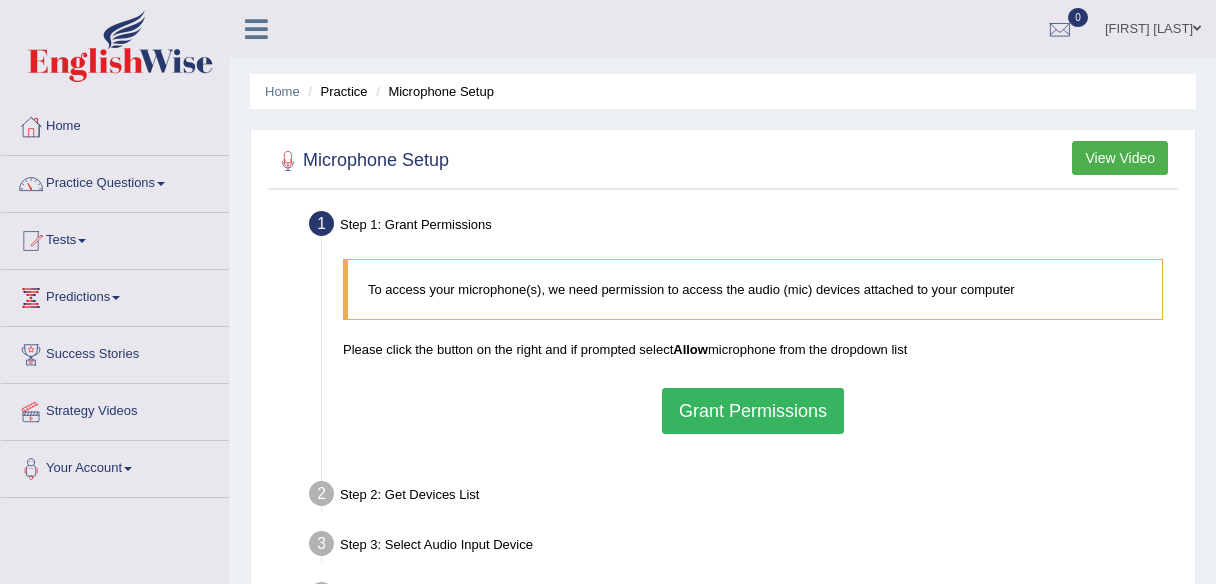 scroll, scrollTop: 0, scrollLeft: 0, axis: both 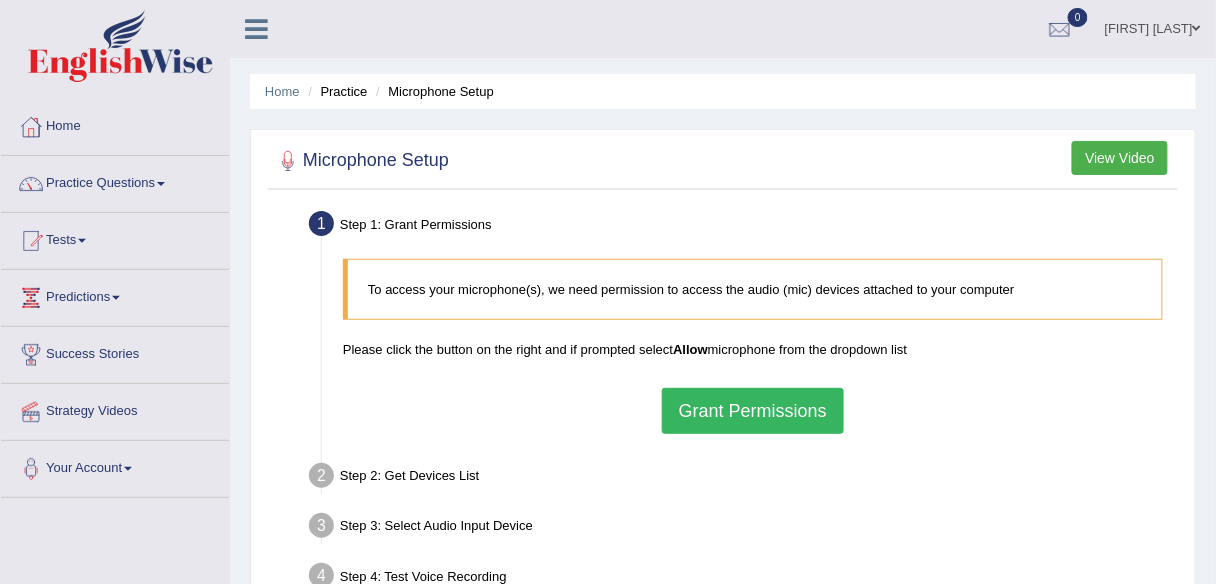 click on "Grant Permissions" at bounding box center [753, 411] 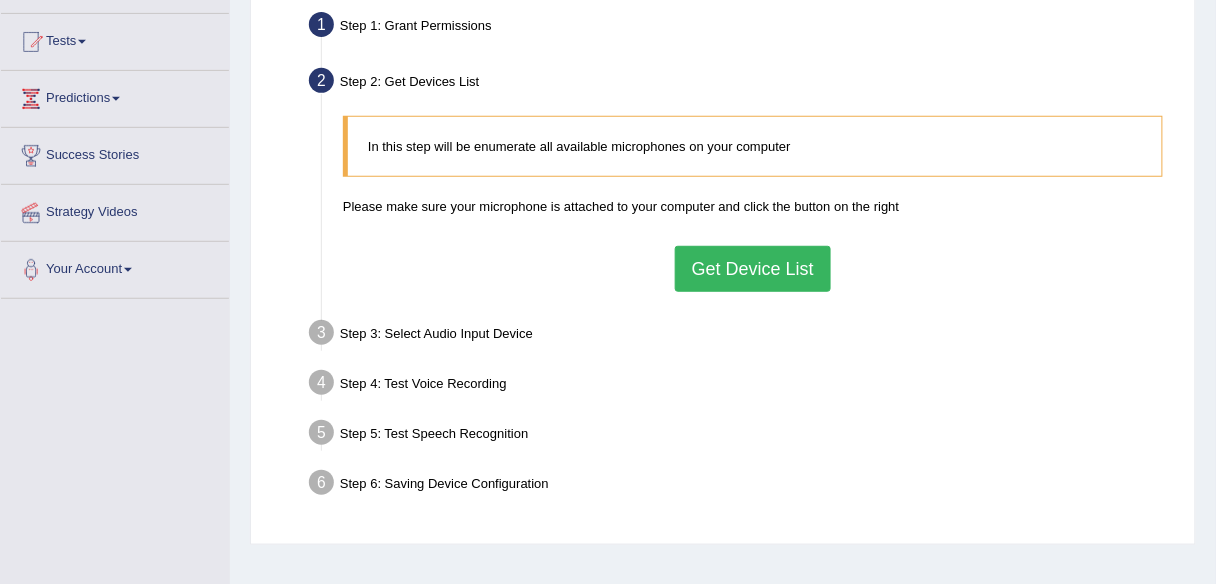 scroll, scrollTop: 240, scrollLeft: 0, axis: vertical 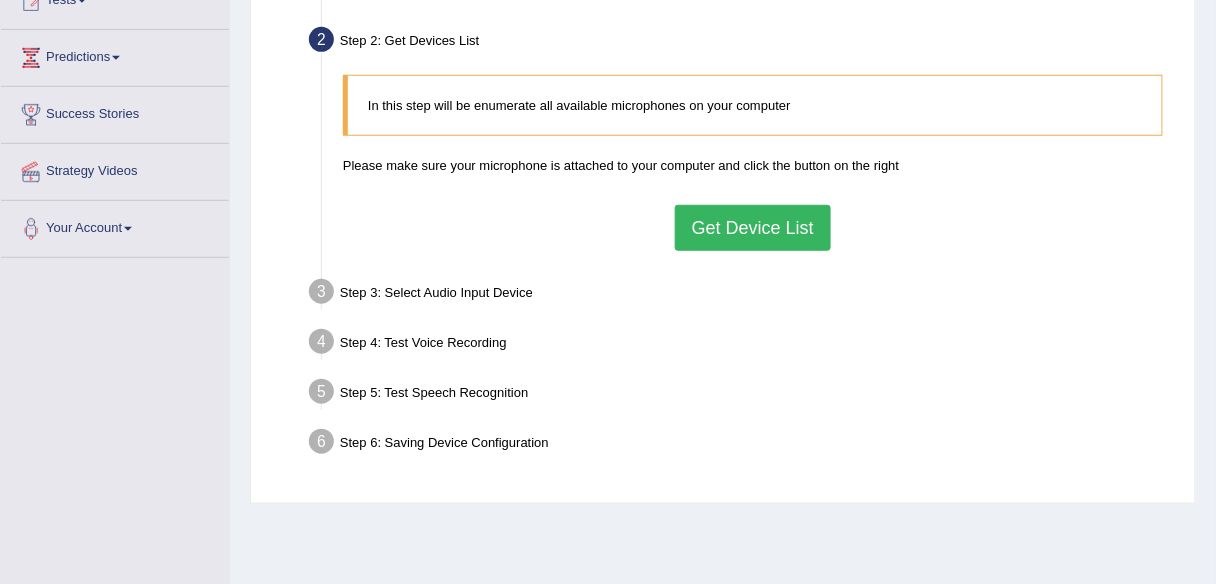 click on "Get Device List" at bounding box center (753, 228) 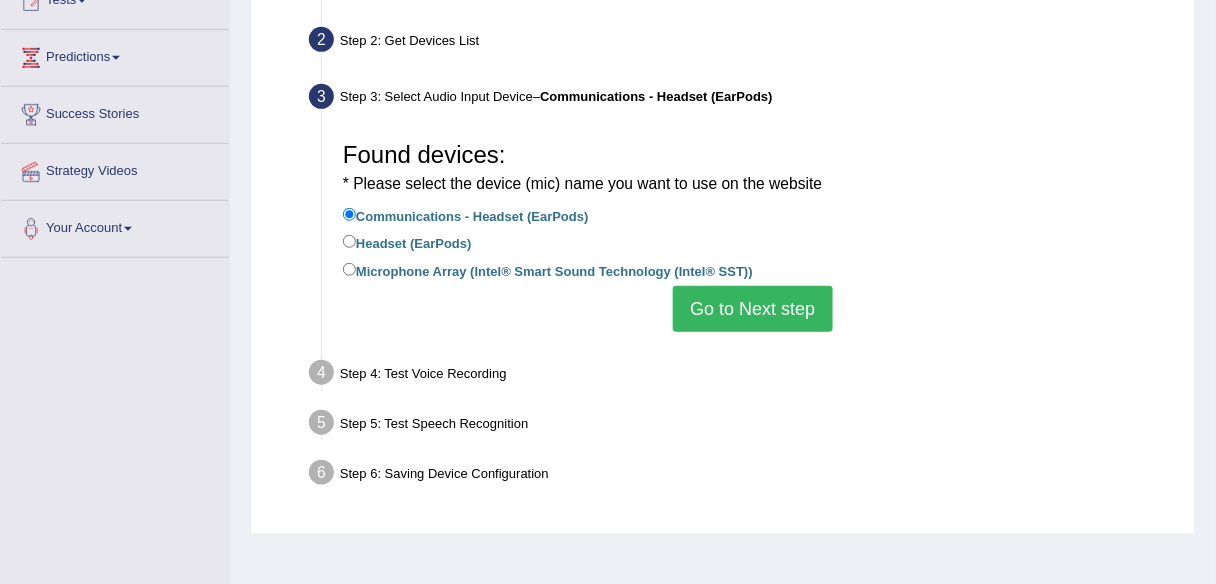 click on "Go to Next step" at bounding box center (752, 309) 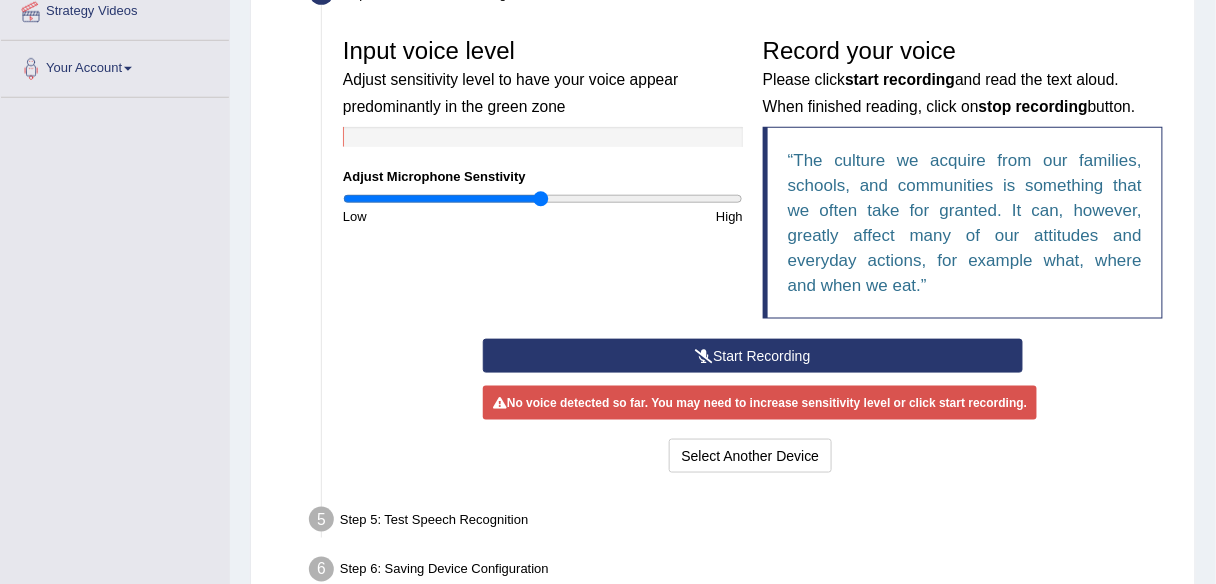 scroll, scrollTop: 480, scrollLeft: 0, axis: vertical 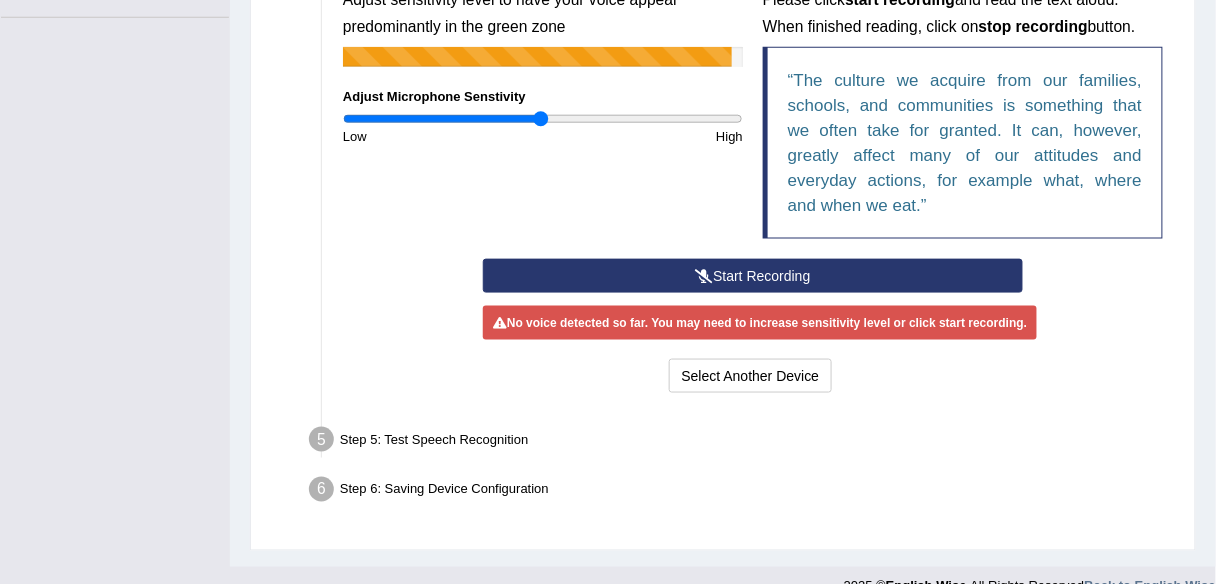 click at bounding box center (704, 276) 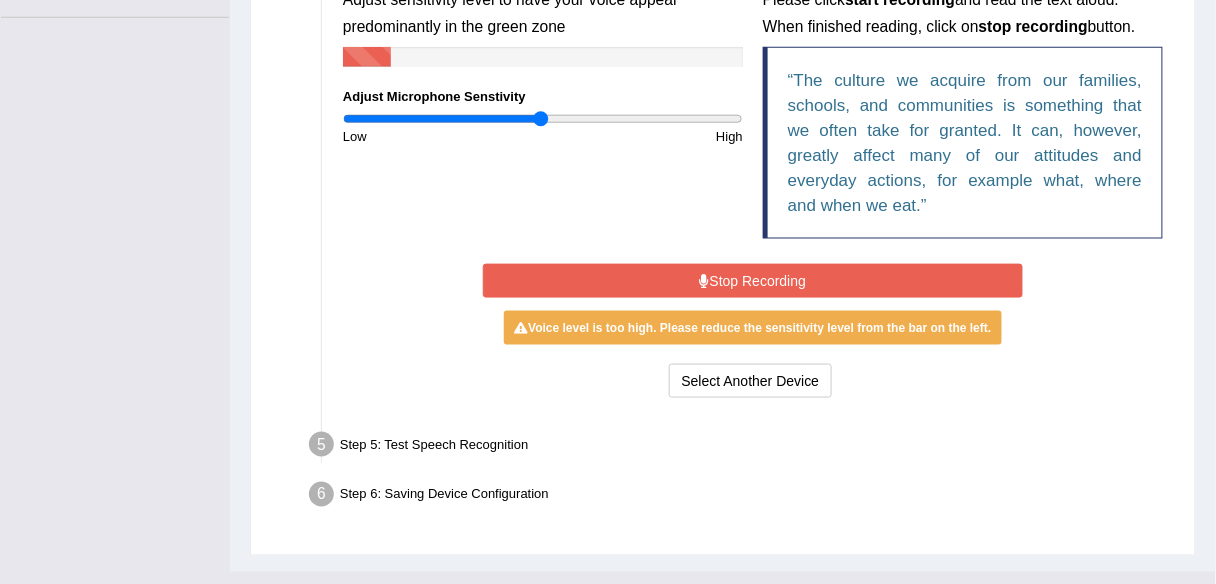 click on "Stop Recording" at bounding box center [753, 281] 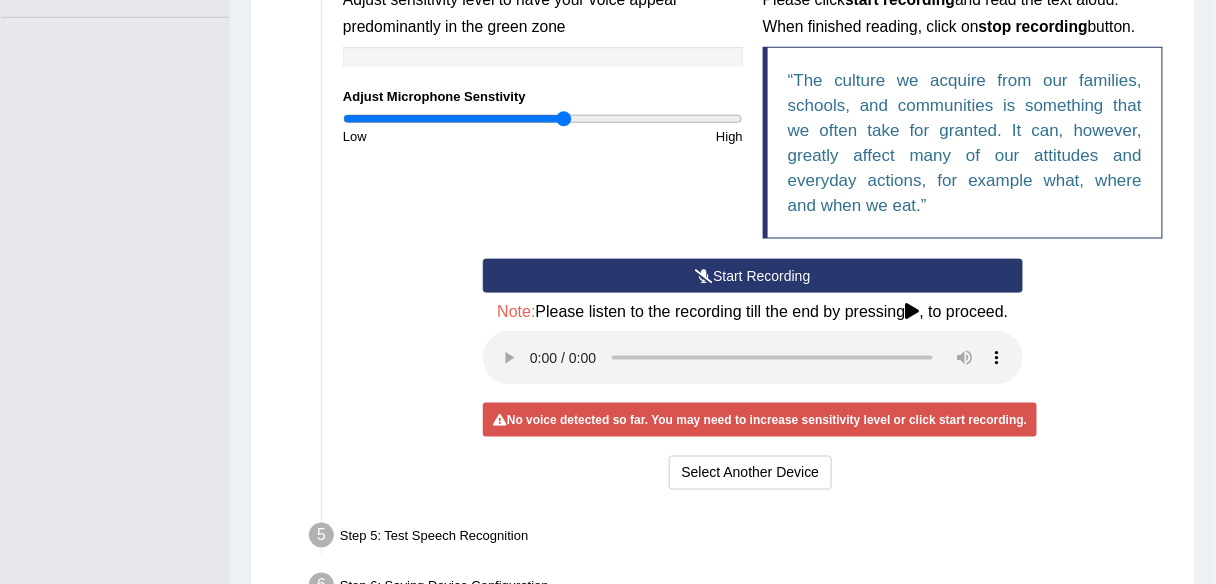 drag, startPoint x: 538, startPoint y: 114, endPoint x: 565, endPoint y: 130, distance: 31.38471 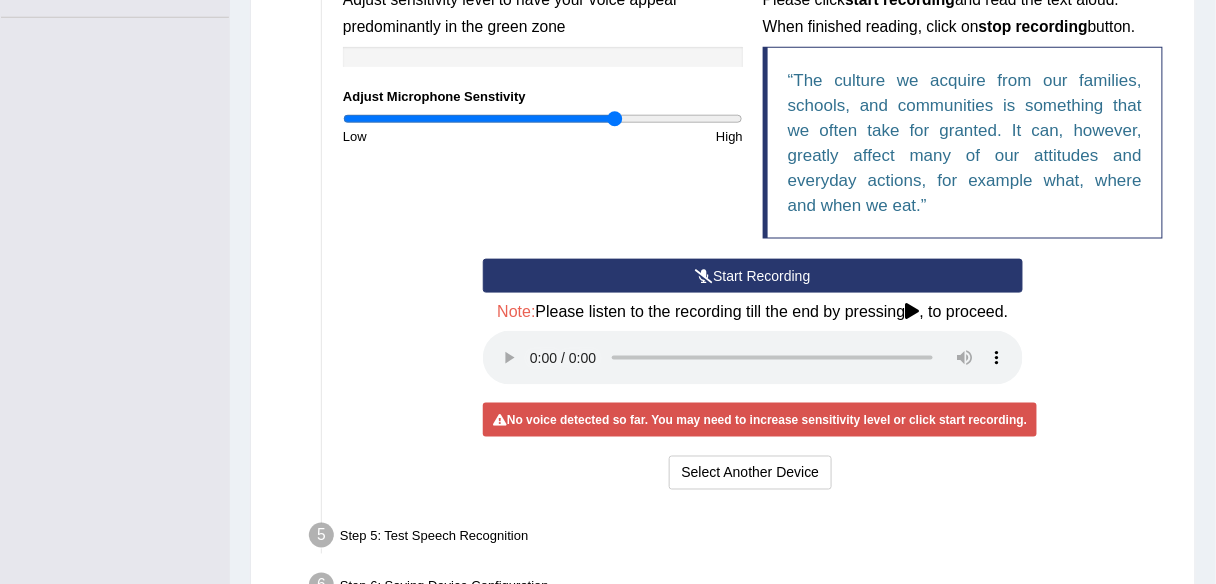 drag, startPoint x: 573, startPoint y: 117, endPoint x: 613, endPoint y: 119, distance: 40.04997 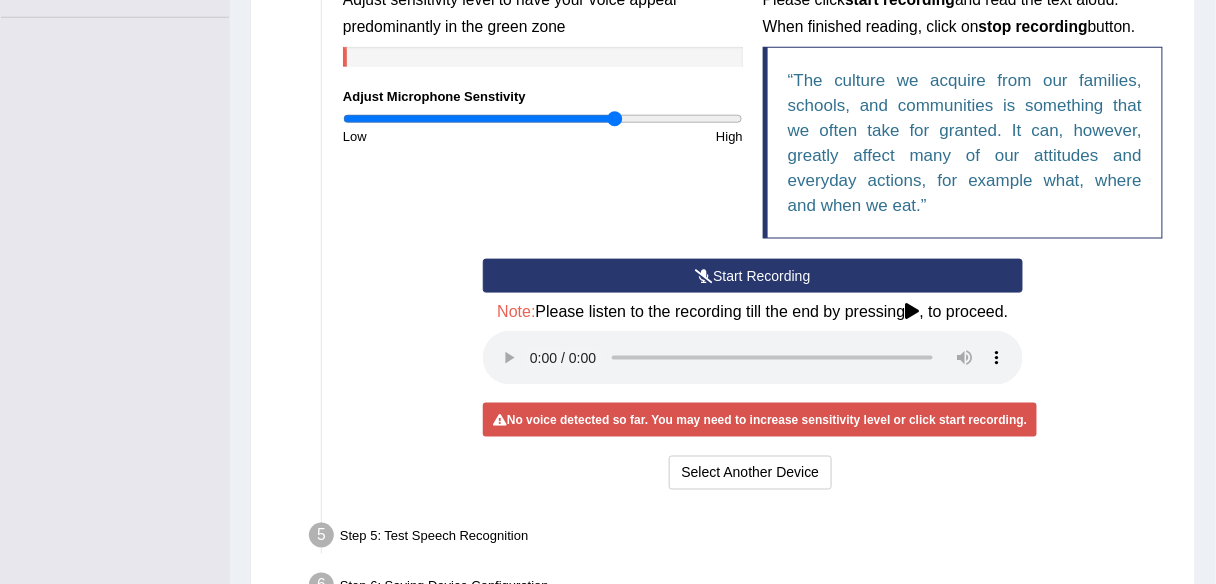 click on "Start Recording" at bounding box center [753, 276] 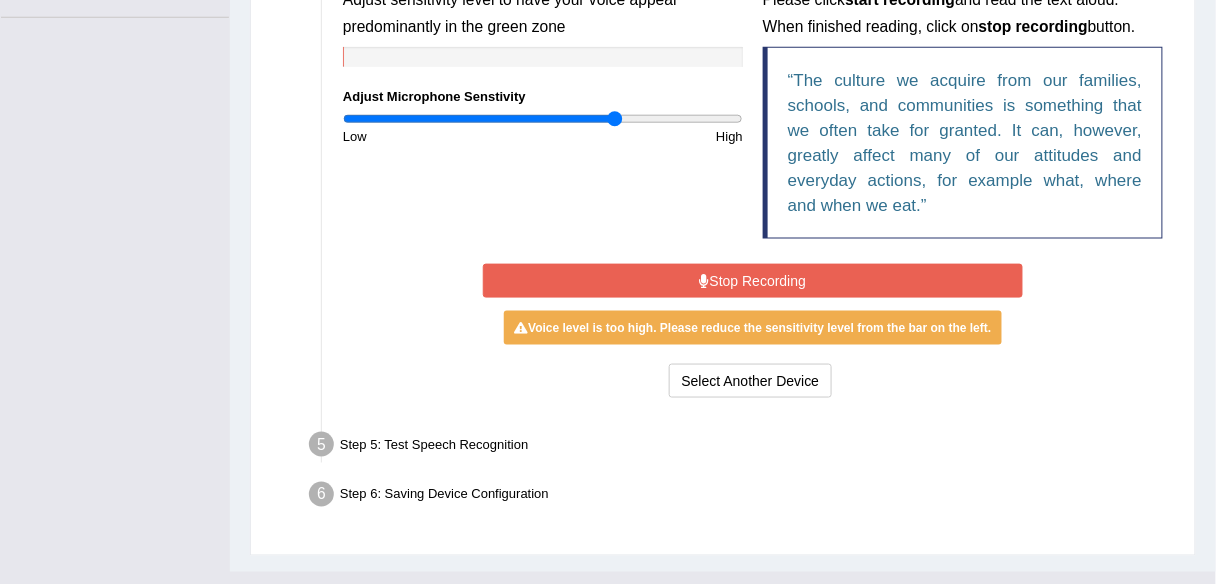 click on "Stop Recording" at bounding box center [753, 281] 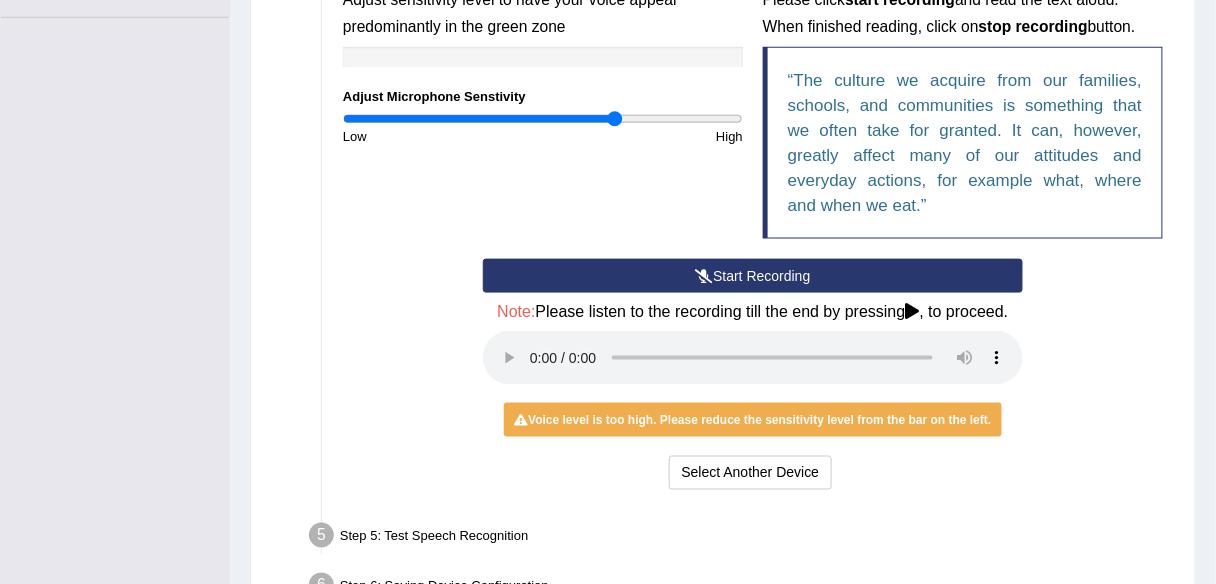 type 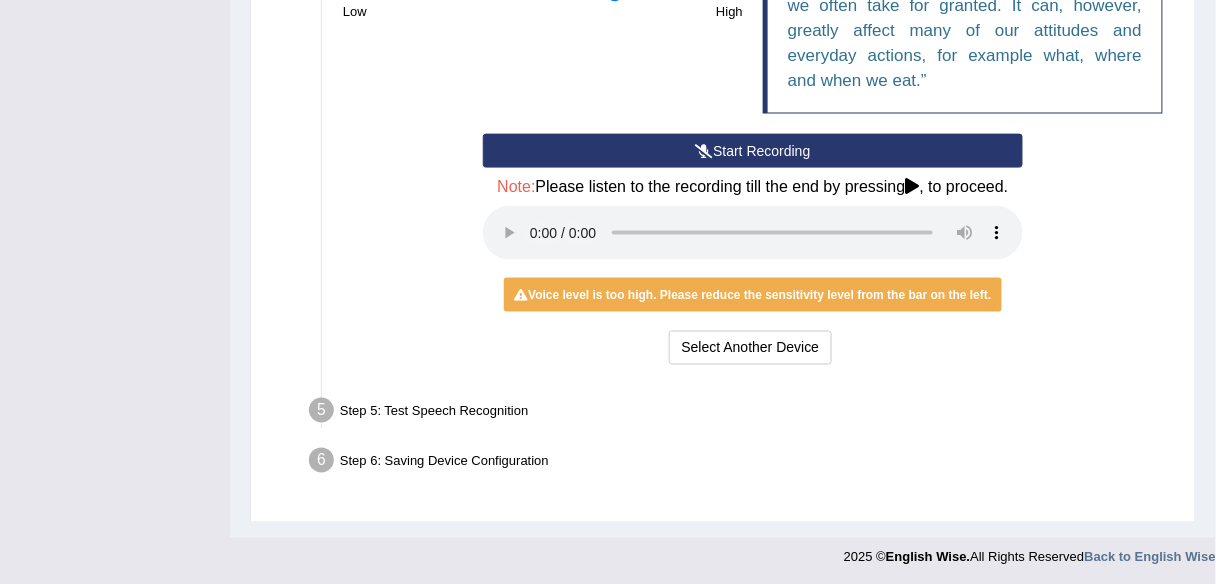 scroll, scrollTop: 608, scrollLeft: 0, axis: vertical 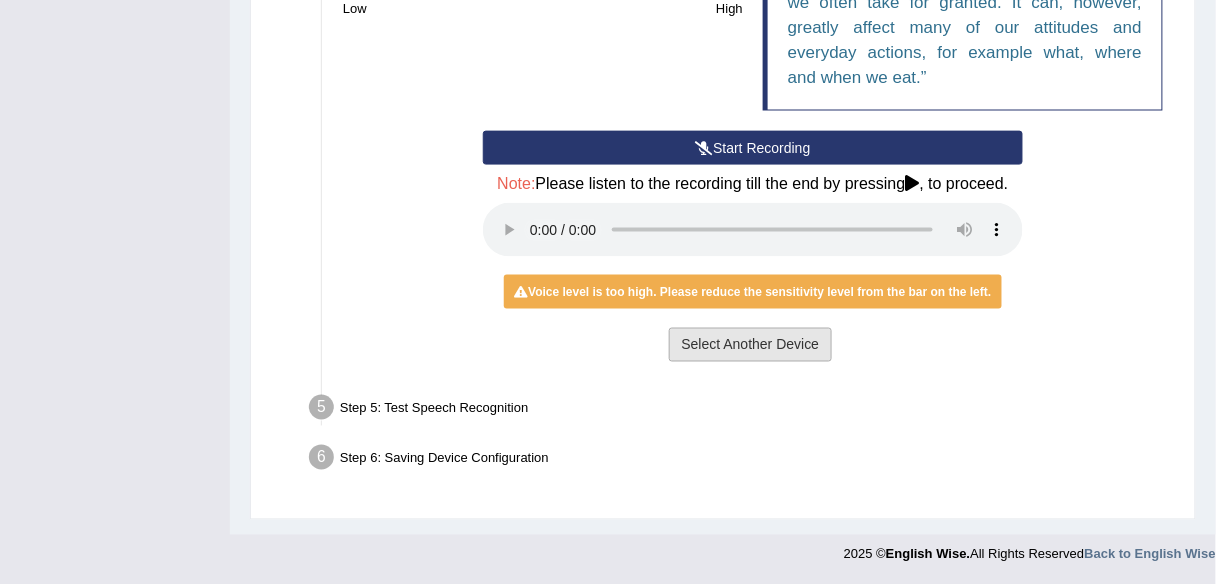 click on "Select Another Device" at bounding box center [751, 345] 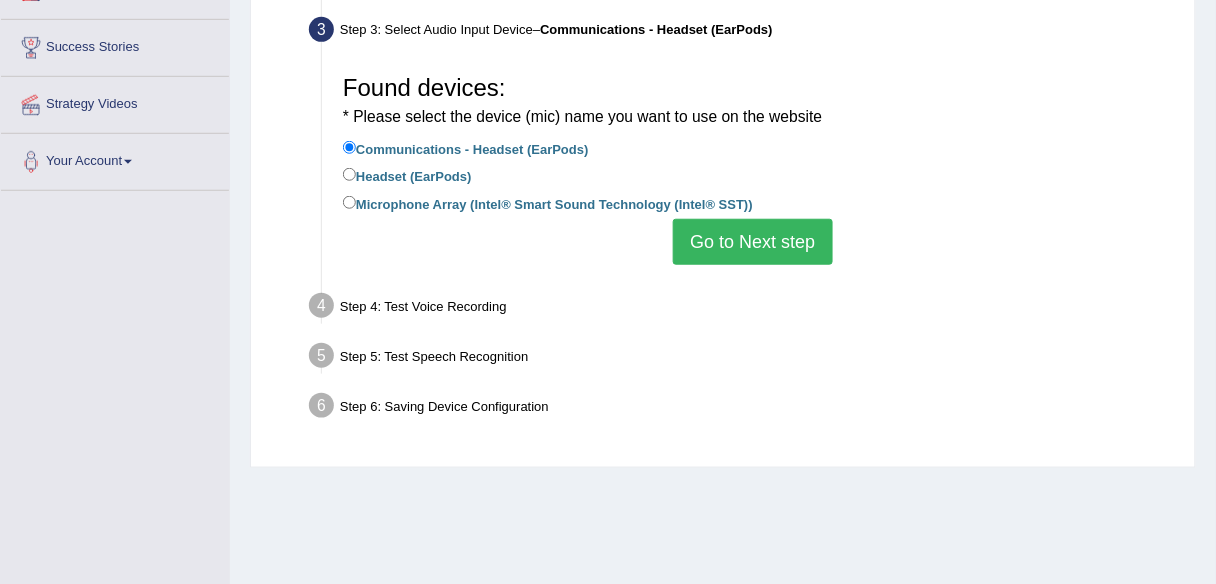scroll, scrollTop: 306, scrollLeft: 0, axis: vertical 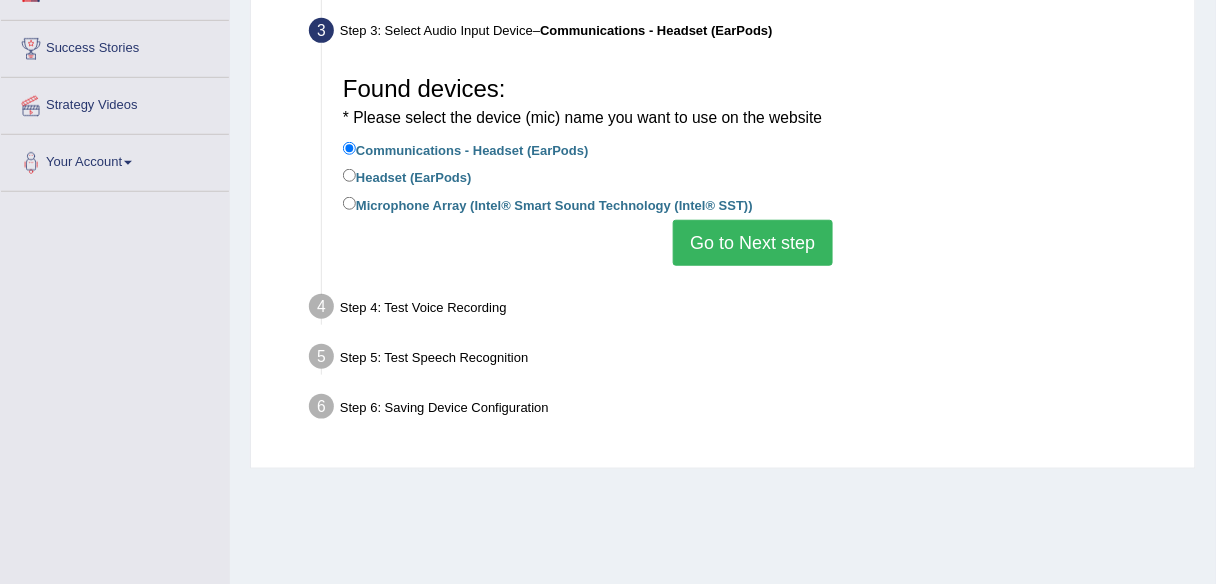 click on "Go to Next step" at bounding box center [752, 243] 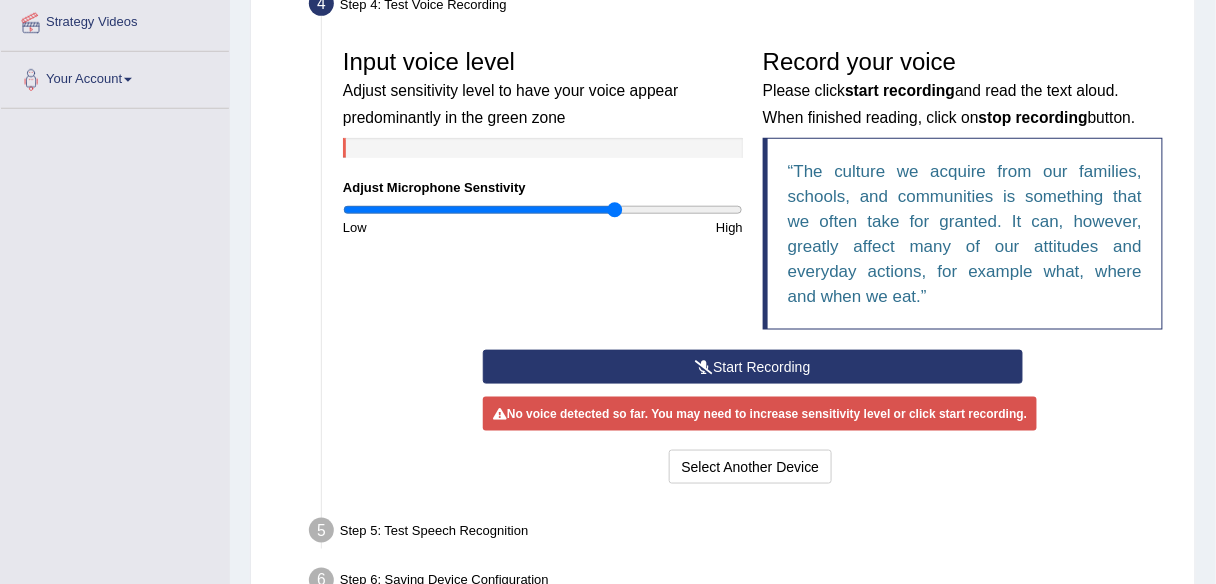 scroll, scrollTop: 466, scrollLeft: 0, axis: vertical 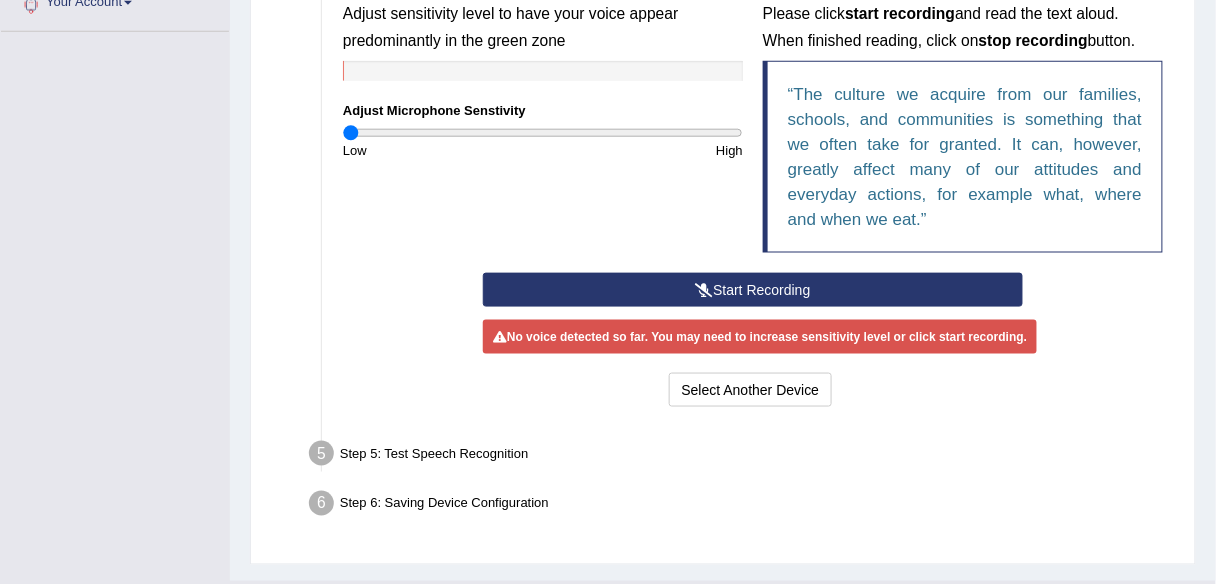 drag, startPoint x: 598, startPoint y: 135, endPoint x: 330, endPoint y: 101, distance: 270.1481 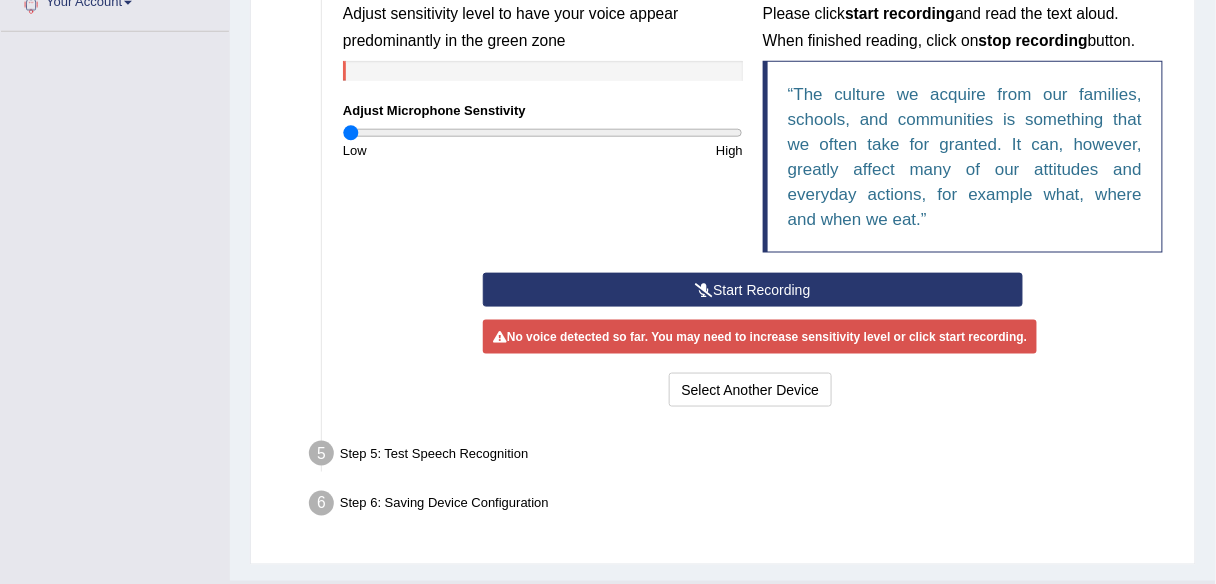 click on "Start Recording" at bounding box center (753, 290) 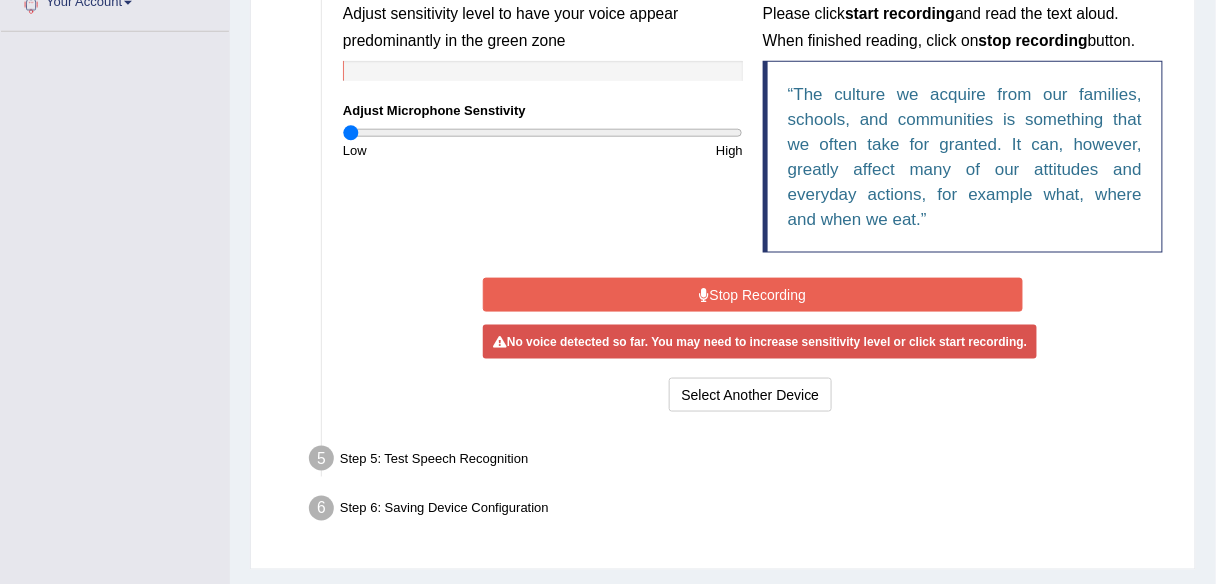 click on "Stop Recording" at bounding box center [753, 295] 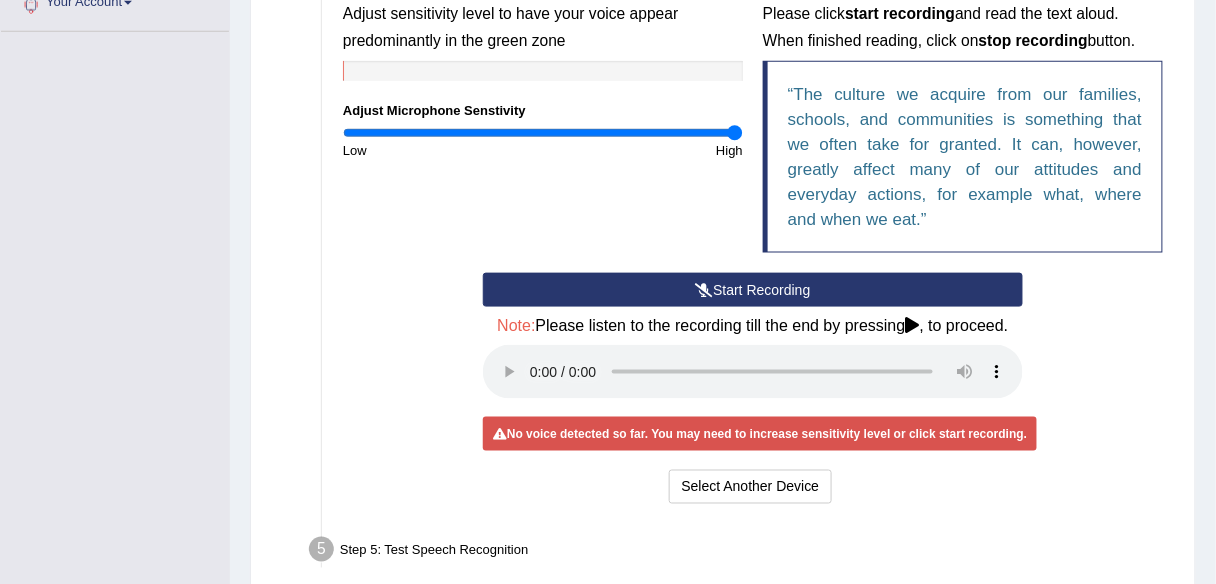 drag, startPoint x: 380, startPoint y: 137, endPoint x: 752, endPoint y: 144, distance: 372.06586 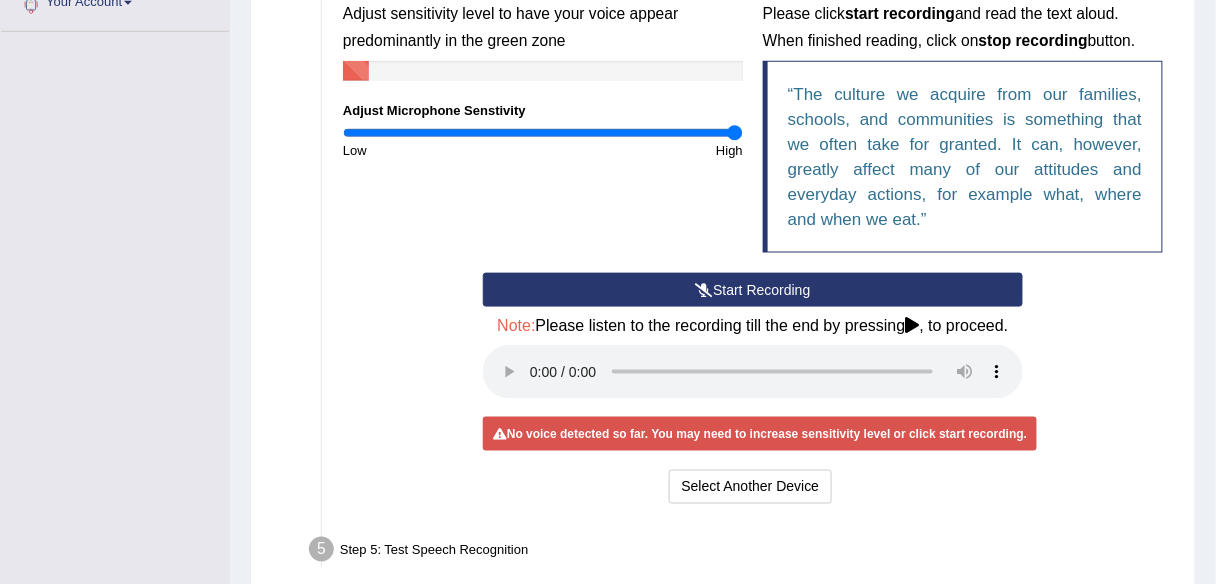 click on "Start Recording" at bounding box center [753, 290] 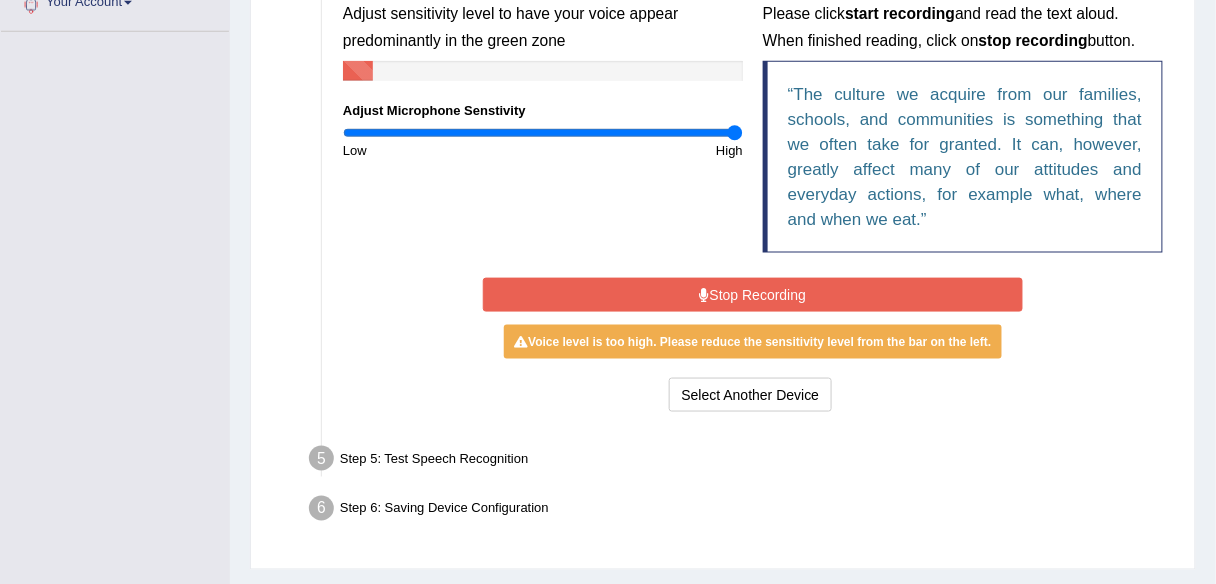 click on "Stop Recording" at bounding box center [753, 295] 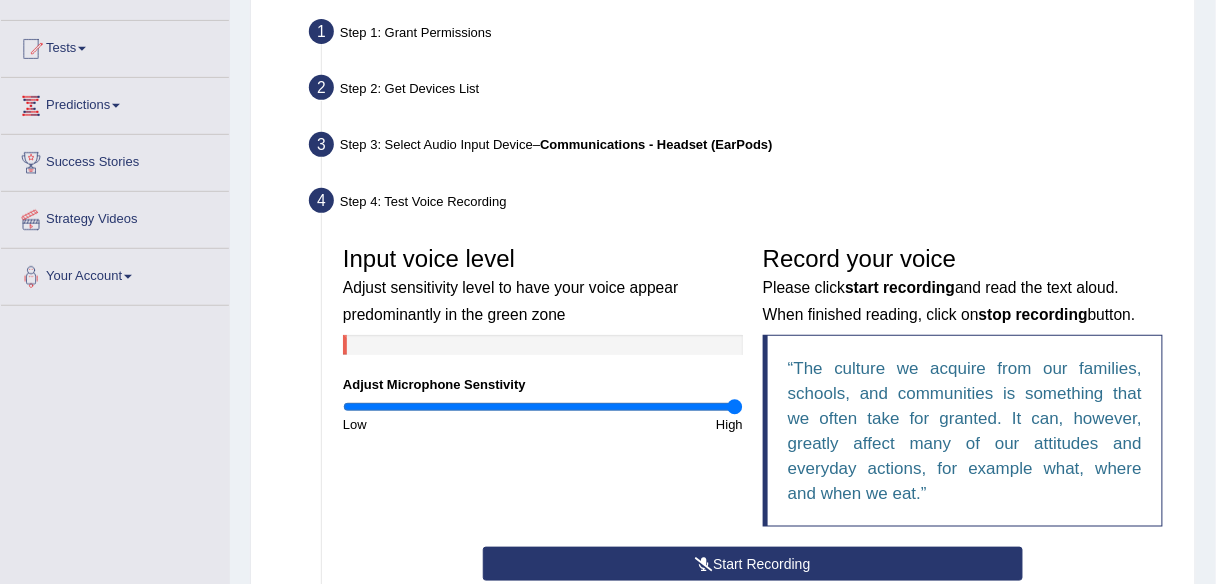 scroll, scrollTop: 0, scrollLeft: 0, axis: both 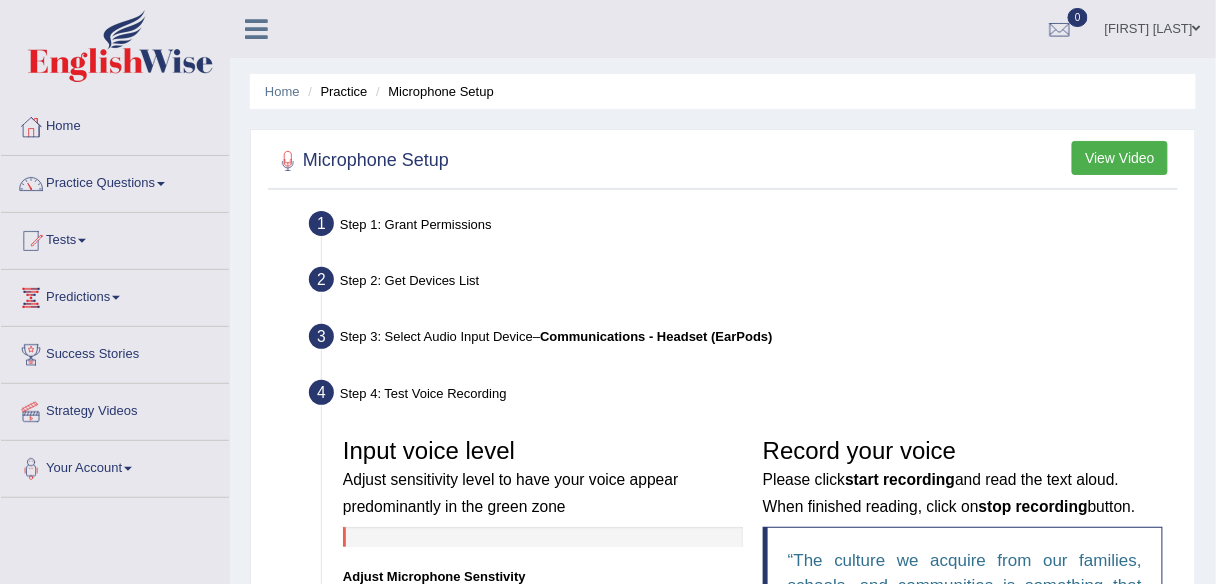 click at bounding box center [723, 161] 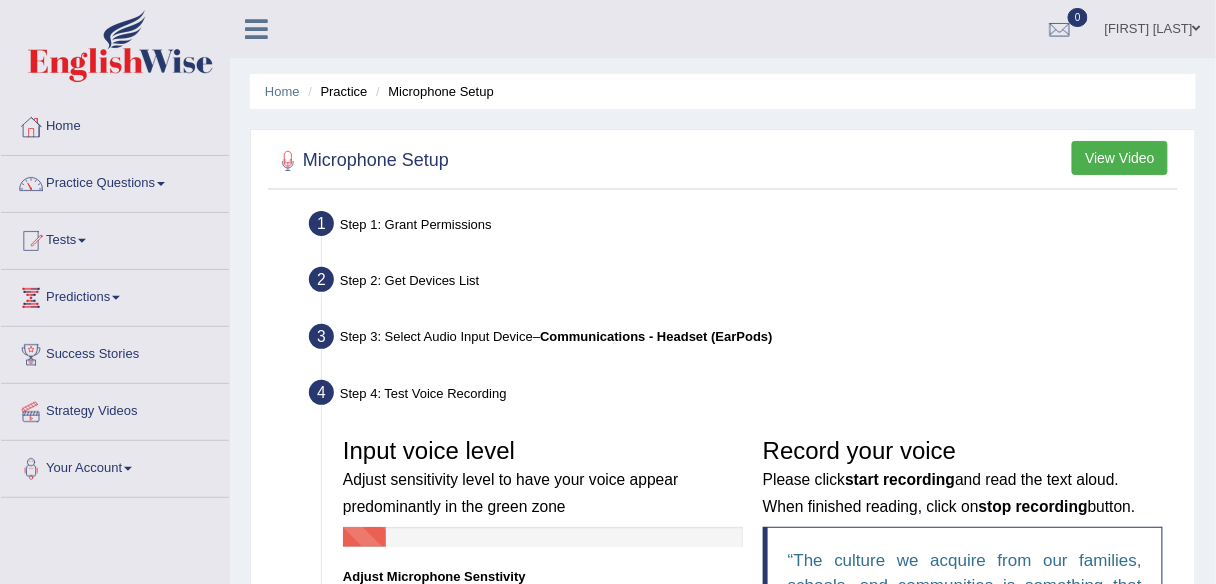 click on "View Video" at bounding box center (1120, 158) 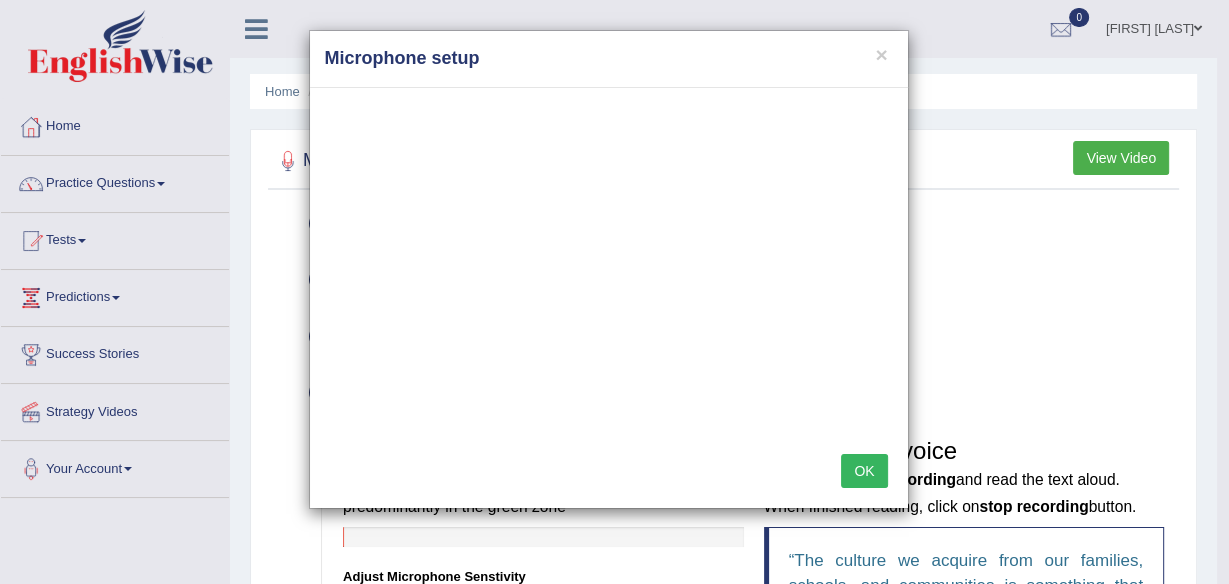 click on "Microphone setup" at bounding box center [609, 59] 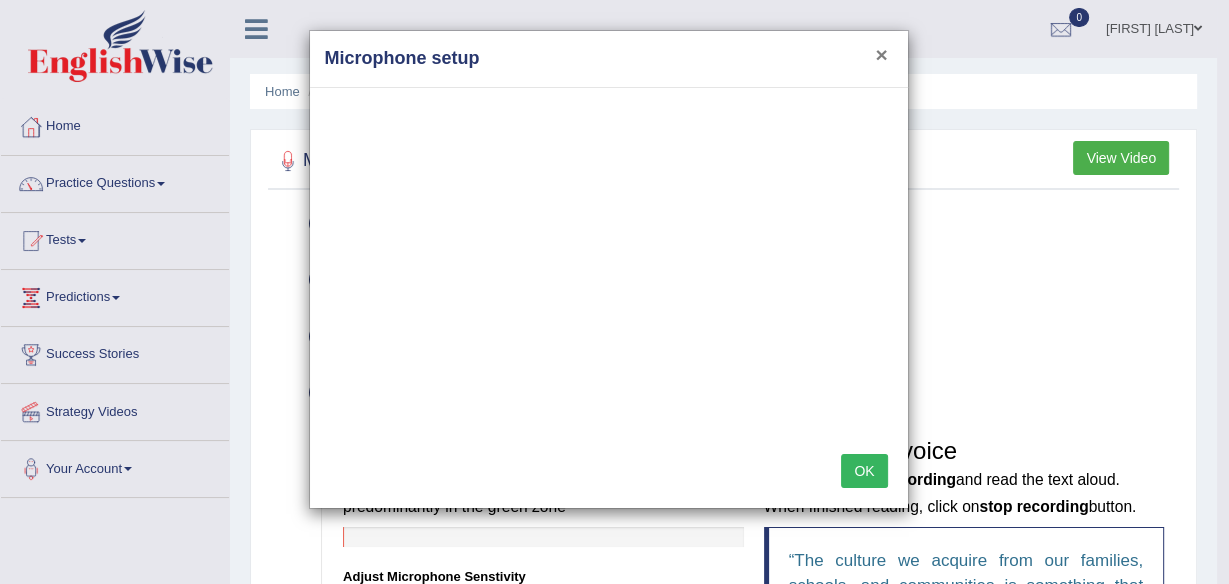 click on "×" at bounding box center [881, 54] 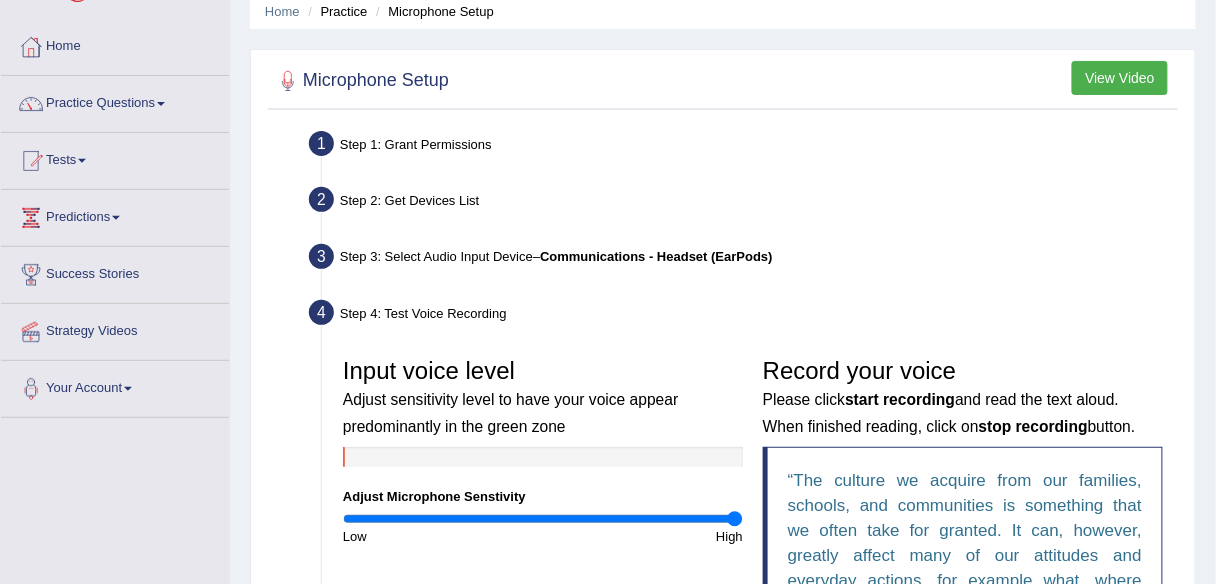 scroll, scrollTop: 160, scrollLeft: 0, axis: vertical 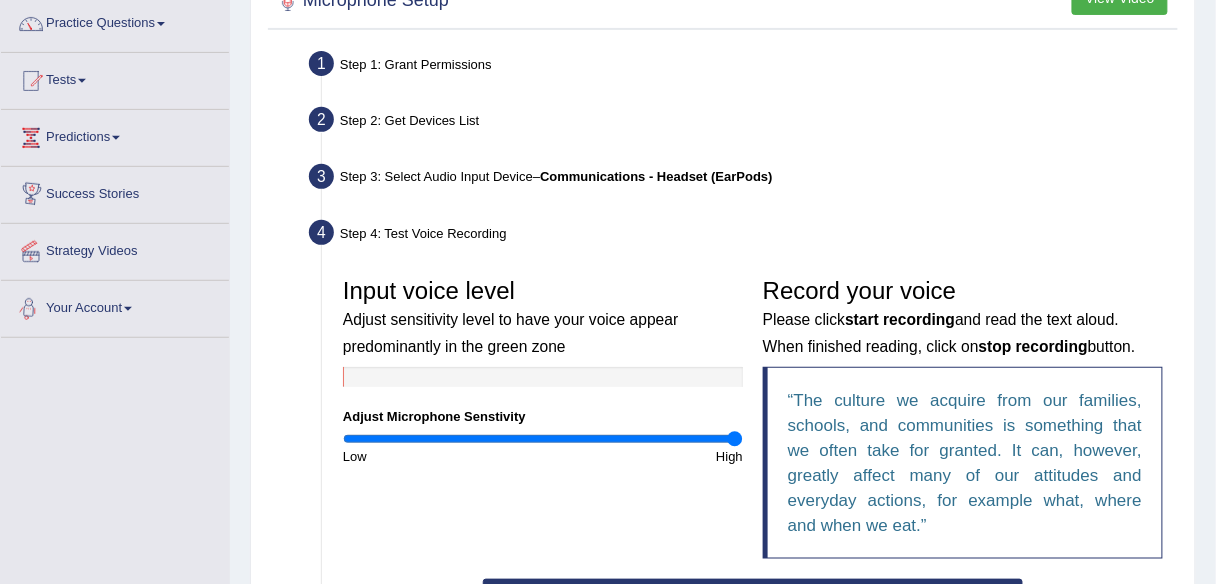 click on "Your Account" at bounding box center [115, 306] 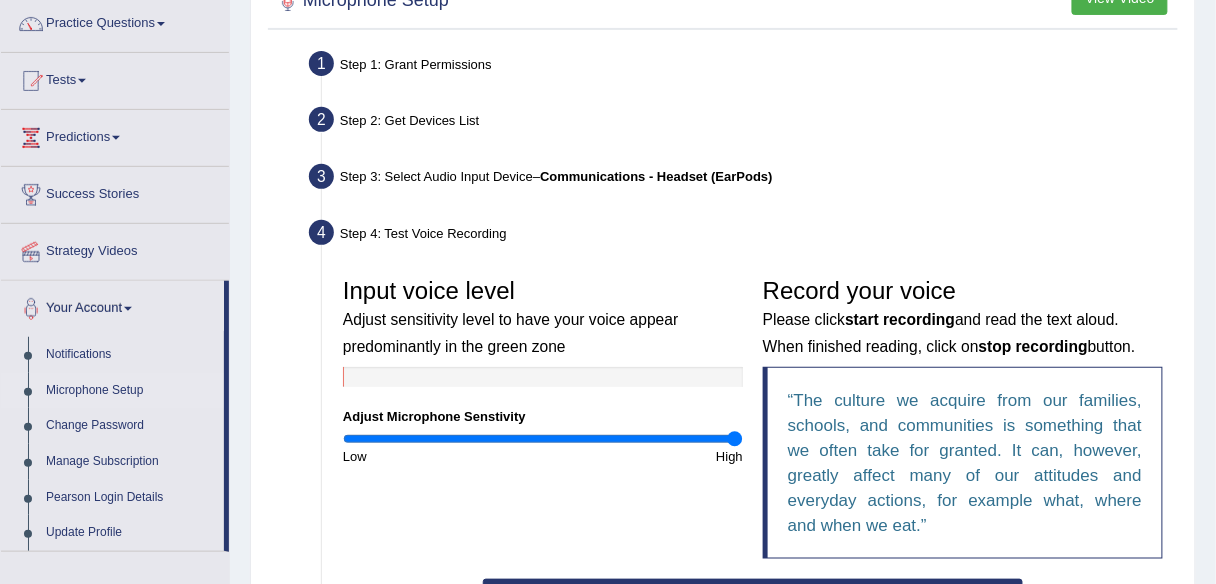 click on "Microphone Setup" at bounding box center [130, 391] 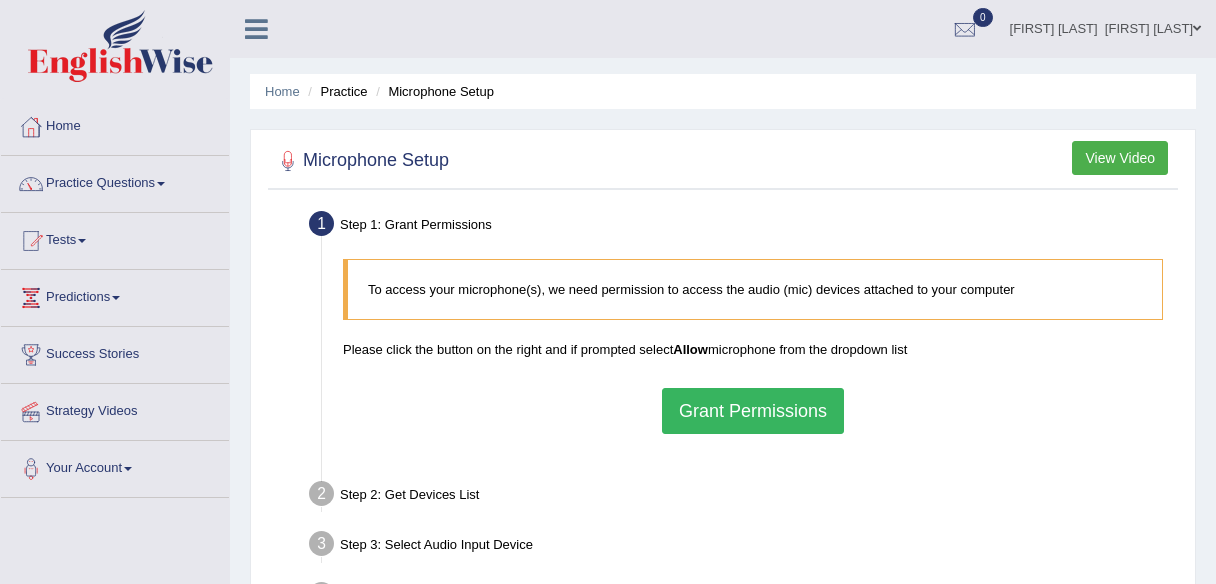 scroll, scrollTop: 0, scrollLeft: 0, axis: both 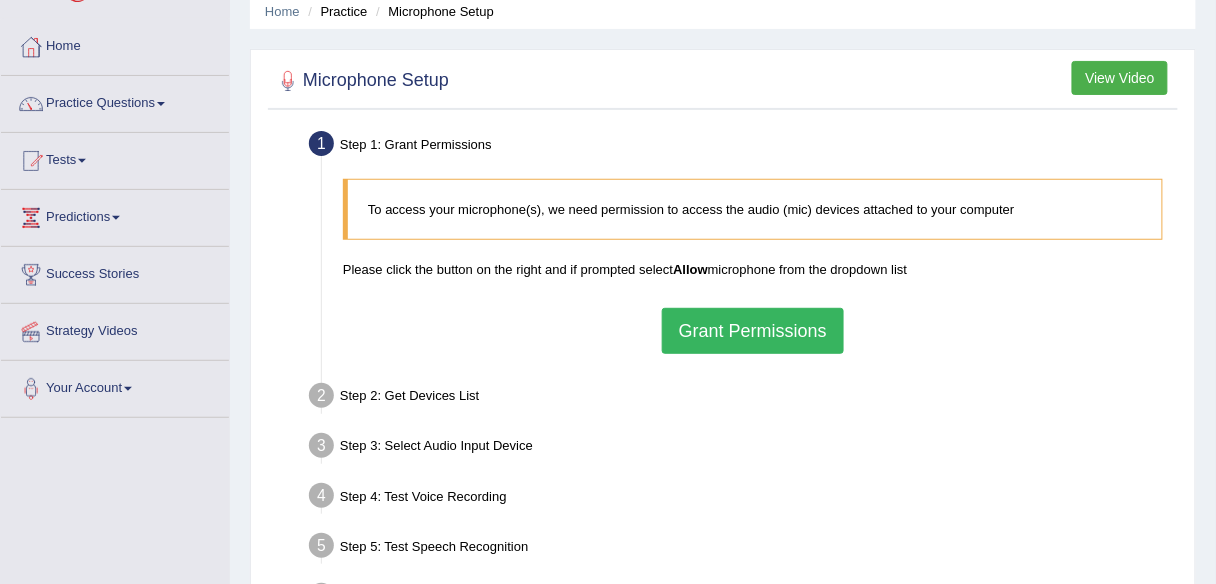 click on "Grant Permissions" at bounding box center (753, 331) 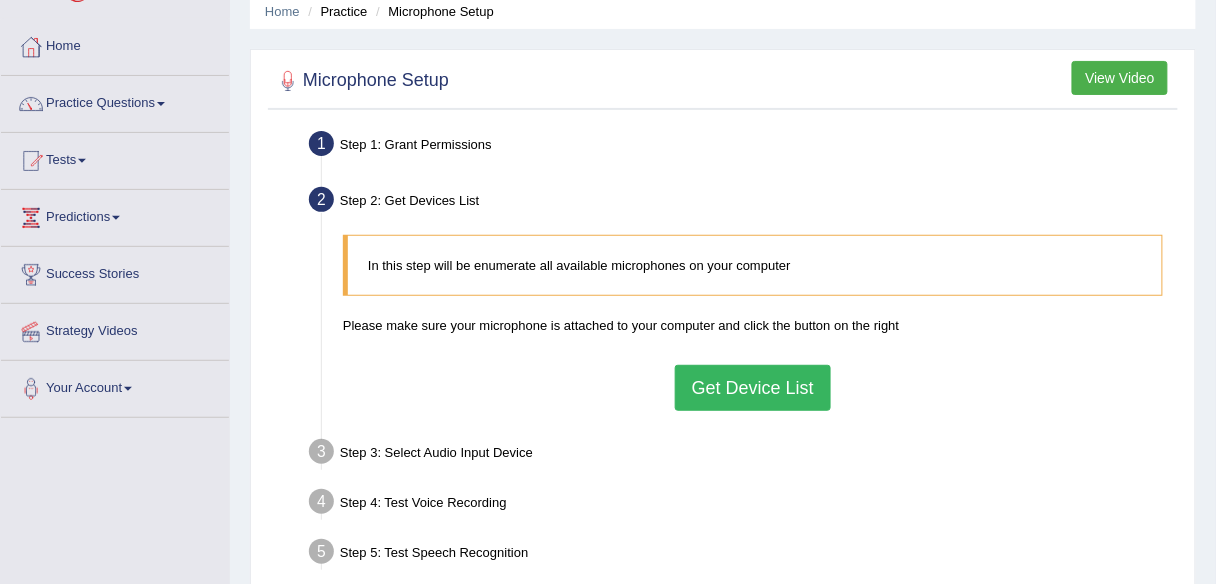 click on "Get Device List" at bounding box center (753, 388) 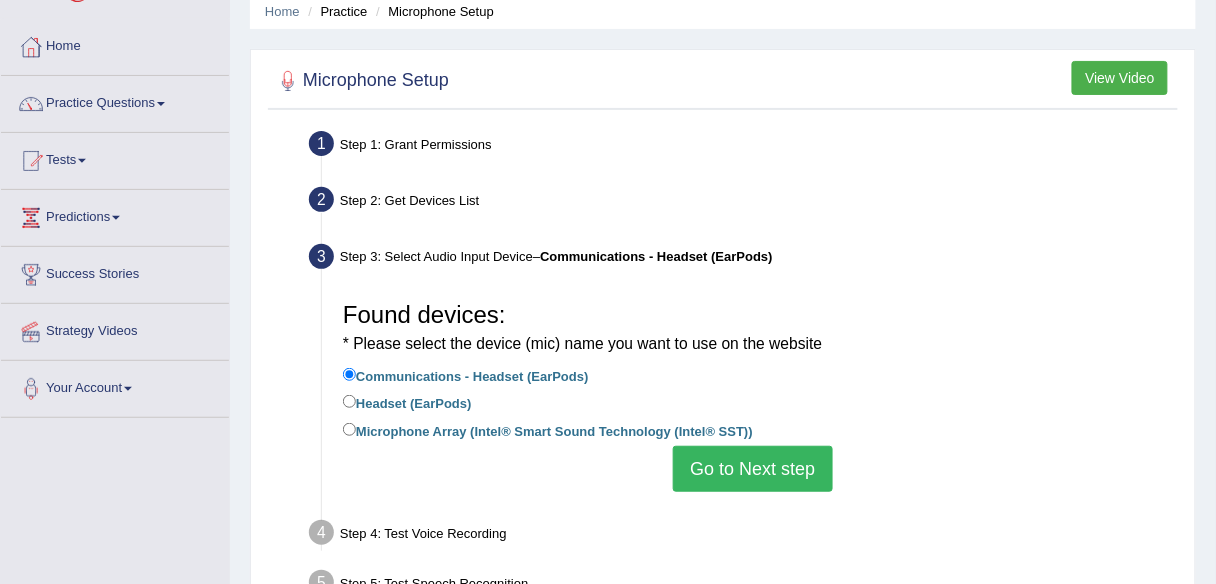 scroll, scrollTop: 160, scrollLeft: 0, axis: vertical 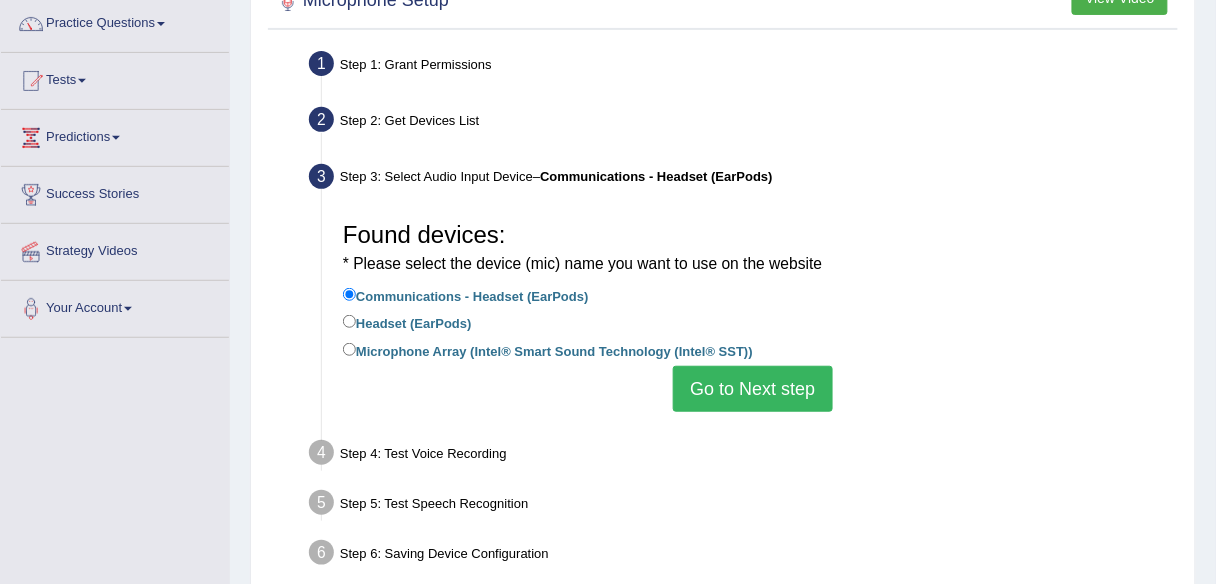 click on "Headset (EarPods)" at bounding box center (407, 322) 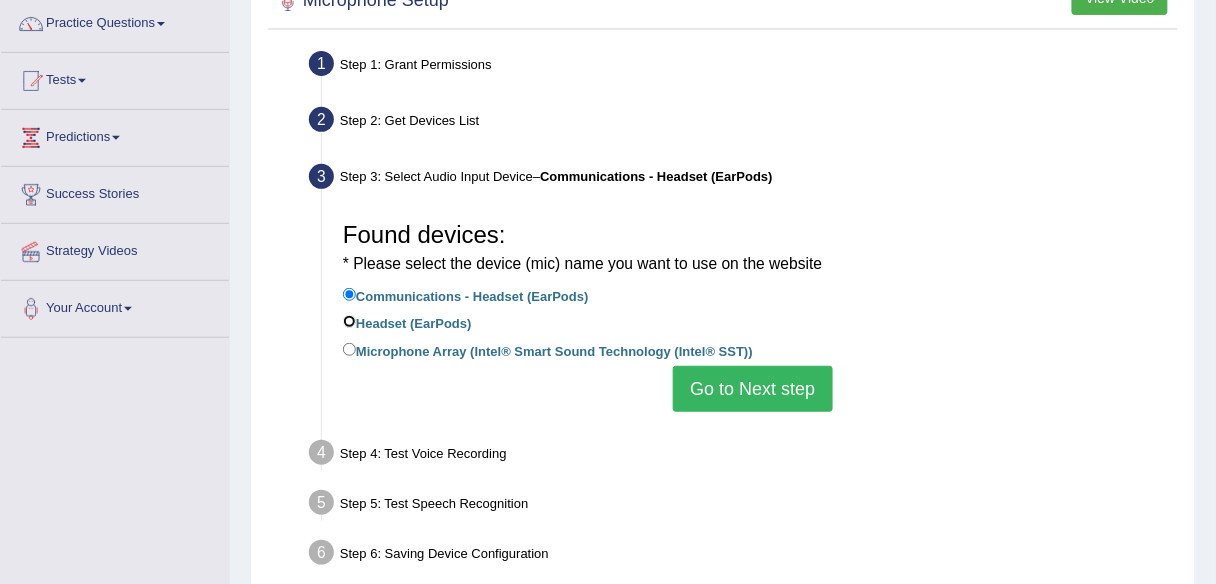 radio on "true" 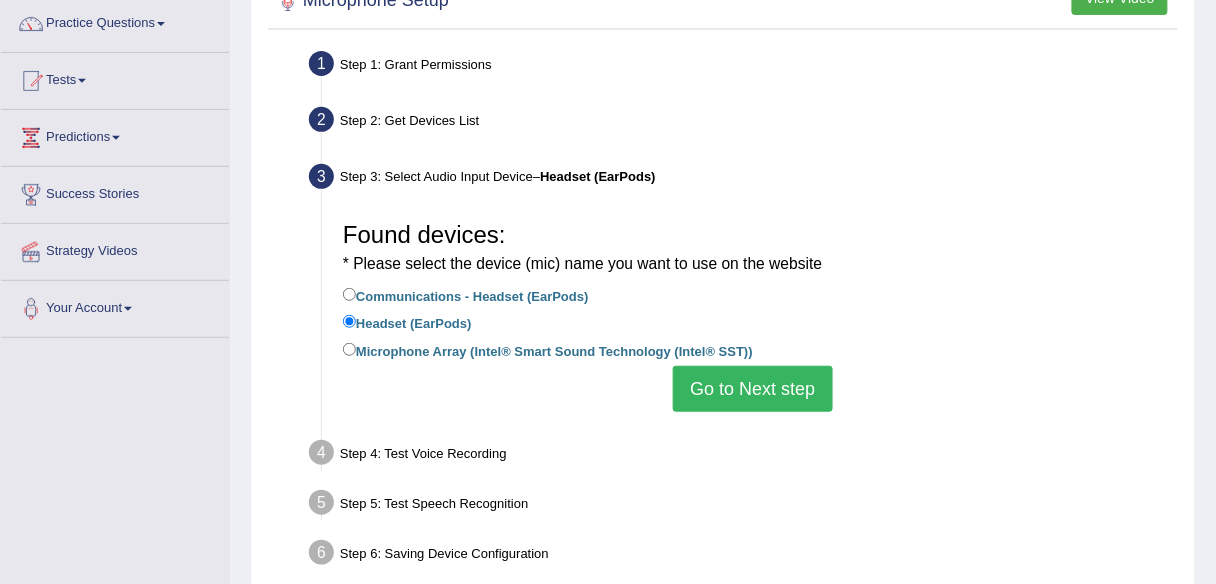 click on "Microphone Array (Intel® Smart Sound Technology (Intel® SST))" at bounding box center [548, 350] 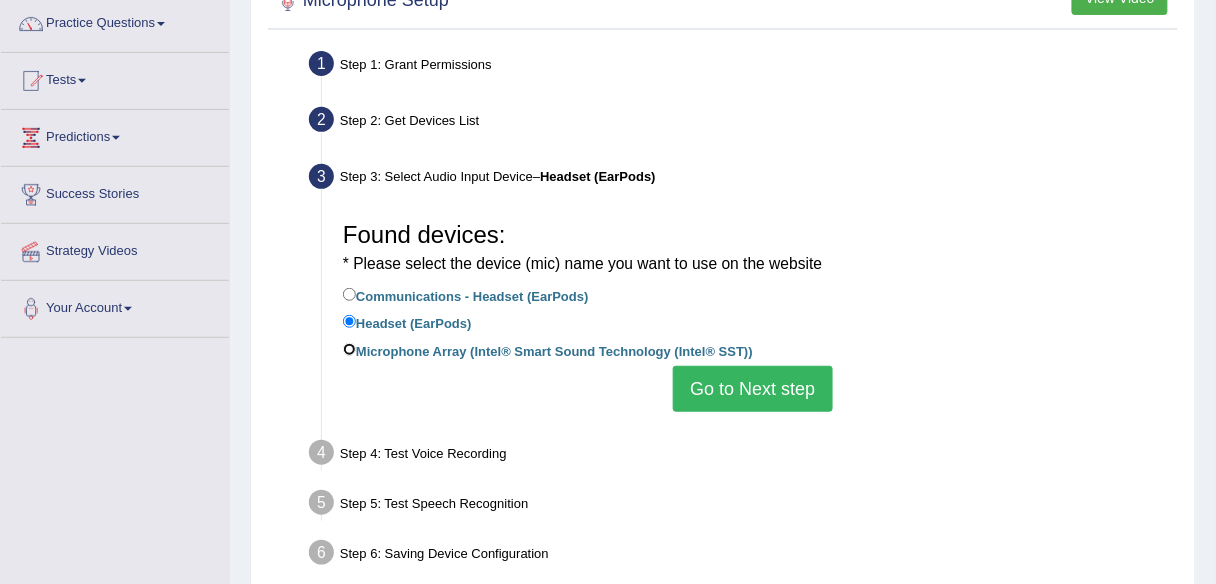 click on "Microphone Array (Intel® Smart Sound Technology (Intel® SST))" at bounding box center (349, 349) 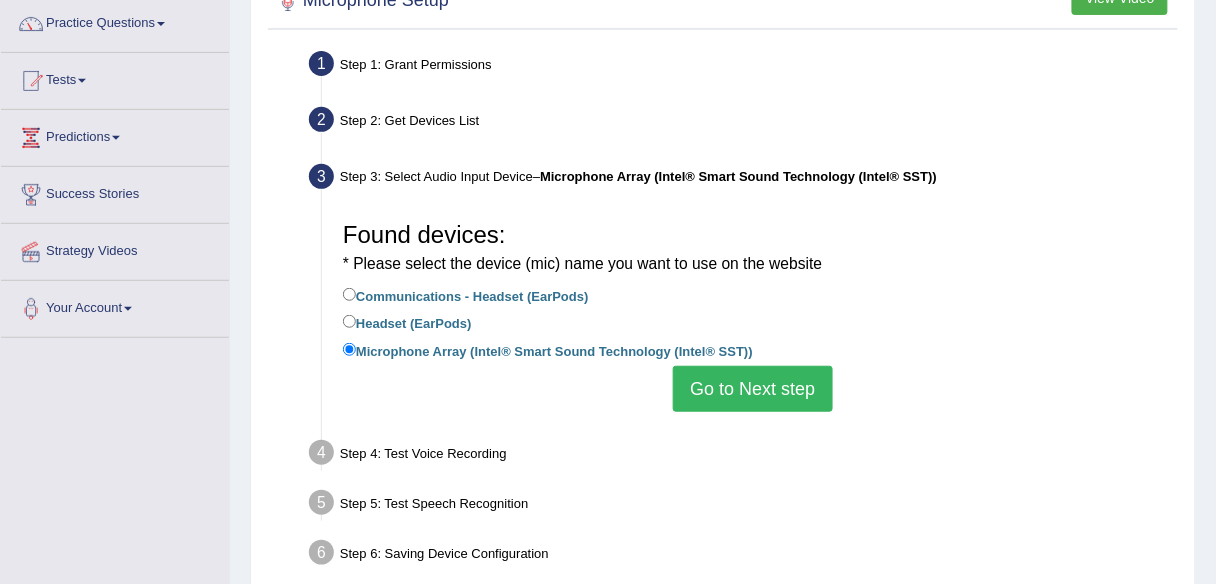 click on "Communications - Headset (EarPods)" at bounding box center (466, 295) 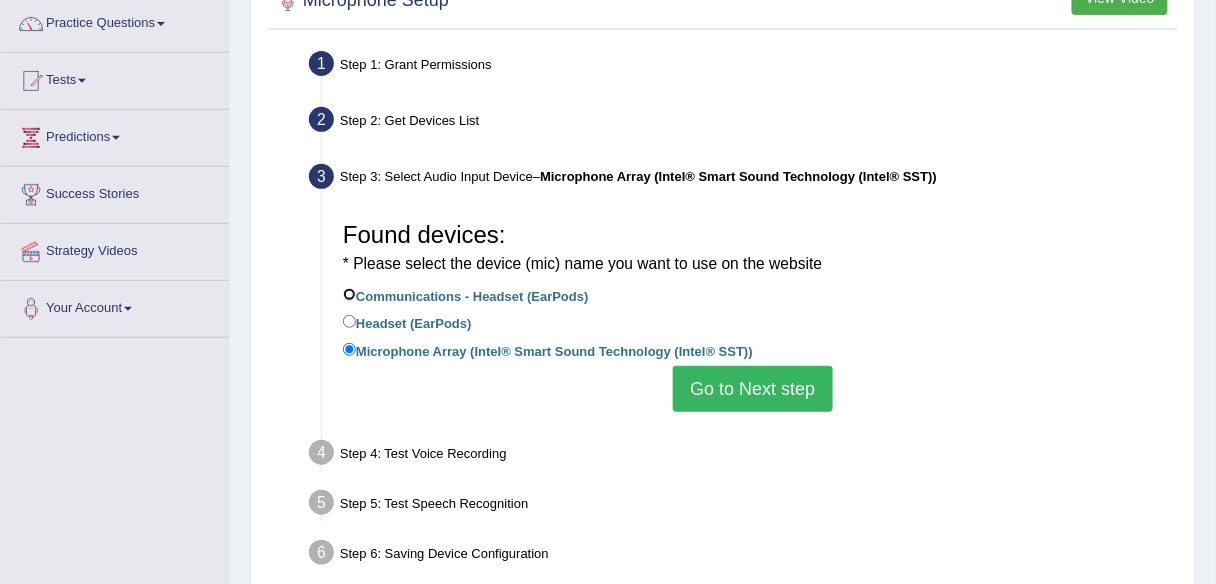 click on "Communications - Headset (EarPods)" at bounding box center [349, 294] 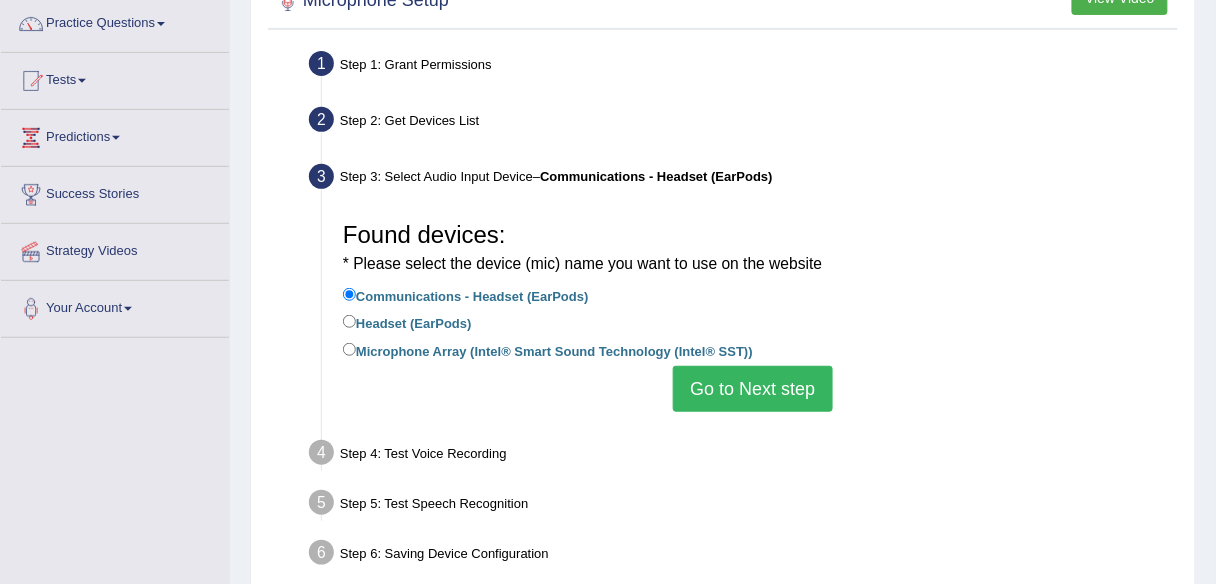 click on "Headset (EarPods)" at bounding box center (407, 322) 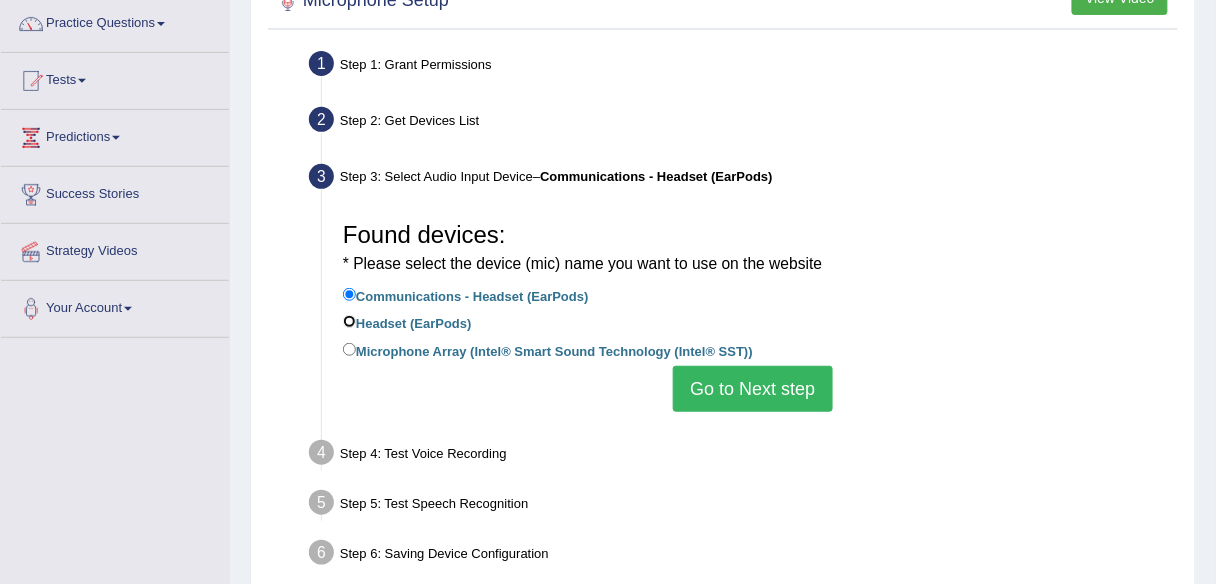 radio on "true" 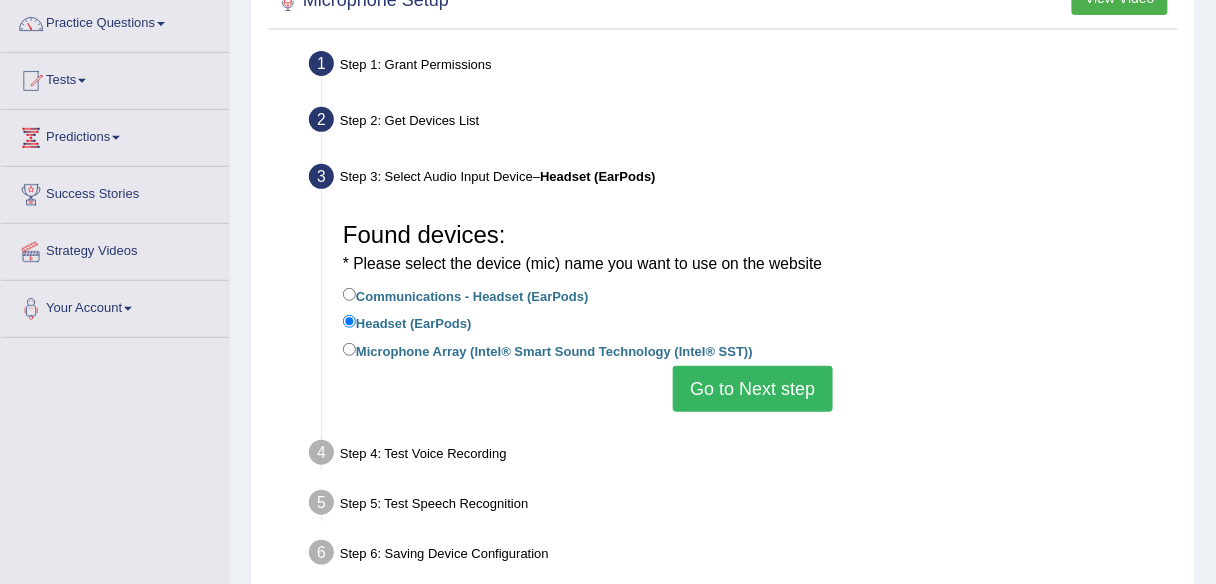 click on "Go to Next step" at bounding box center [752, 389] 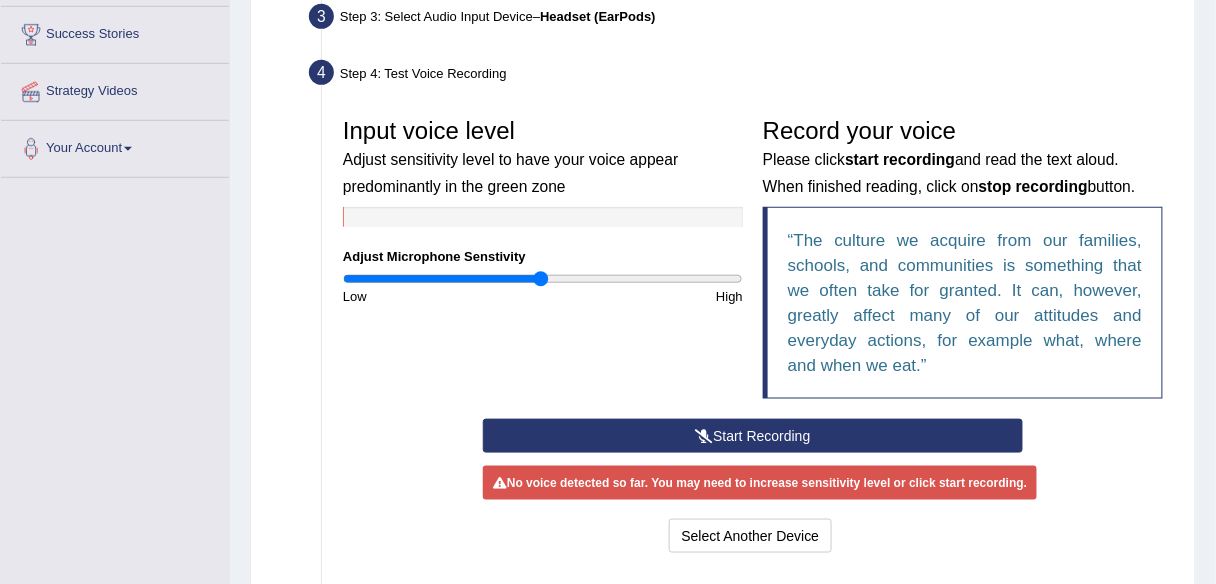 scroll, scrollTop: 320, scrollLeft: 0, axis: vertical 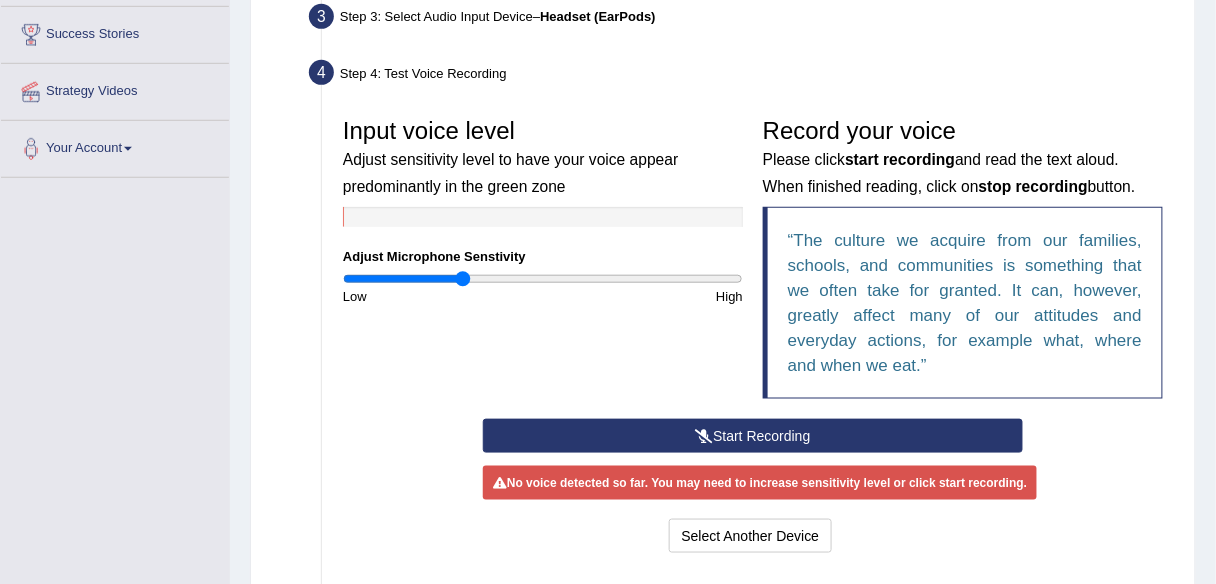 drag, startPoint x: 533, startPoint y: 275, endPoint x: 433, endPoint y: 279, distance: 100.07997 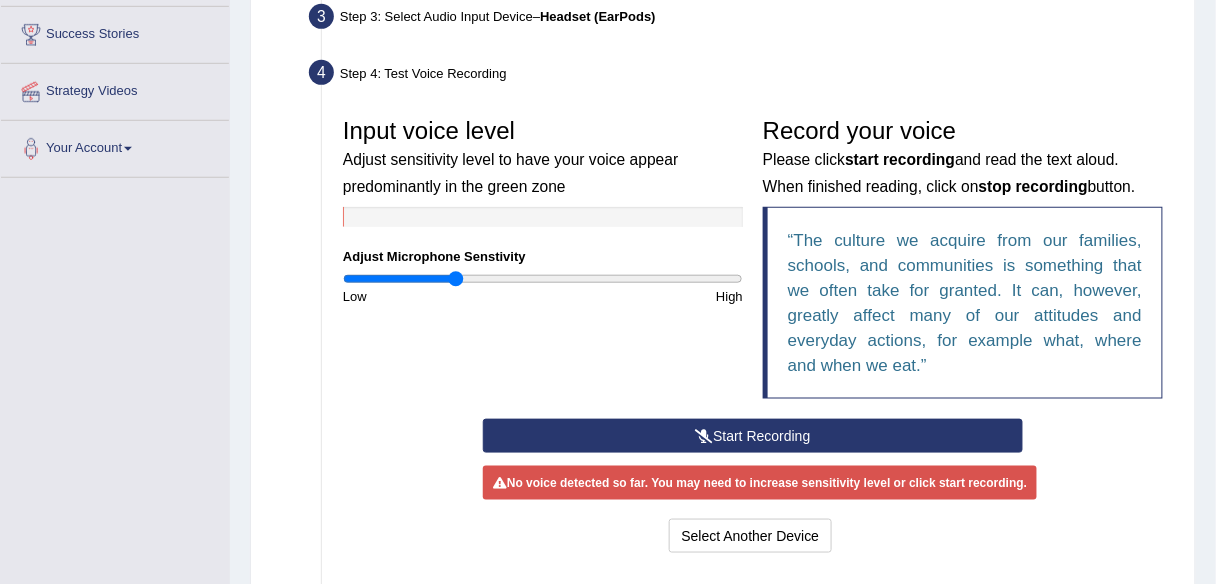 click at bounding box center (543, 279) 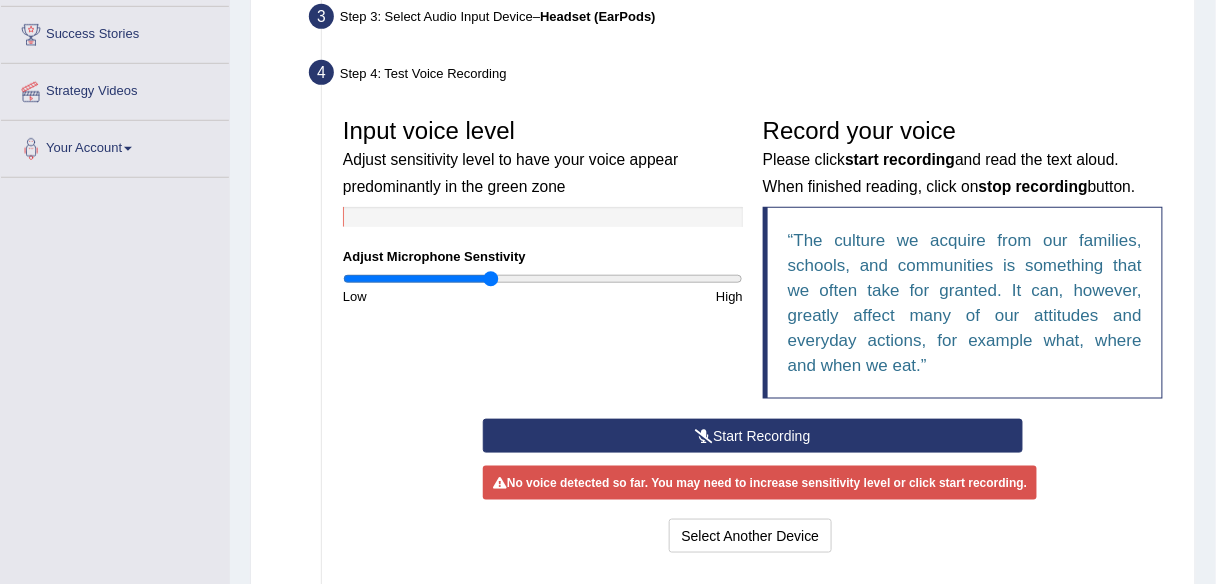 drag, startPoint x: 458, startPoint y: 277, endPoint x: 489, endPoint y: 276, distance: 31.016125 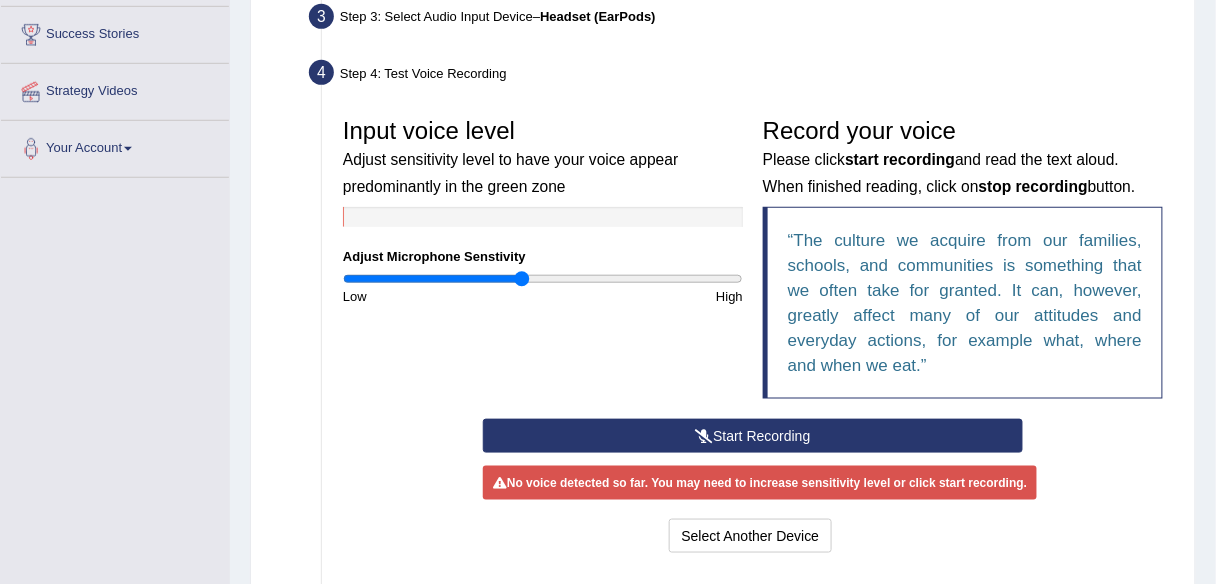 click at bounding box center [543, 279] 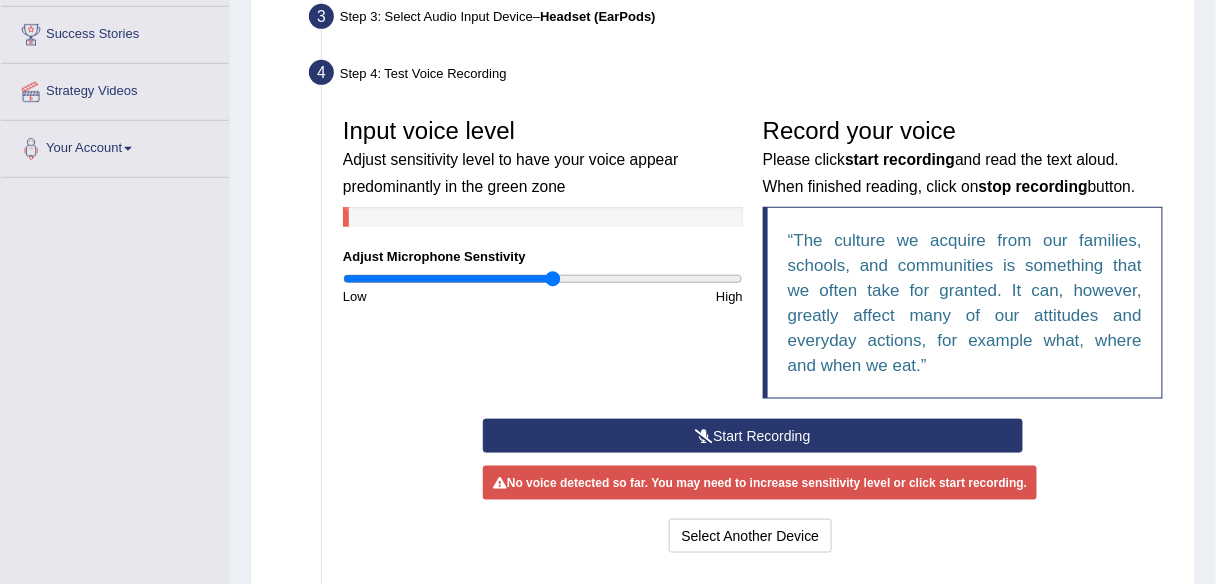 click at bounding box center (543, 279) 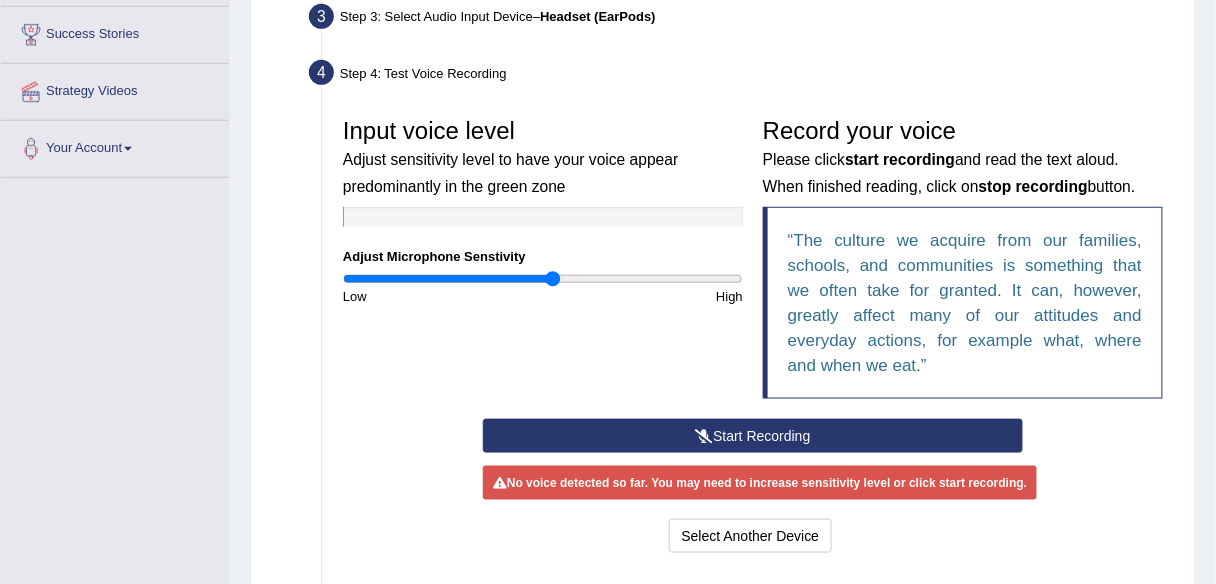 click at bounding box center (543, 279) 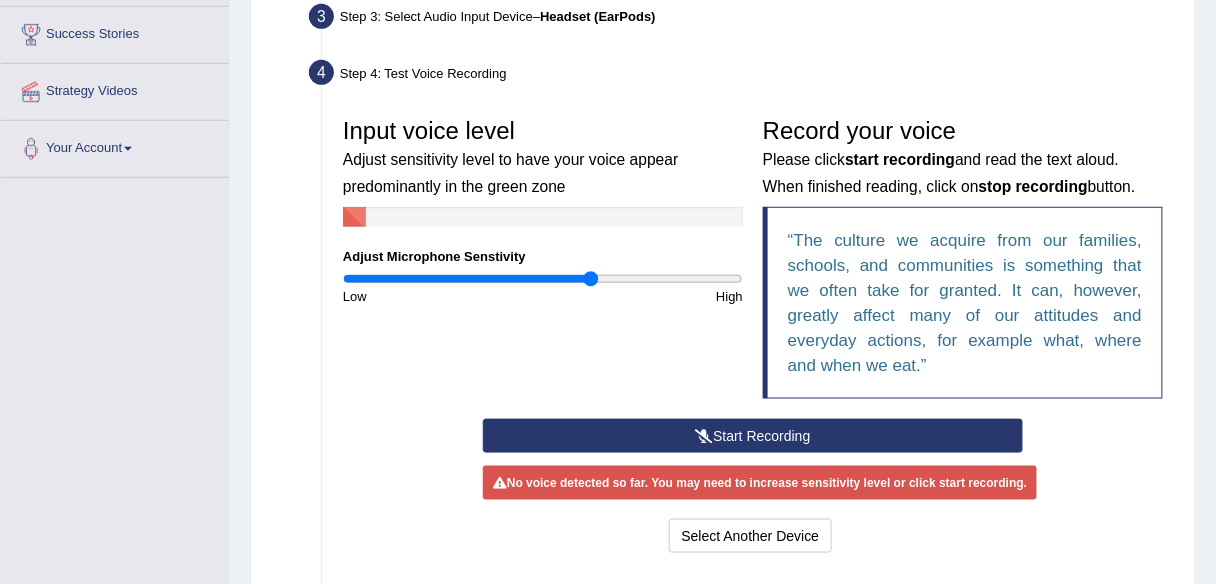 click at bounding box center (543, 279) 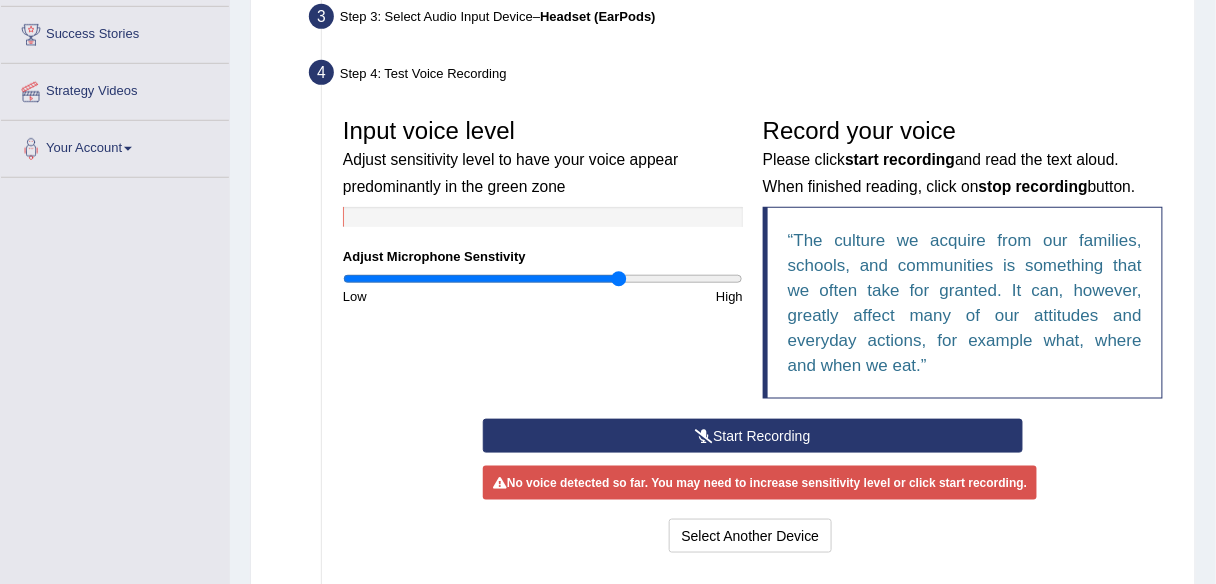 click at bounding box center (543, 279) 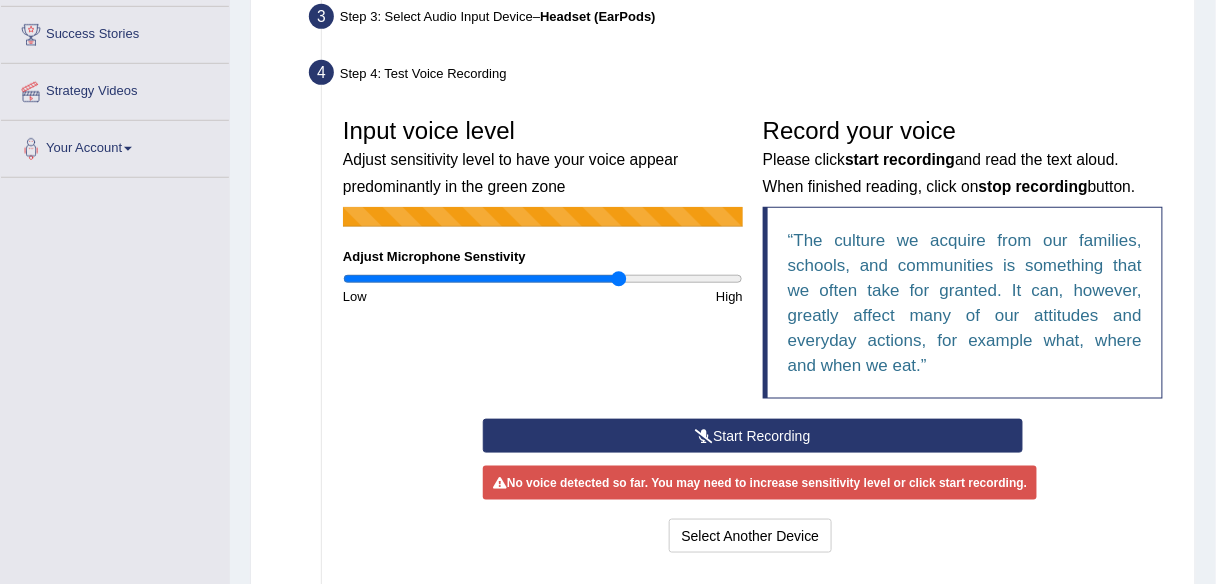 drag, startPoint x: 675, startPoint y: 435, endPoint x: 661, endPoint y: 391, distance: 46.173584 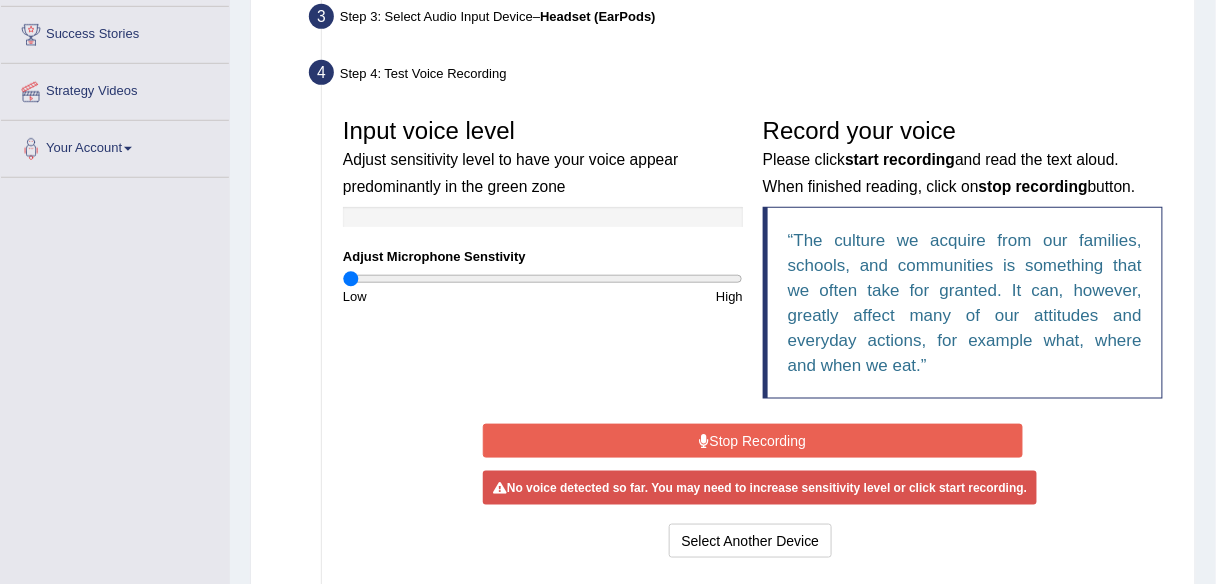 drag, startPoint x: 608, startPoint y: 274, endPoint x: 338, endPoint y: 270, distance: 270.02963 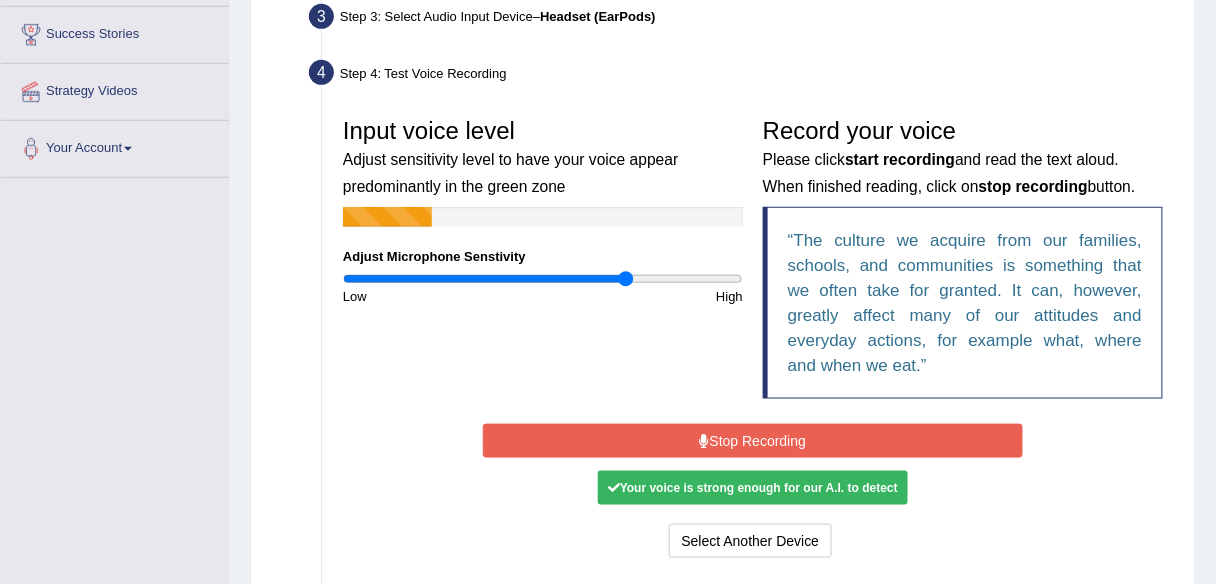 drag, startPoint x: 349, startPoint y: 279, endPoint x: 627, endPoint y: 297, distance: 278.58212 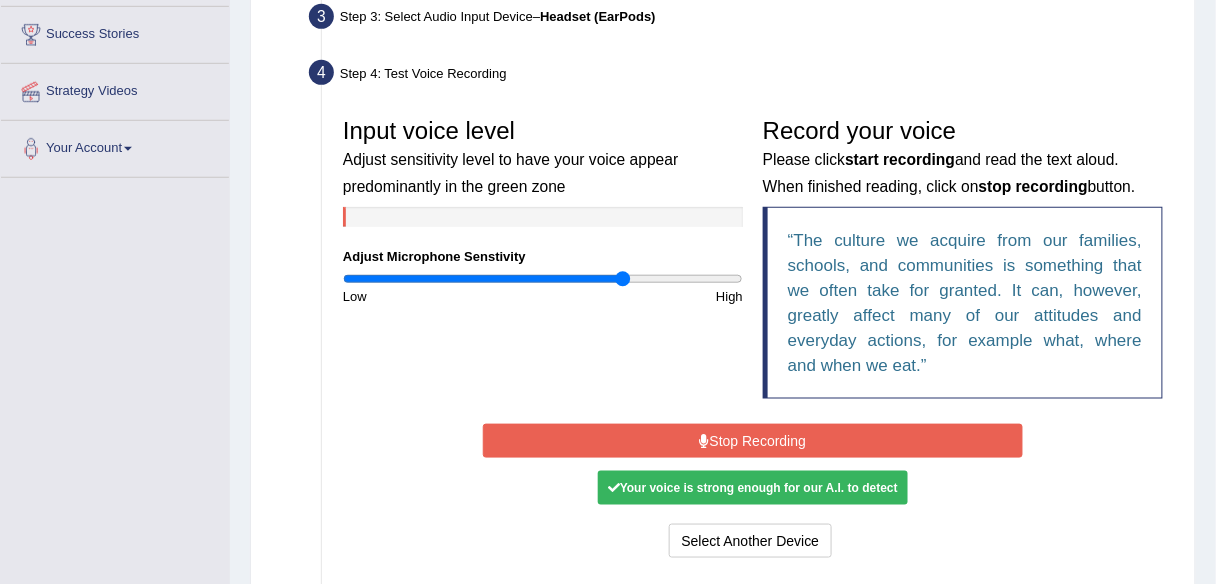 drag, startPoint x: 632, startPoint y: 279, endPoint x: 621, endPoint y: 279, distance: 11 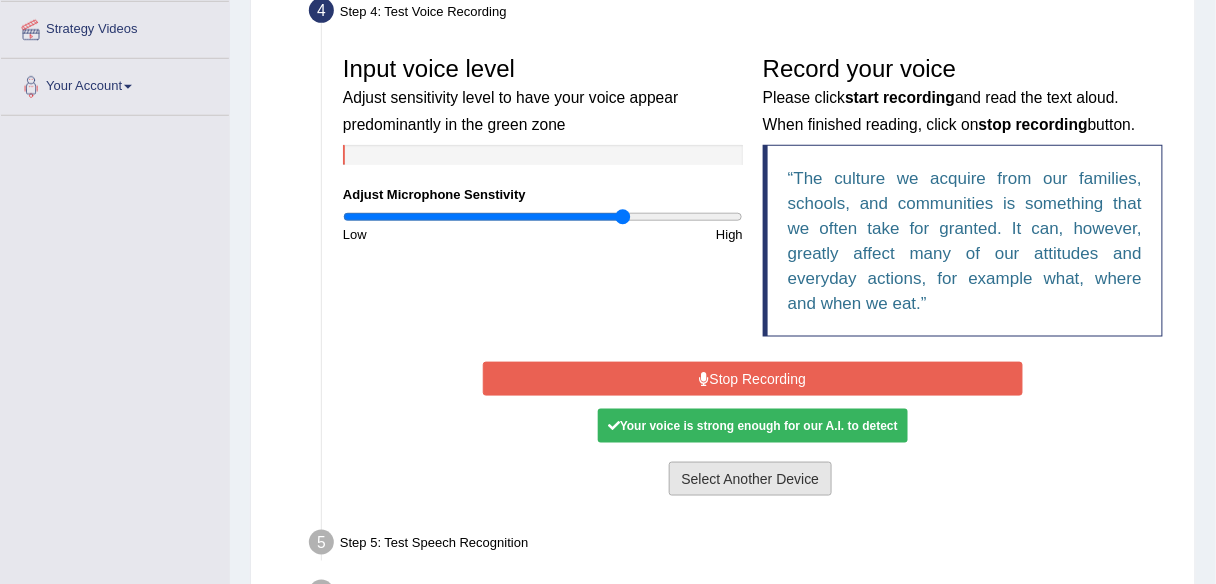 scroll, scrollTop: 400, scrollLeft: 0, axis: vertical 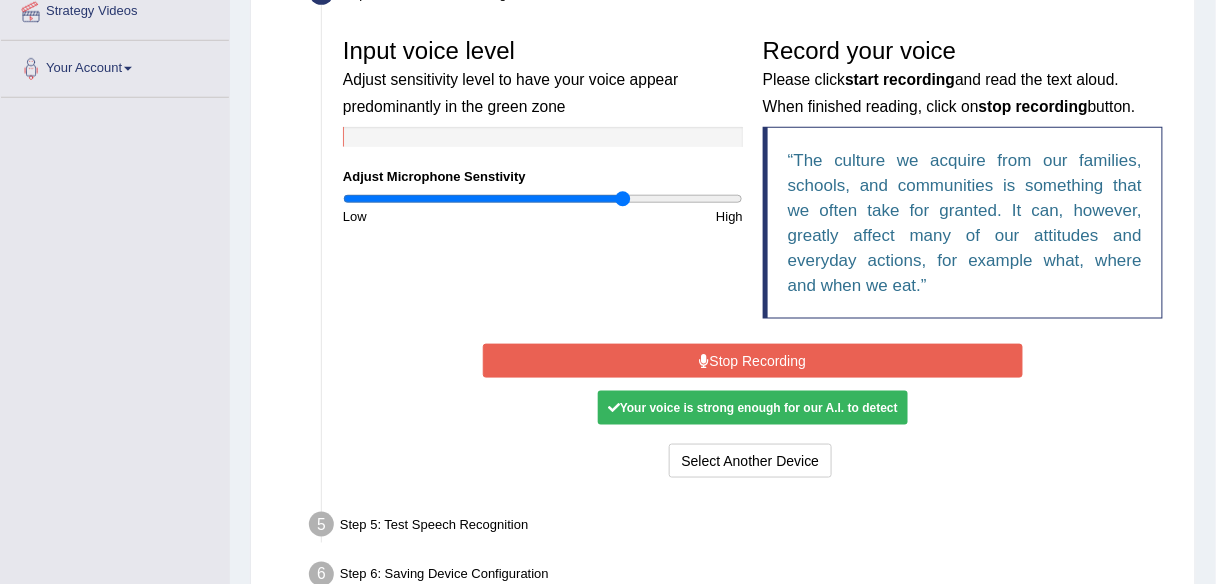 click on "Stop Recording" at bounding box center [753, 361] 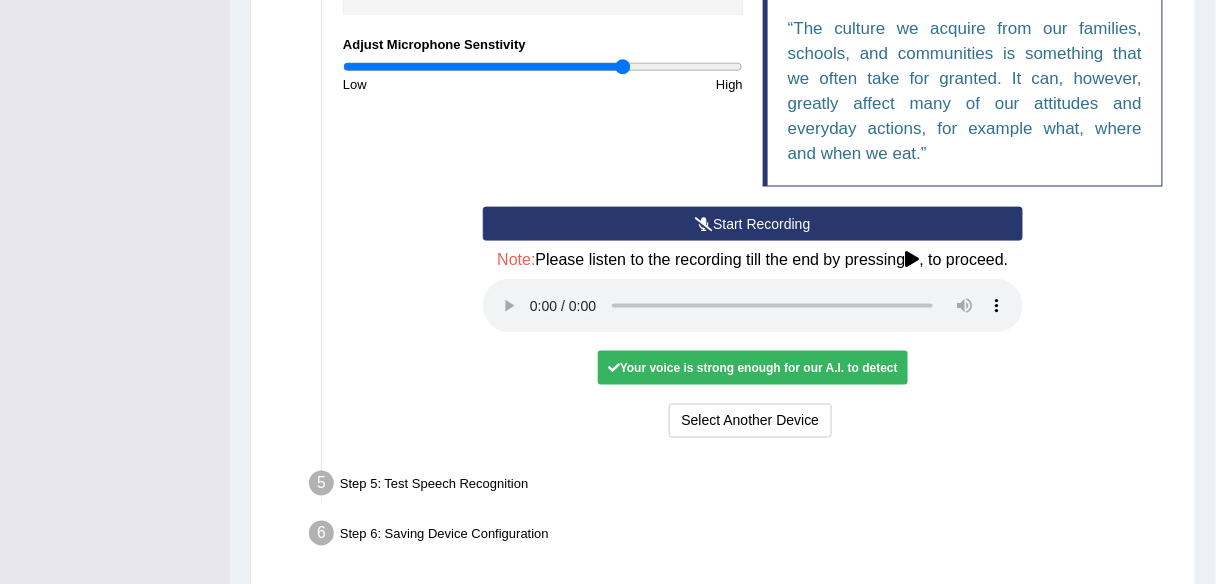 scroll, scrollTop: 560, scrollLeft: 0, axis: vertical 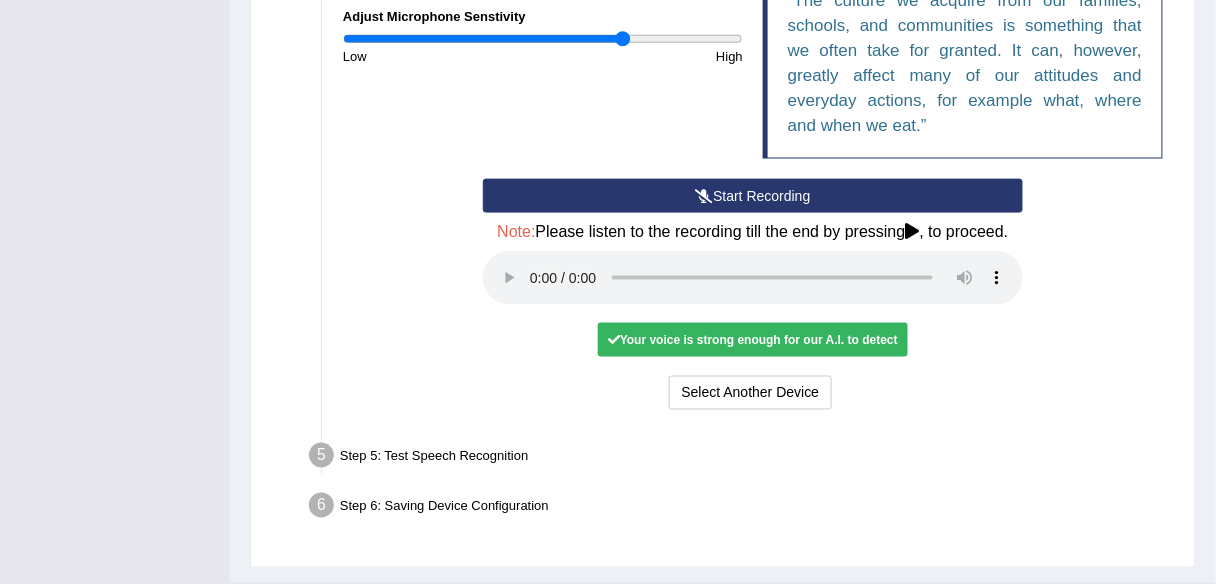 click on "Your voice is strong enough for our A.I. to detect" at bounding box center (753, 340) 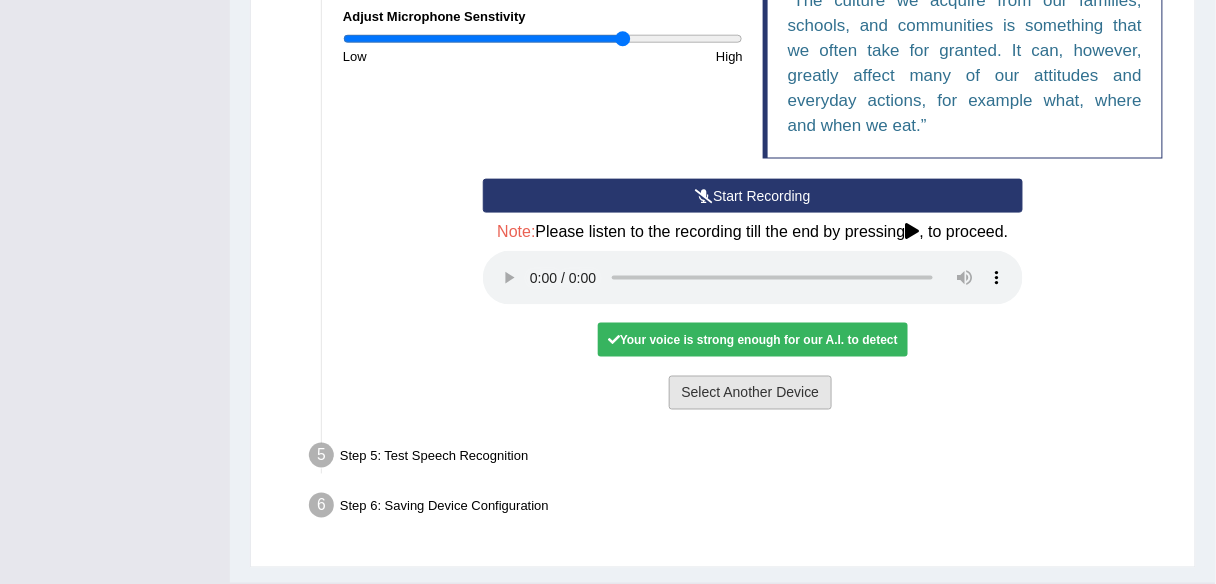 click on "Select Another Device" at bounding box center [751, 393] 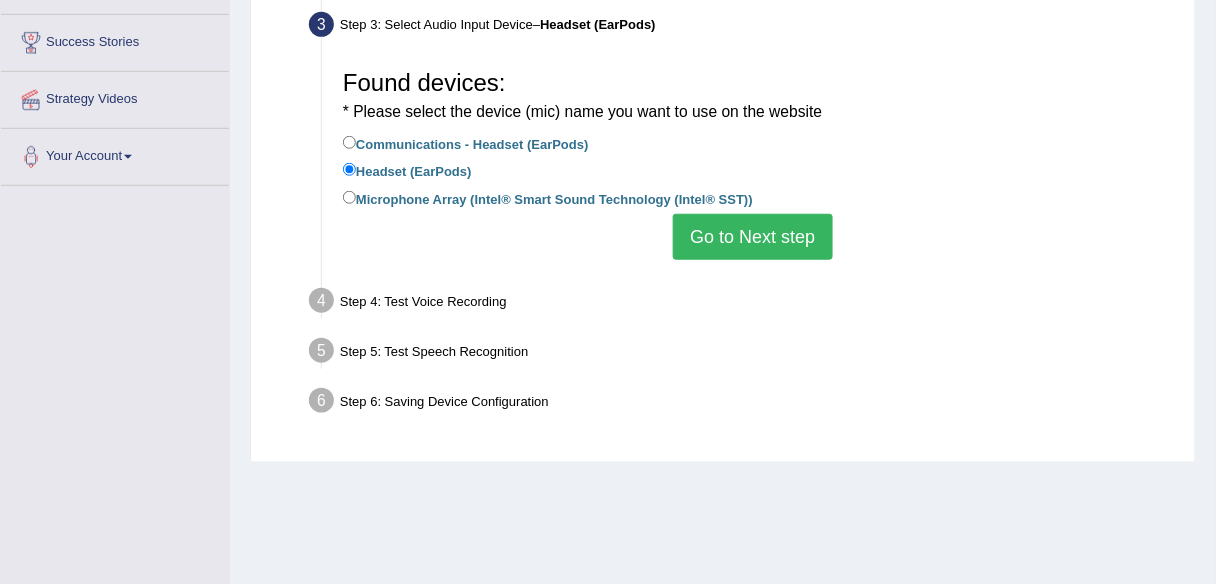 scroll, scrollTop: 306, scrollLeft: 0, axis: vertical 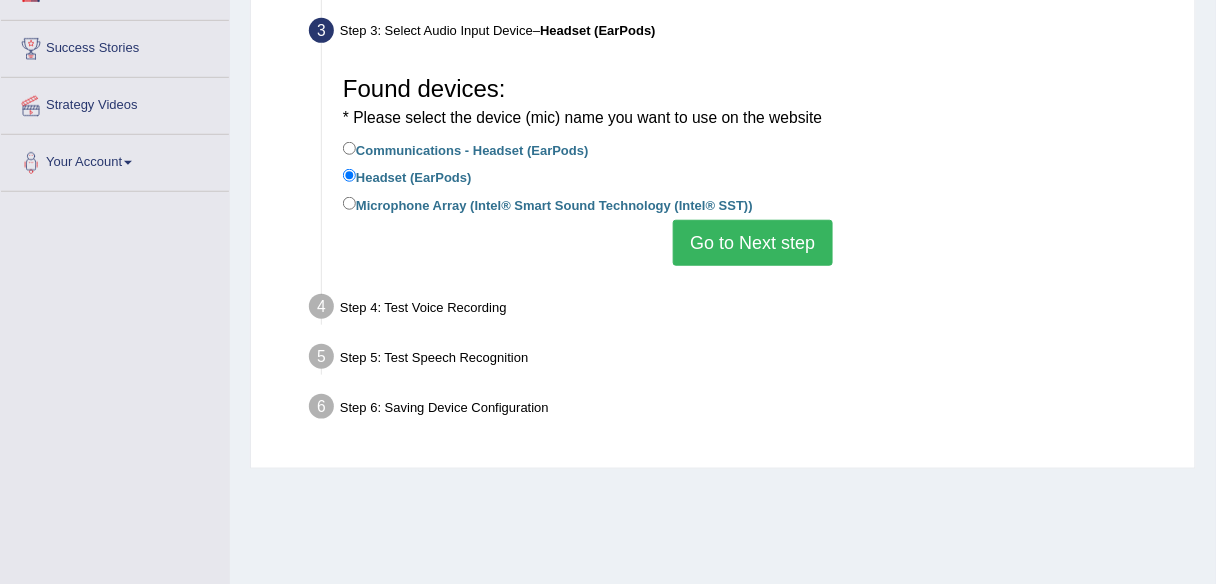 click on "Go to Next step" at bounding box center [752, 243] 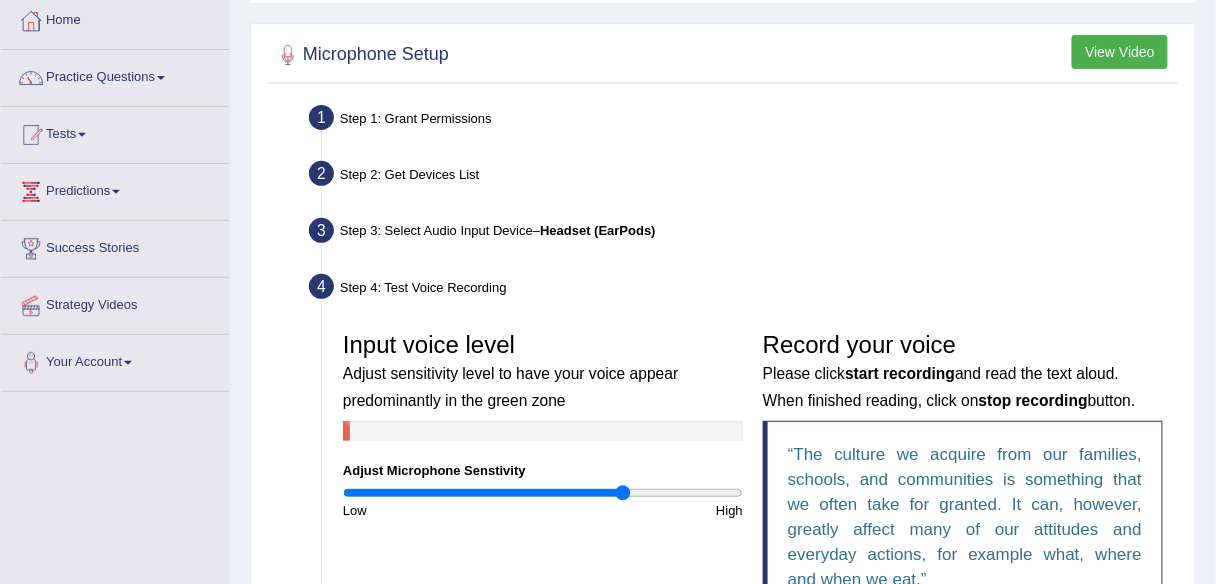 scroll, scrollTop: 66, scrollLeft: 0, axis: vertical 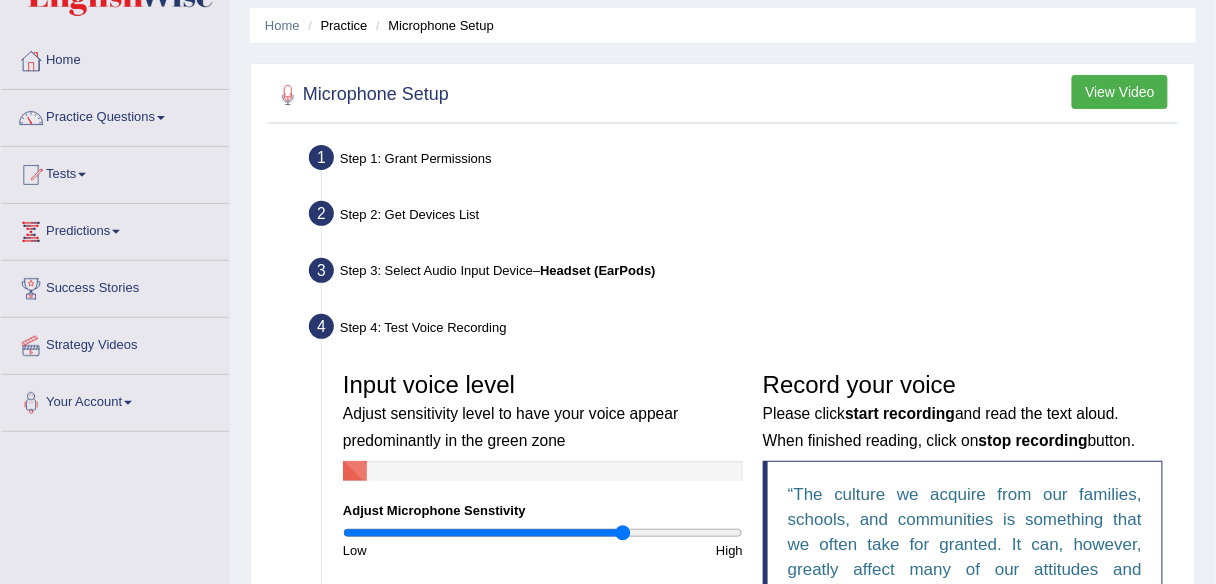 click on "View Video" at bounding box center [1120, 92] 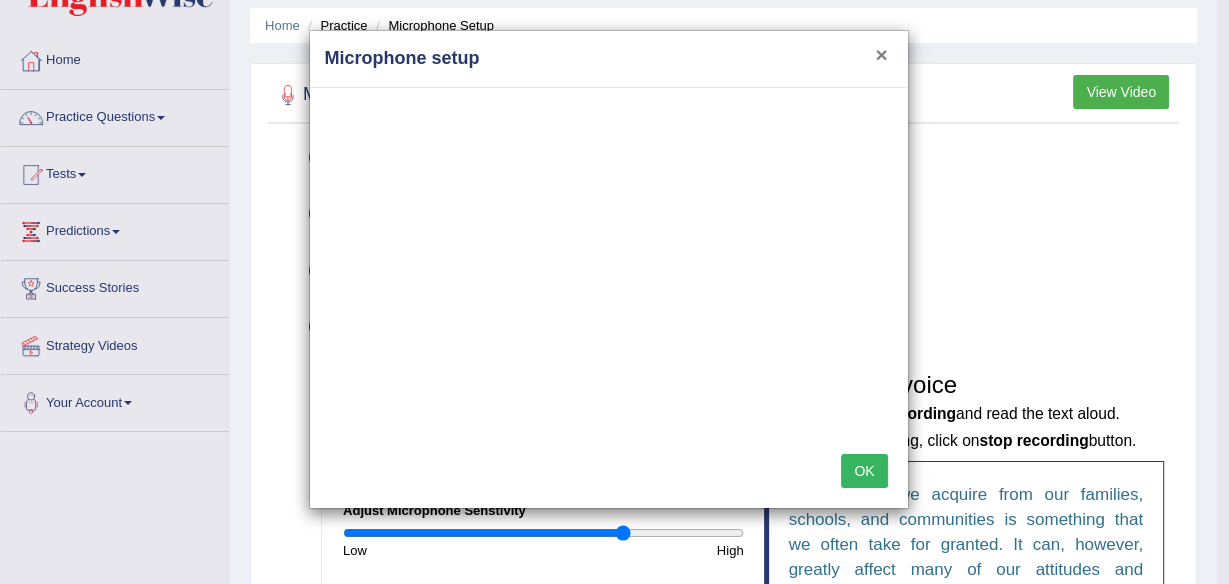 click on "×" at bounding box center [881, 54] 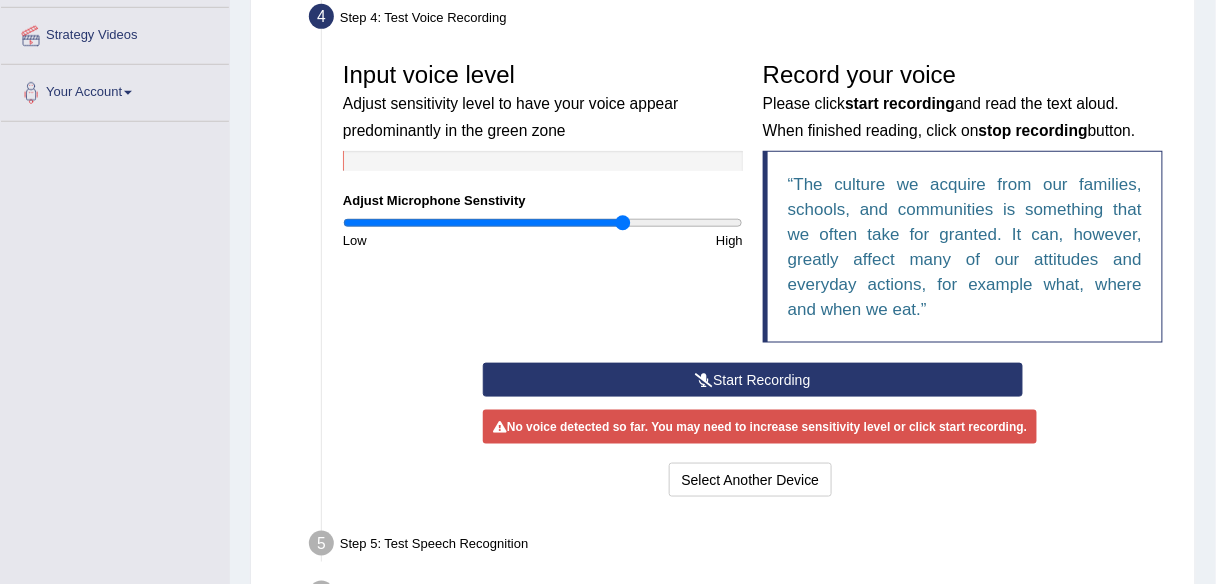 scroll, scrollTop: 386, scrollLeft: 0, axis: vertical 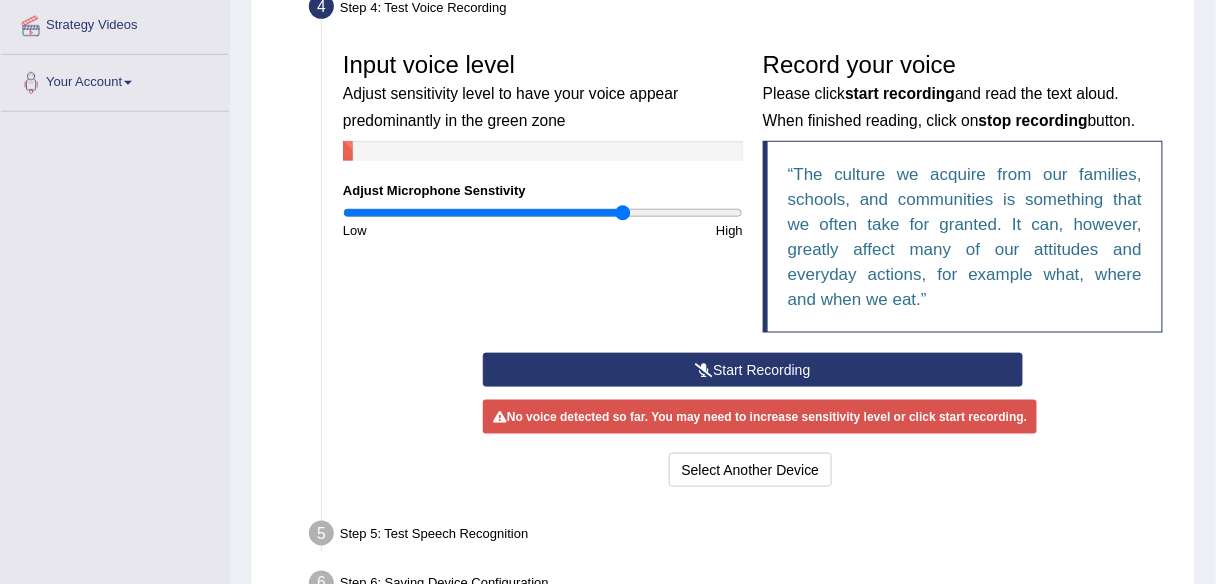 click on "Start Recording" at bounding box center (753, 370) 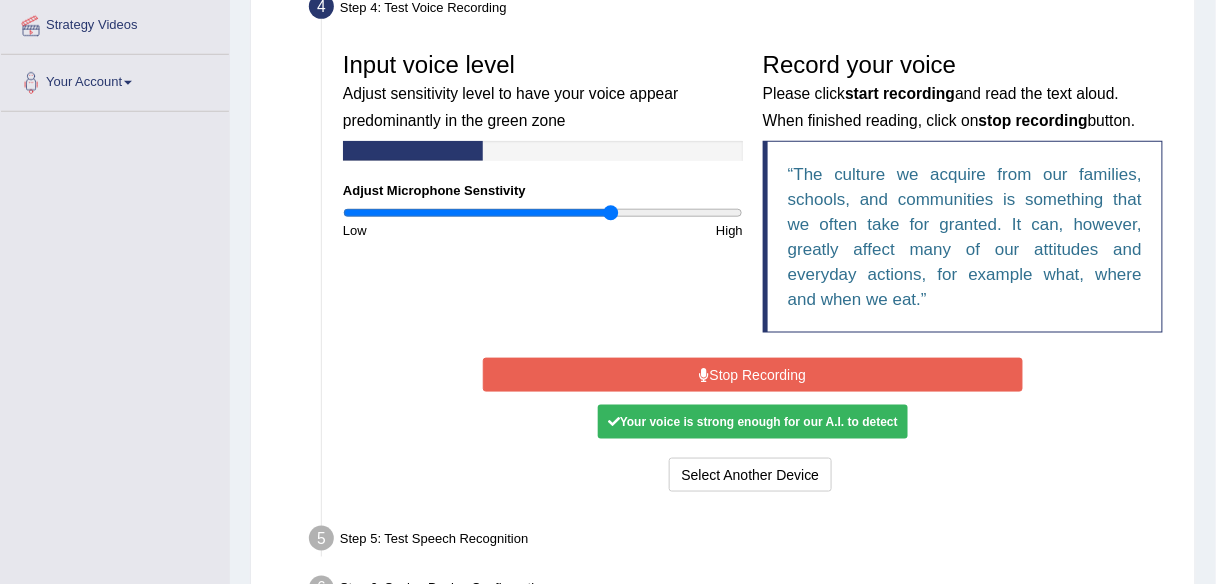 click at bounding box center (543, 213) 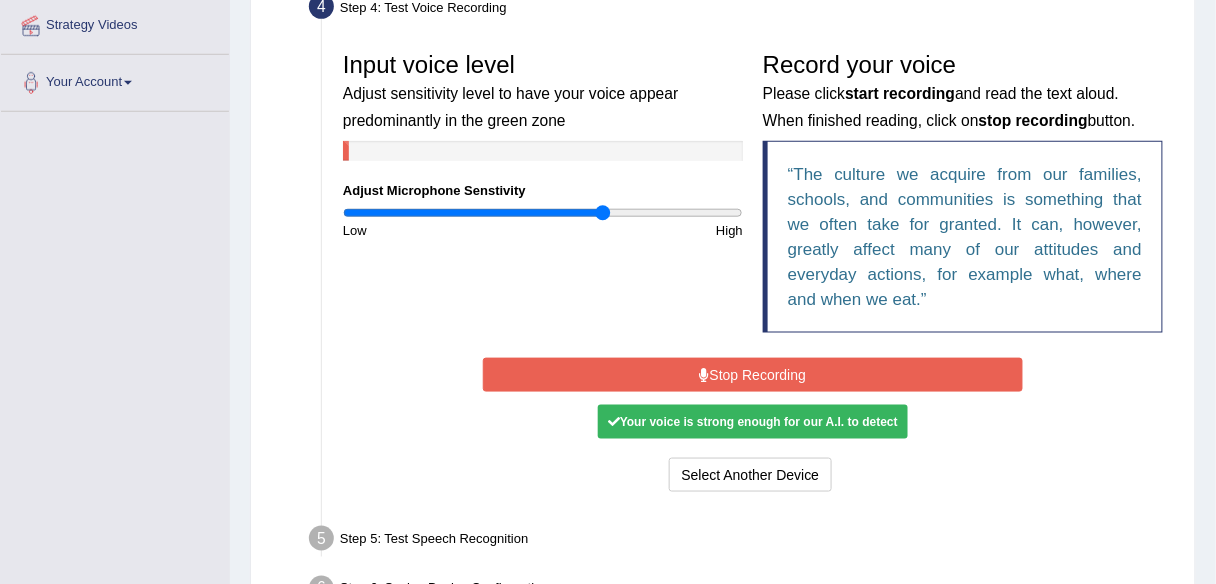 drag, startPoint x: 611, startPoint y: 208, endPoint x: 601, endPoint y: 212, distance: 10.770329 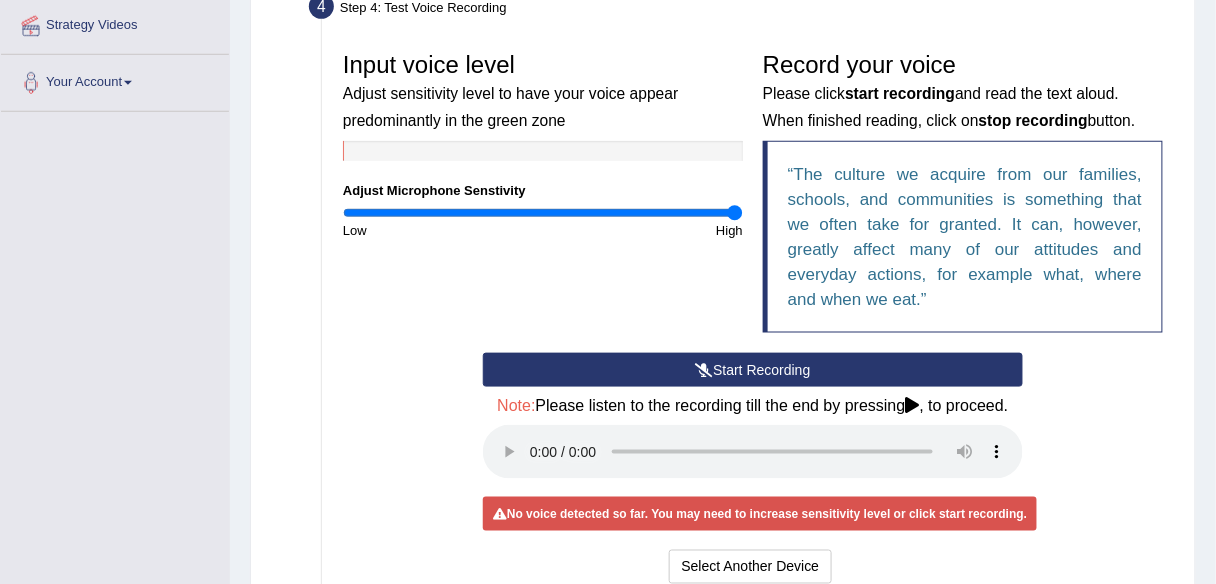 drag, startPoint x: 601, startPoint y: 210, endPoint x: 748, endPoint y: 194, distance: 147.86818 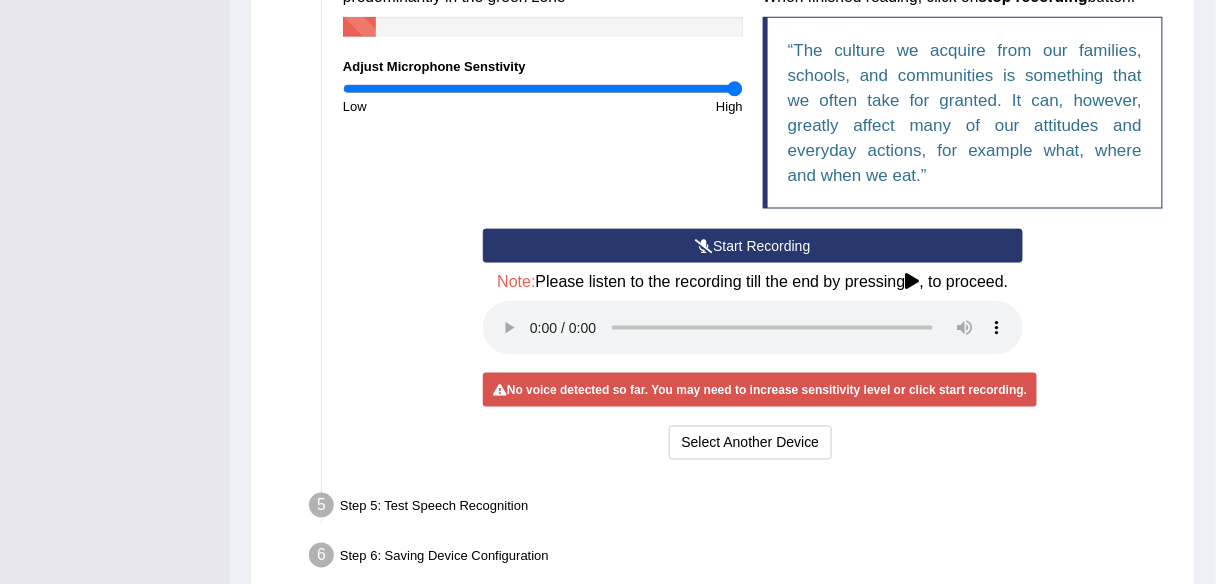 scroll, scrollTop: 546, scrollLeft: 0, axis: vertical 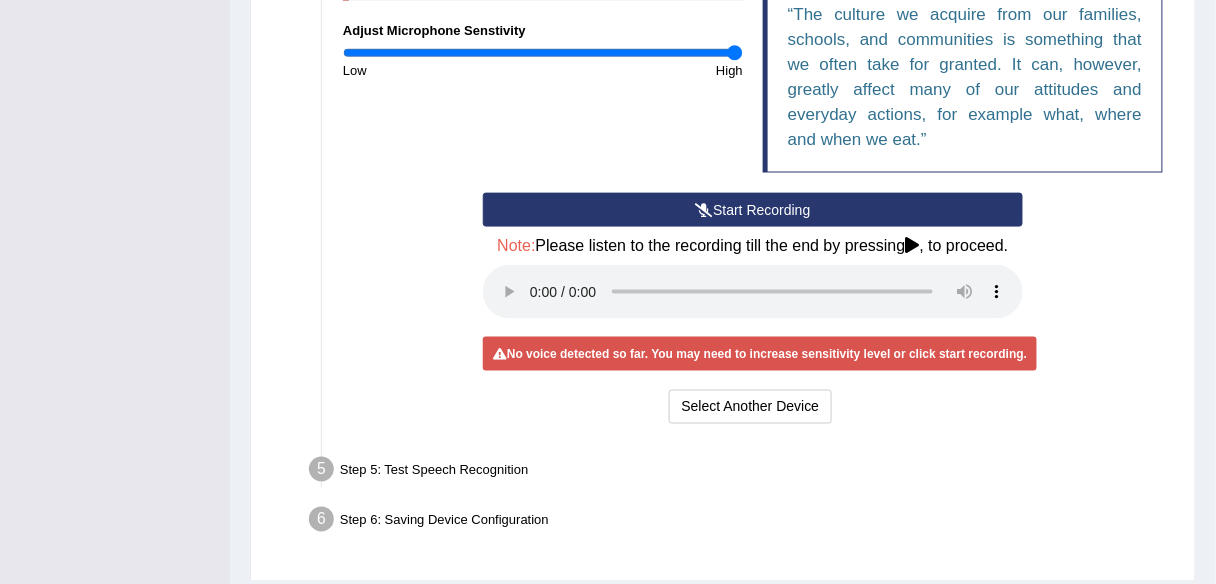 click on "Start Recording" at bounding box center [753, 210] 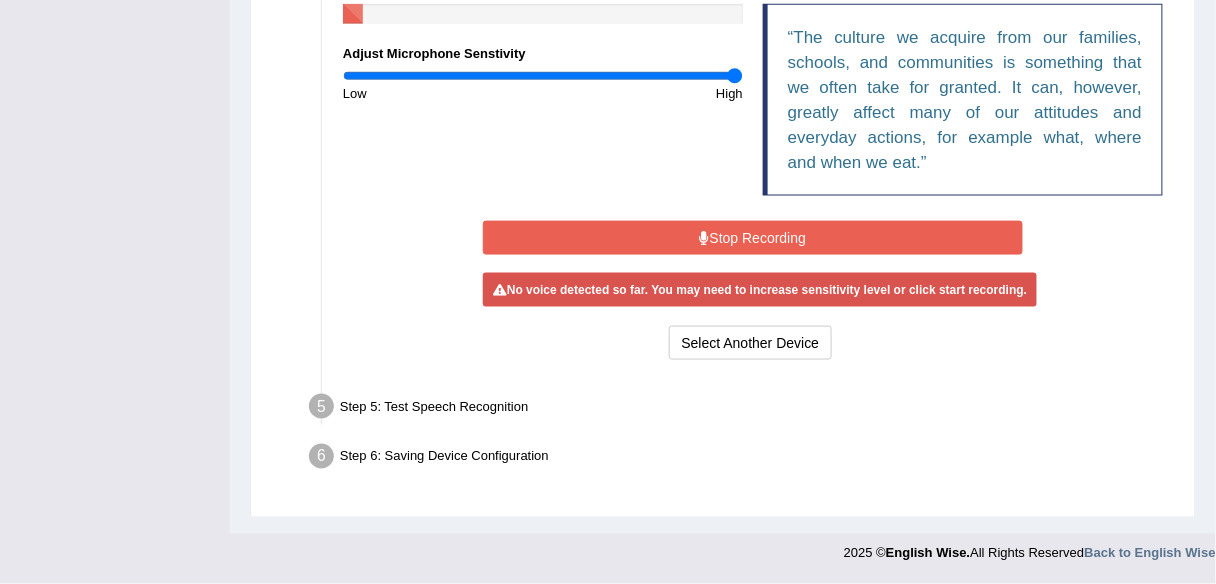 scroll, scrollTop: 515, scrollLeft: 0, axis: vertical 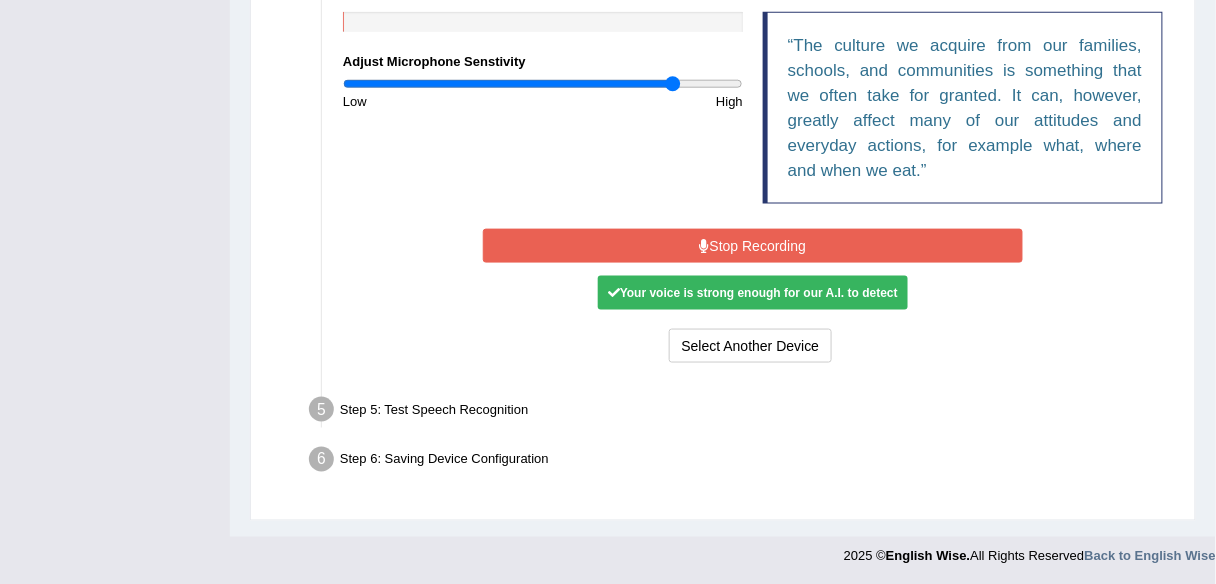 drag, startPoint x: 730, startPoint y: 82, endPoint x: 671, endPoint y: 92, distance: 59.841457 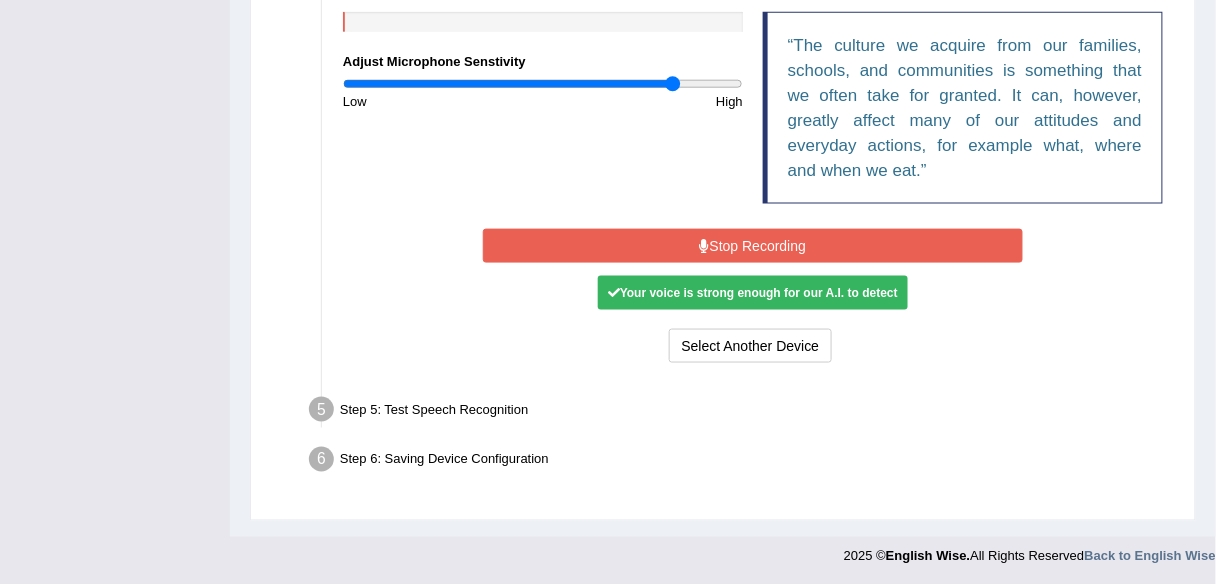 click on "Stop Recording" at bounding box center [753, 246] 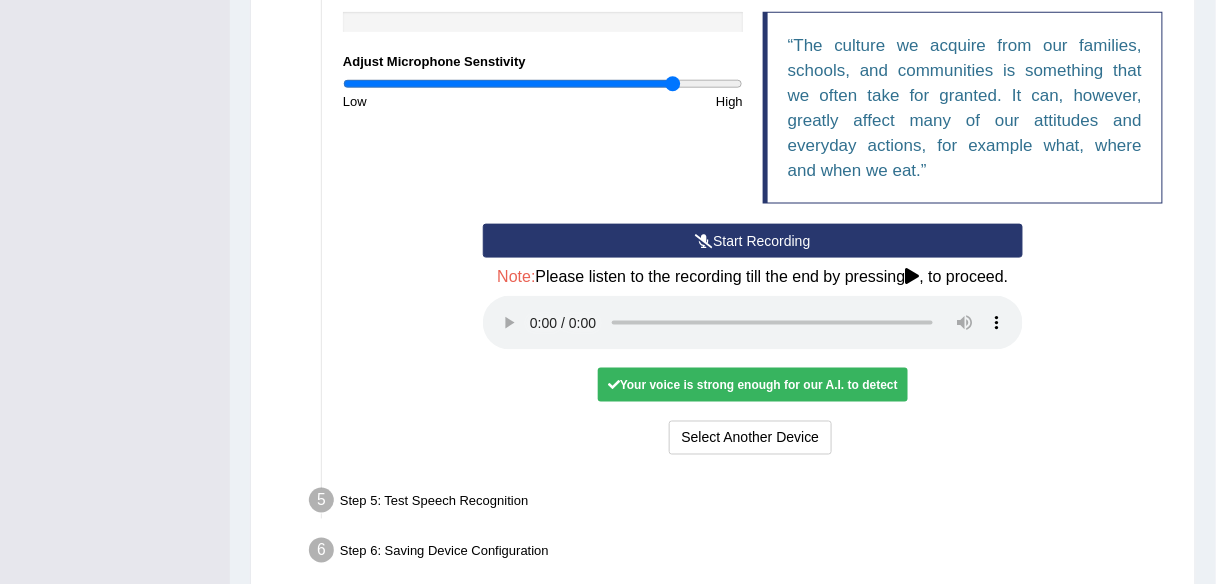 type 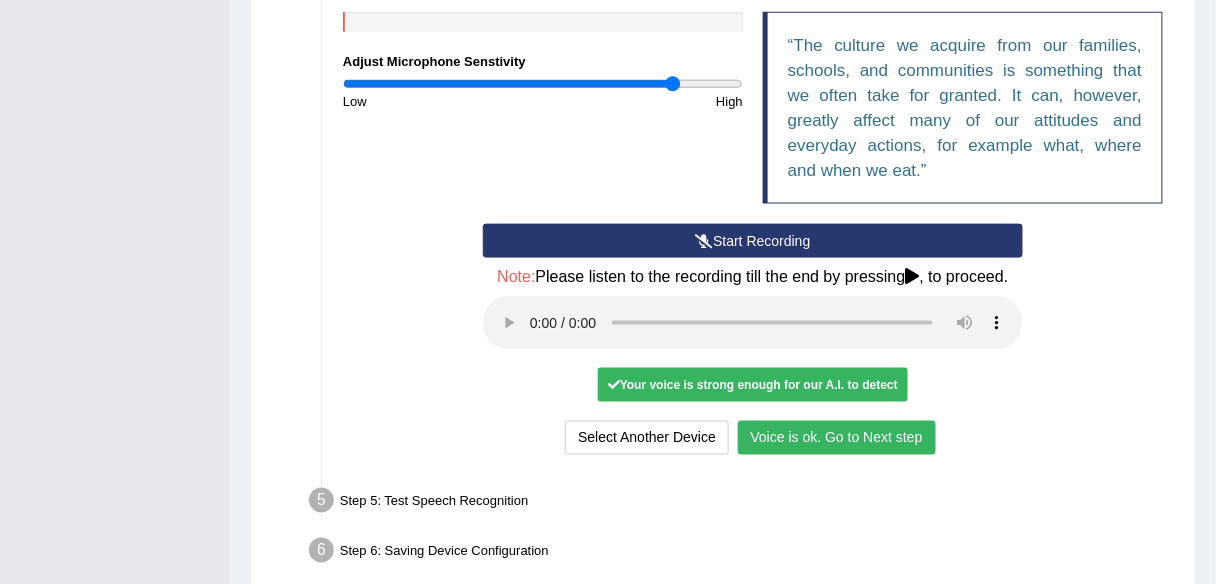 click on "Voice is ok. Go to Next step" at bounding box center (837, 438) 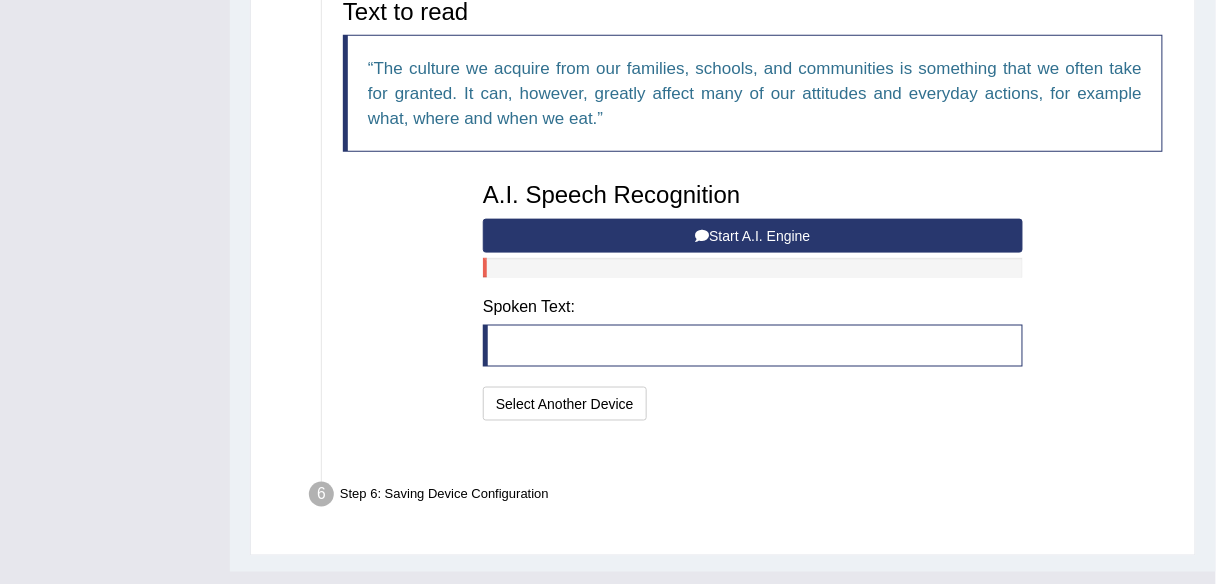 scroll, scrollTop: 503, scrollLeft: 0, axis: vertical 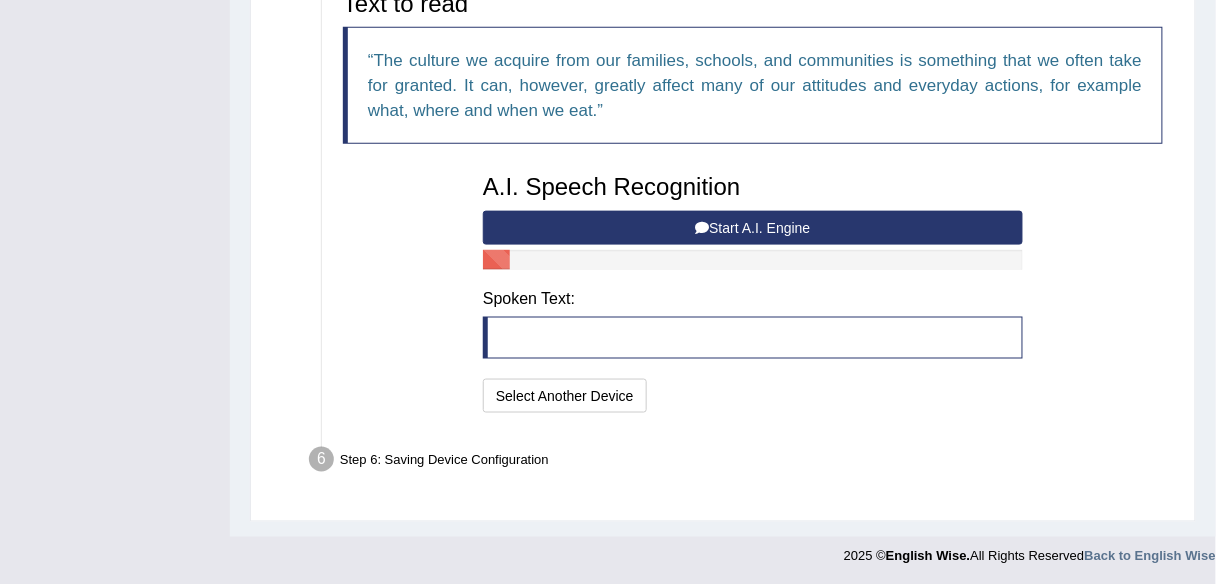 click at bounding box center (753, 338) 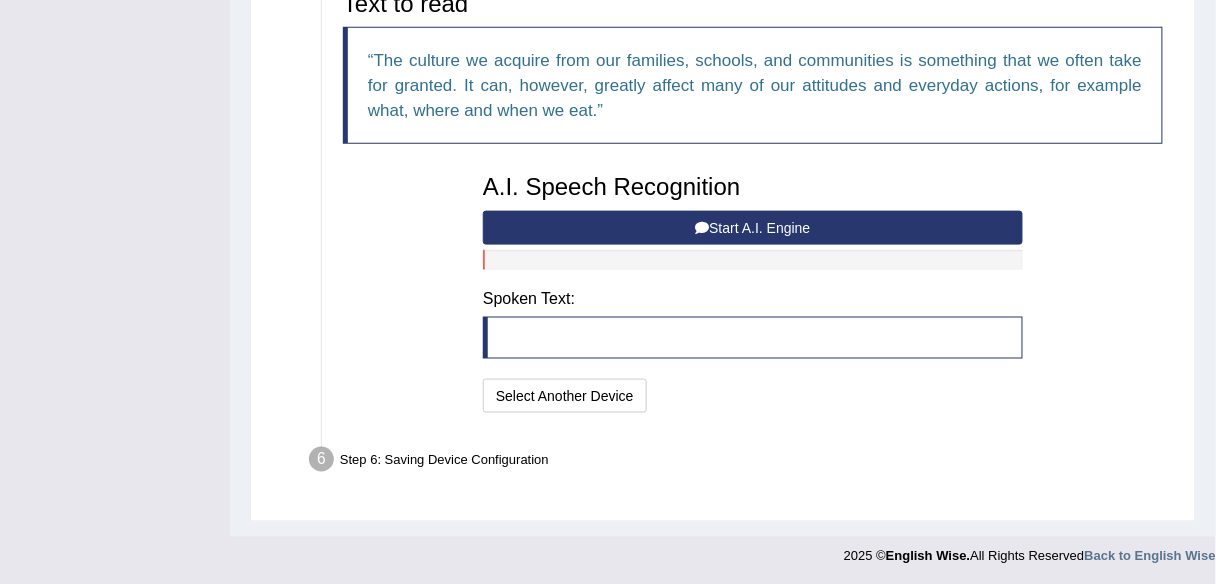 click on "Start A.I. Engine" at bounding box center (753, 228) 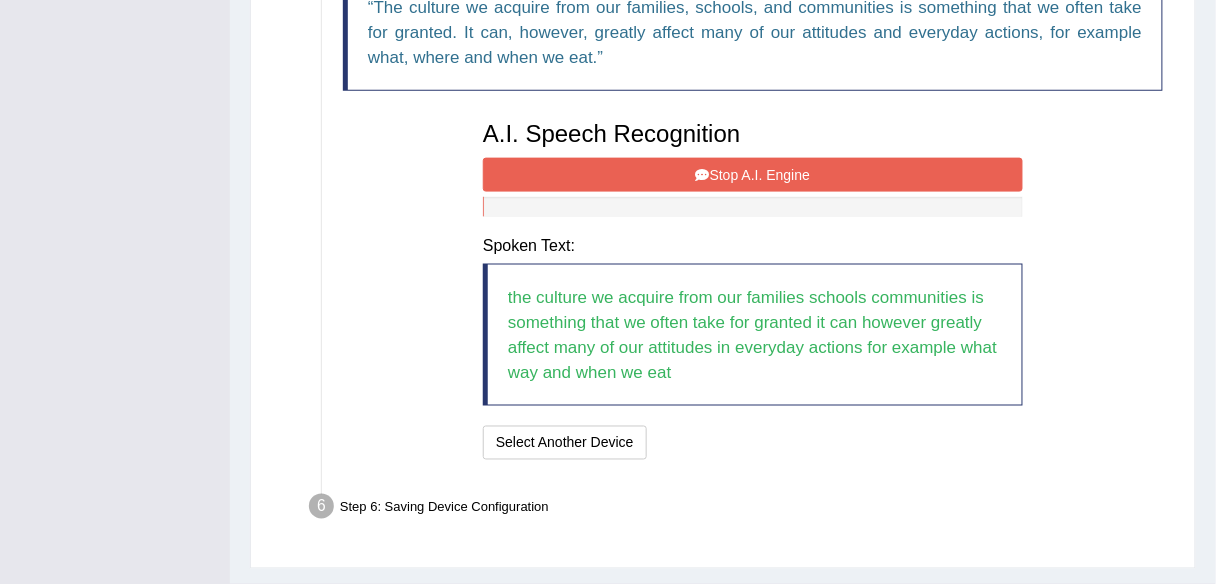 scroll, scrollTop: 583, scrollLeft: 0, axis: vertical 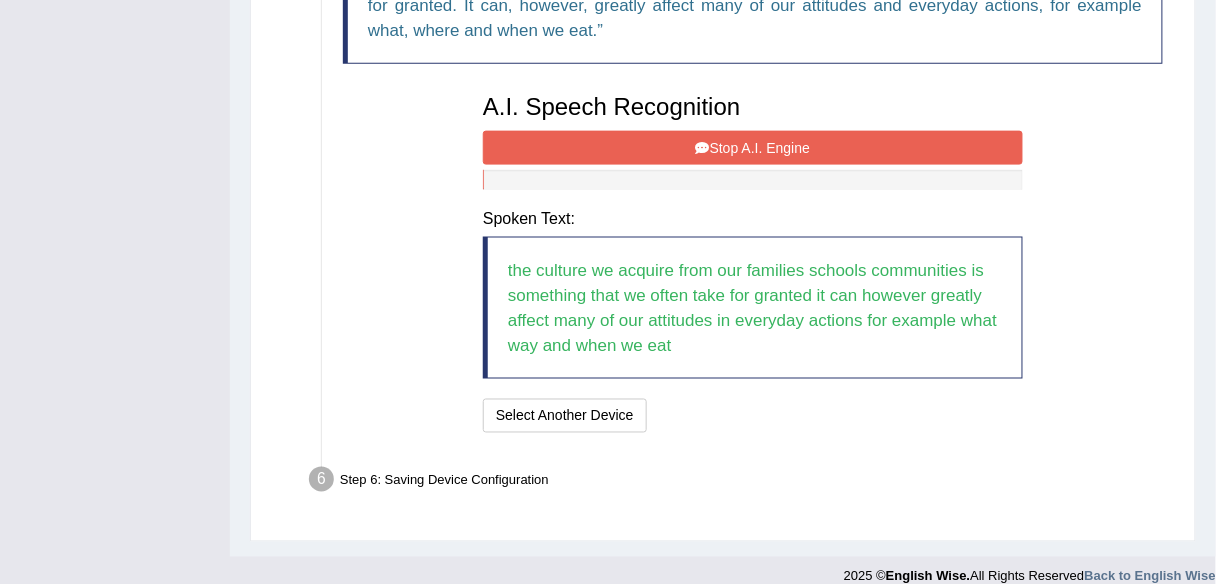click on "Stop A.I. Engine" at bounding box center [753, 148] 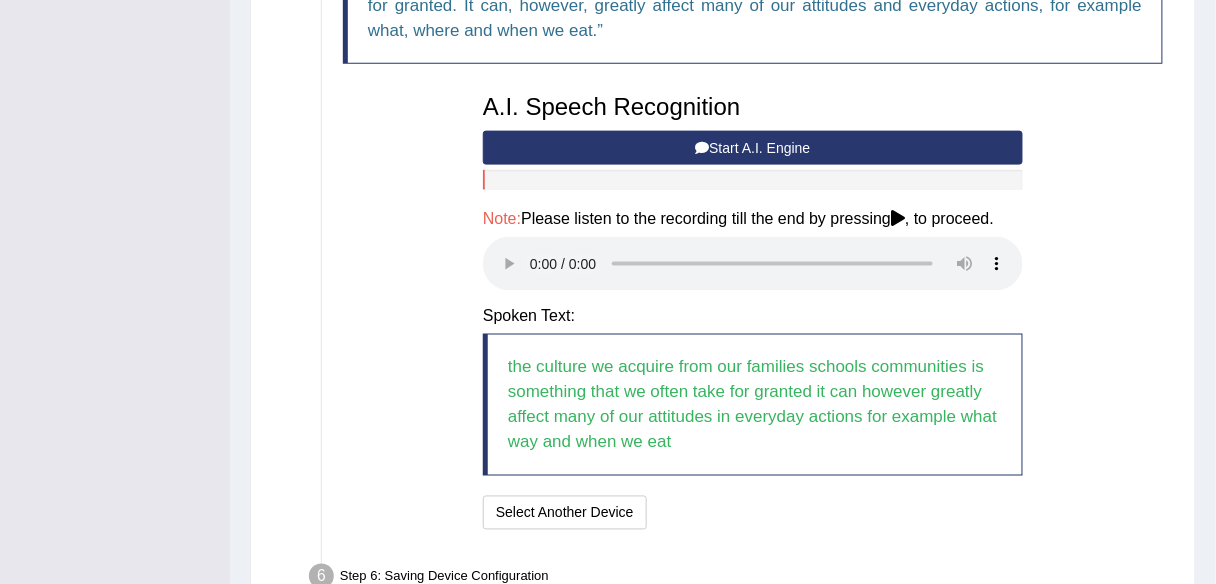 type 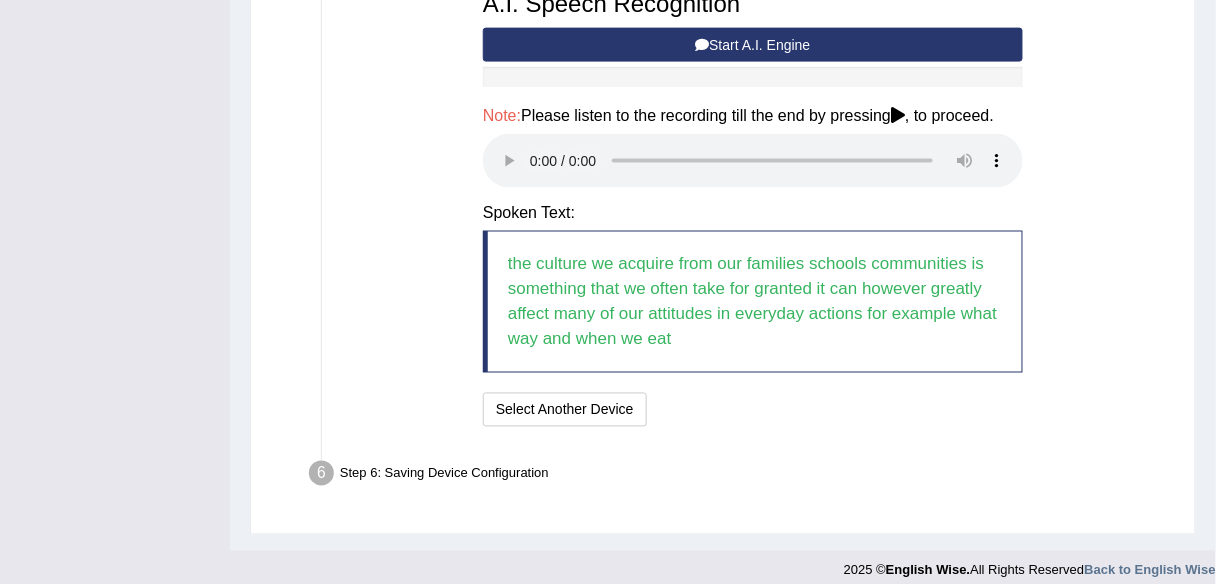 scroll, scrollTop: 700, scrollLeft: 0, axis: vertical 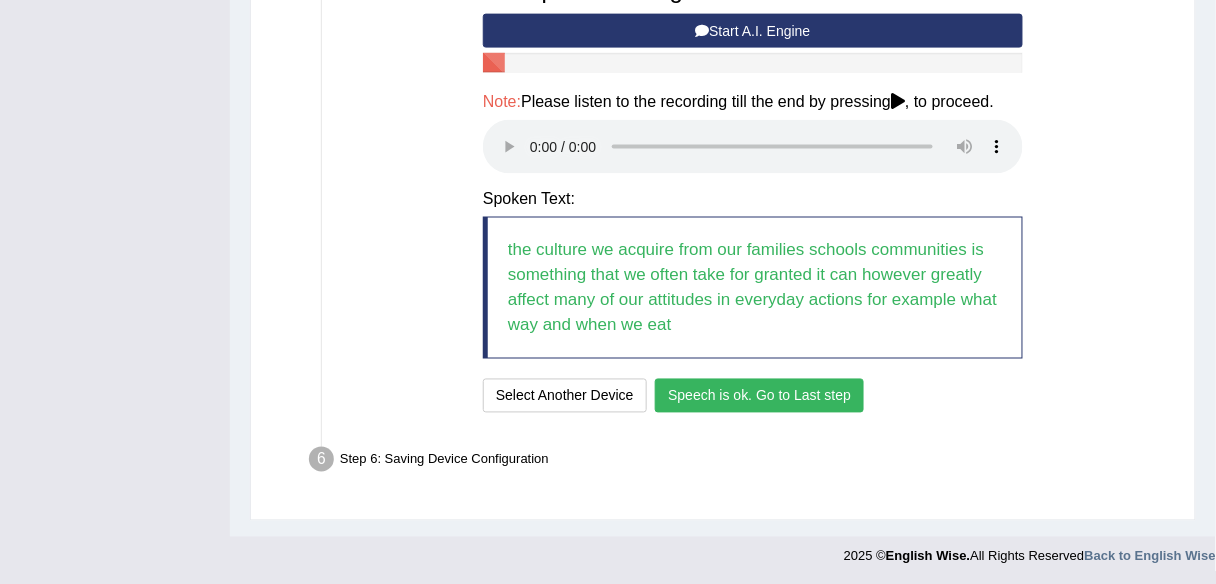 click on "Speech is ok. Go to Last step" at bounding box center [759, 396] 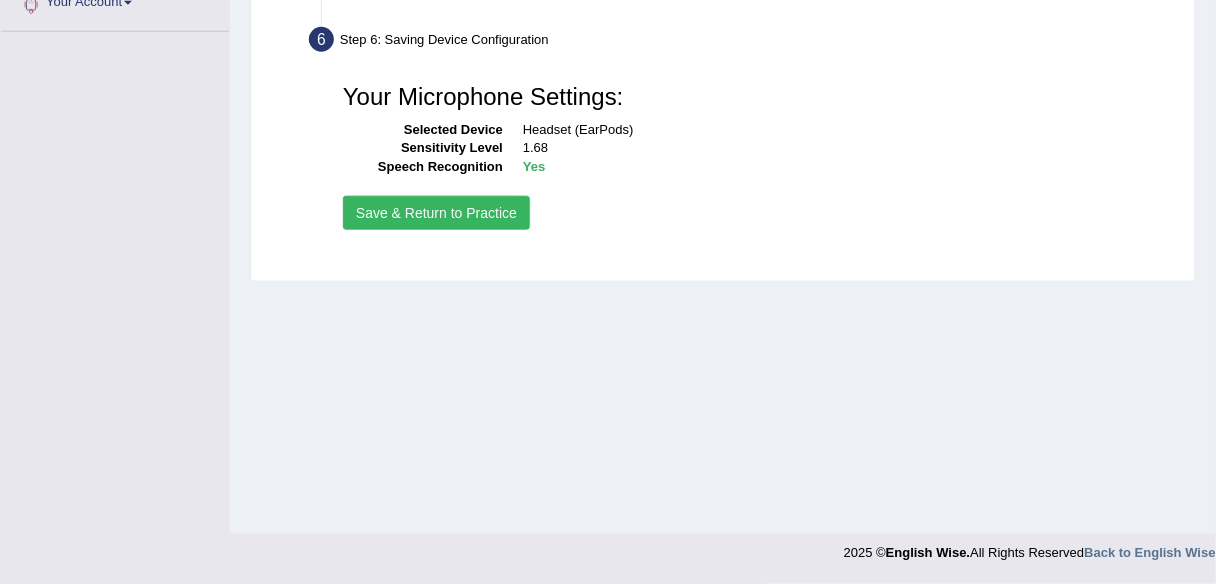 click on "Save & Return to Practice" at bounding box center (436, 213) 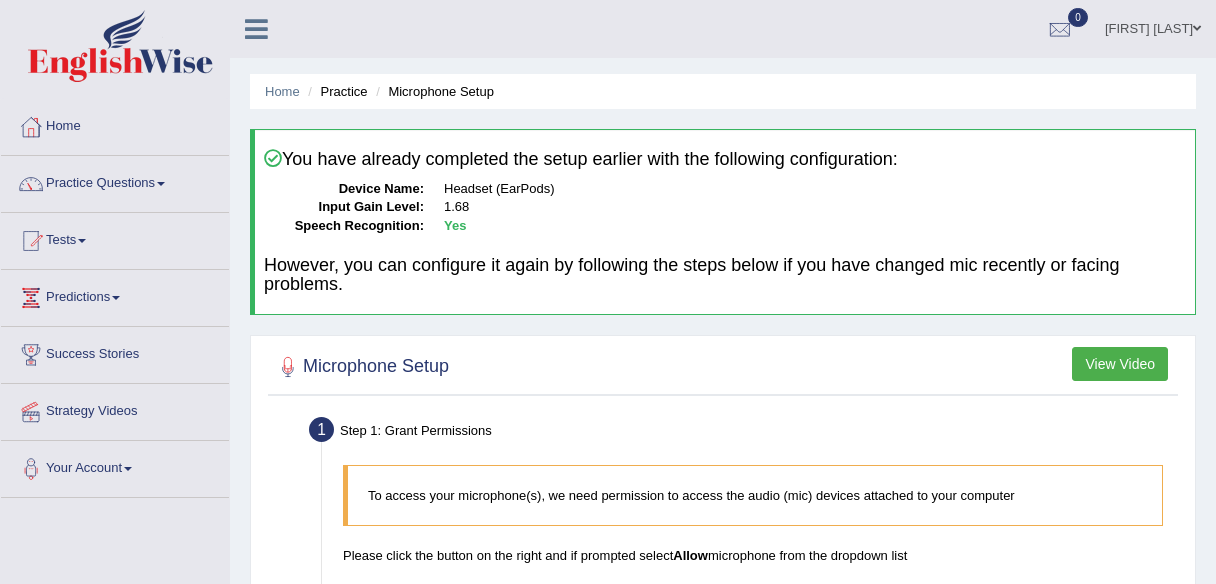 scroll, scrollTop: 0, scrollLeft: 0, axis: both 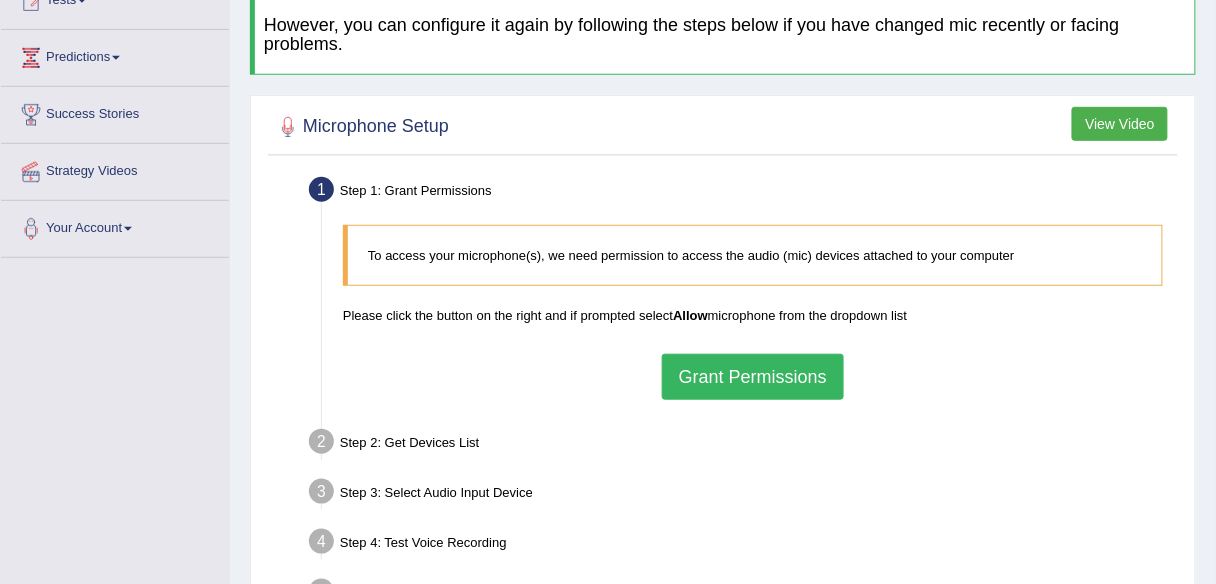 click on "Grant Permissions" at bounding box center [753, 377] 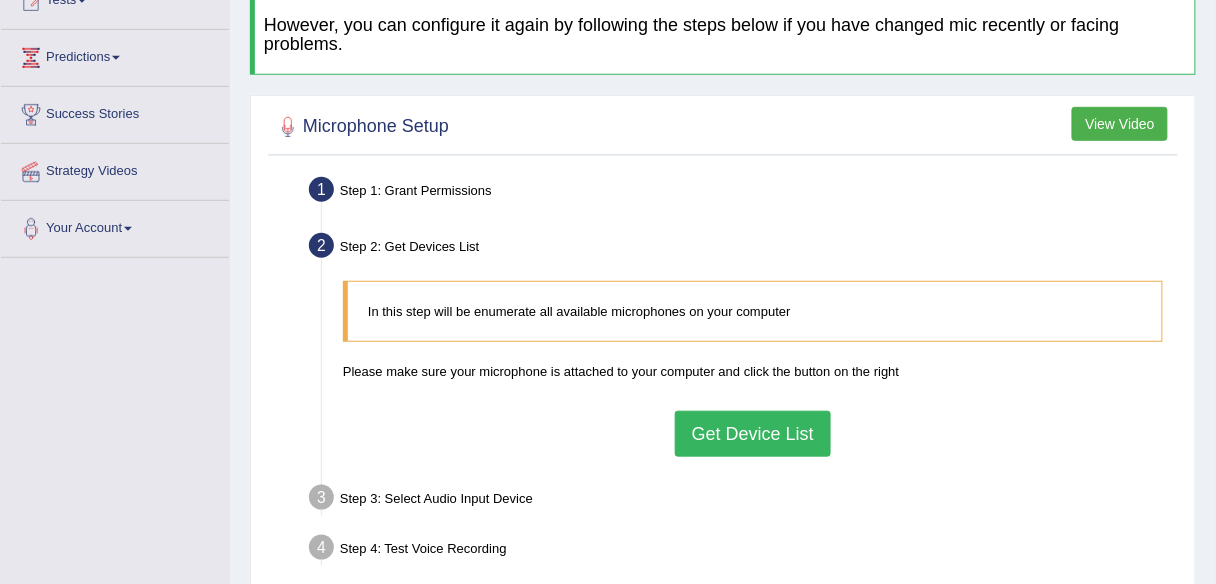click on "Get Device List" at bounding box center (753, 434) 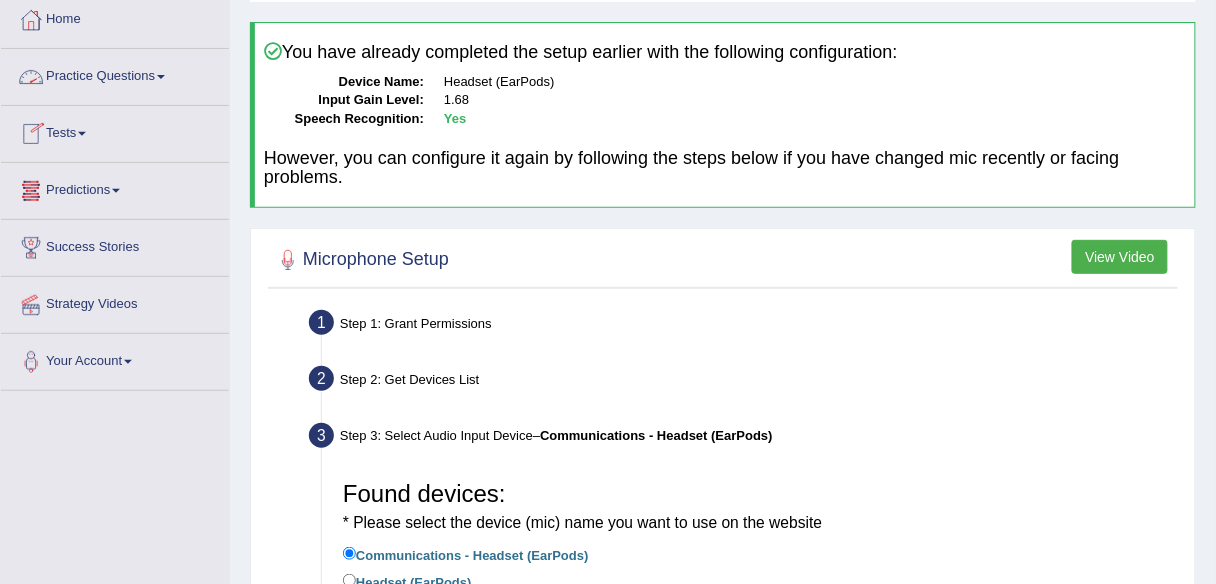 scroll, scrollTop: 80, scrollLeft: 0, axis: vertical 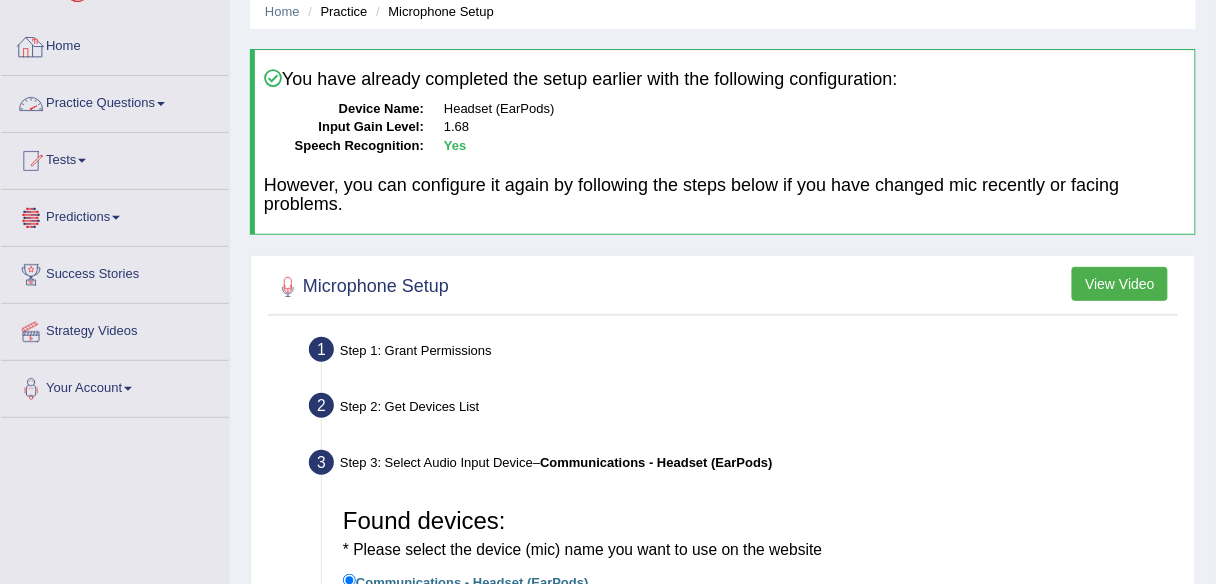 click on "Practice Questions" at bounding box center [115, 101] 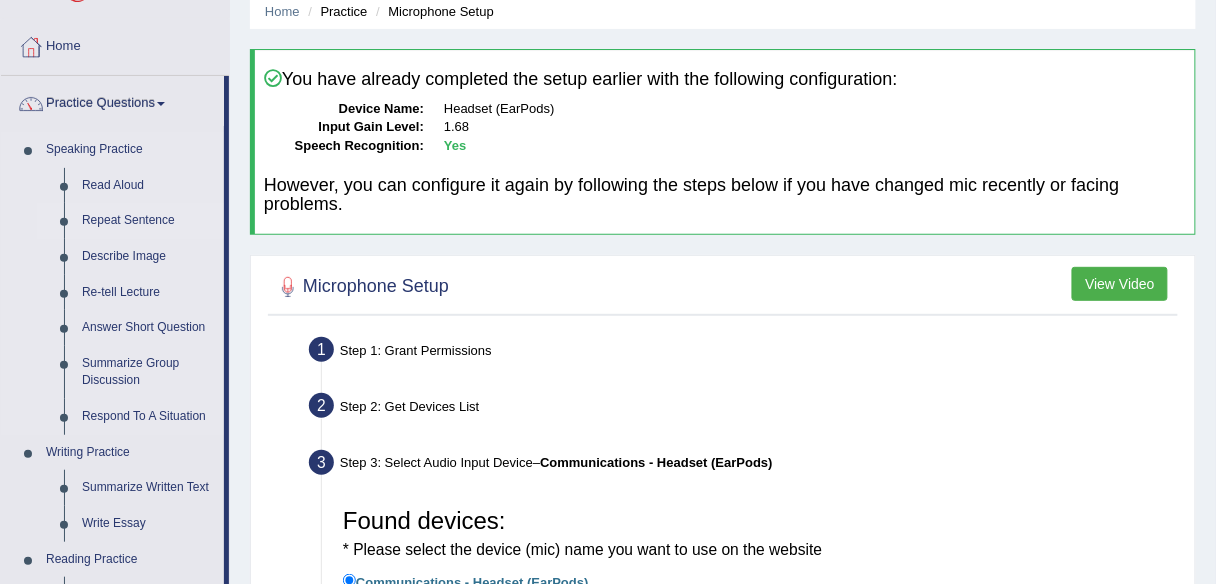 click on "Repeat Sentence" at bounding box center (148, 221) 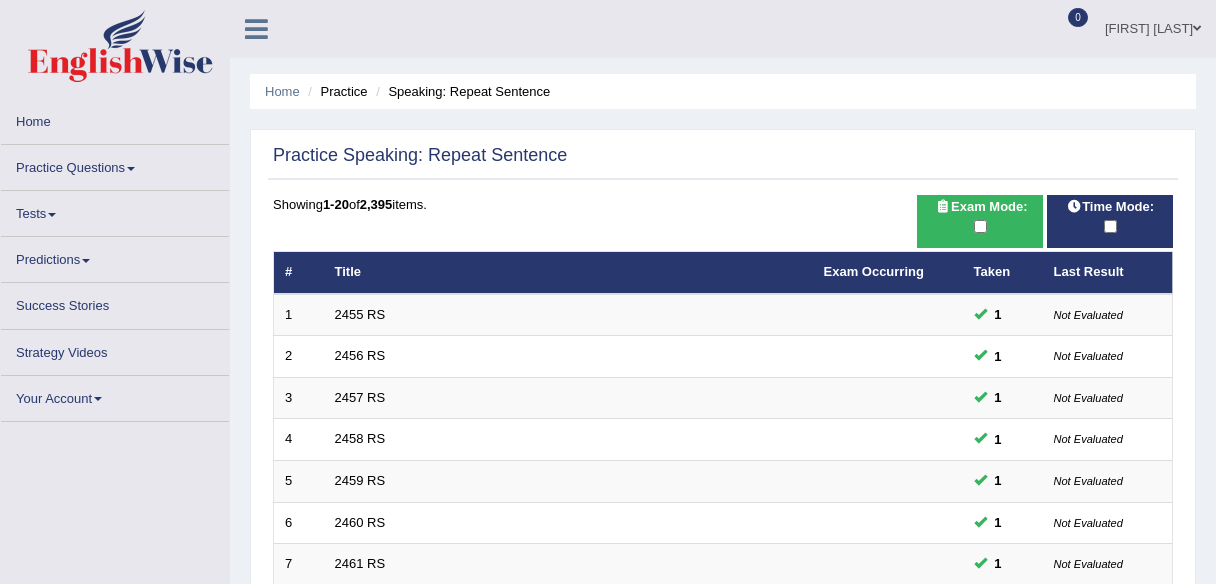 scroll, scrollTop: 0, scrollLeft: 0, axis: both 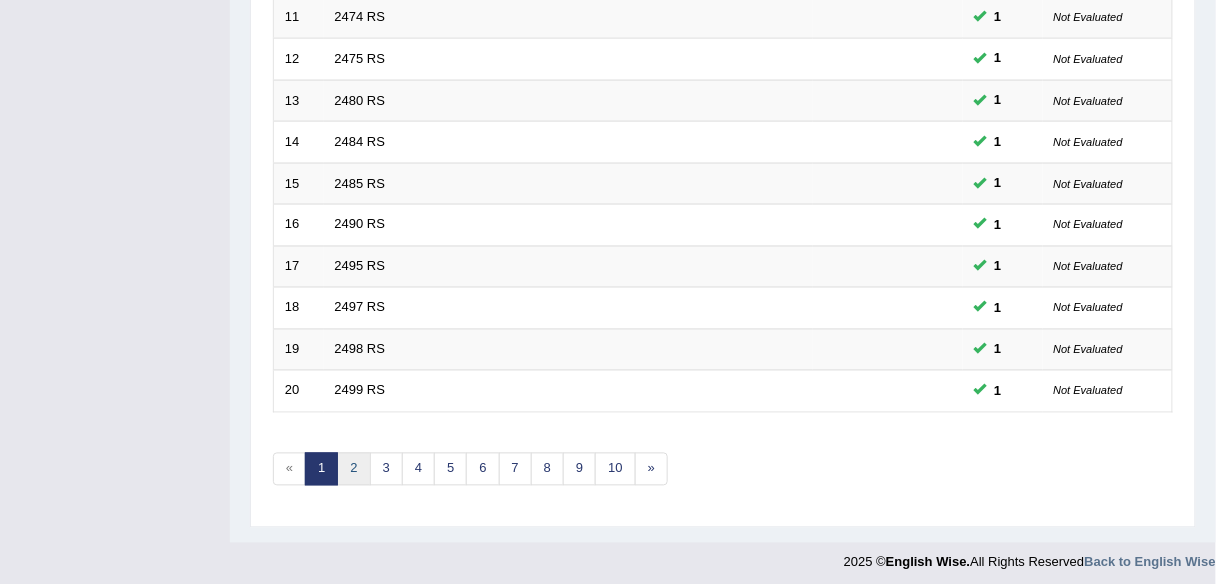 click on "2" at bounding box center (353, 469) 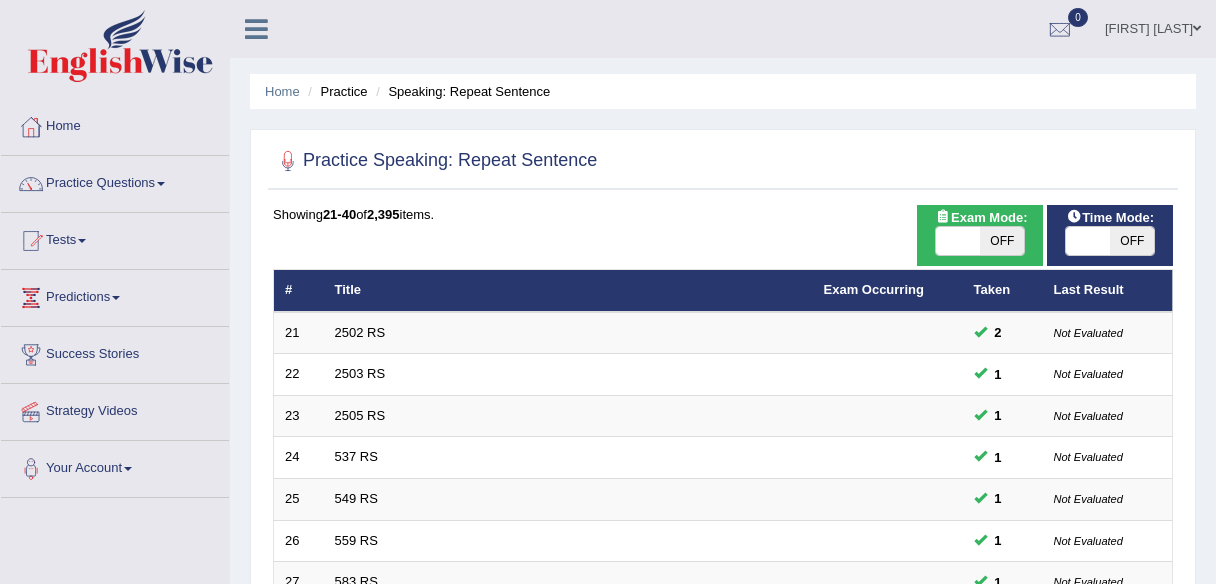 scroll, scrollTop: 4, scrollLeft: 0, axis: vertical 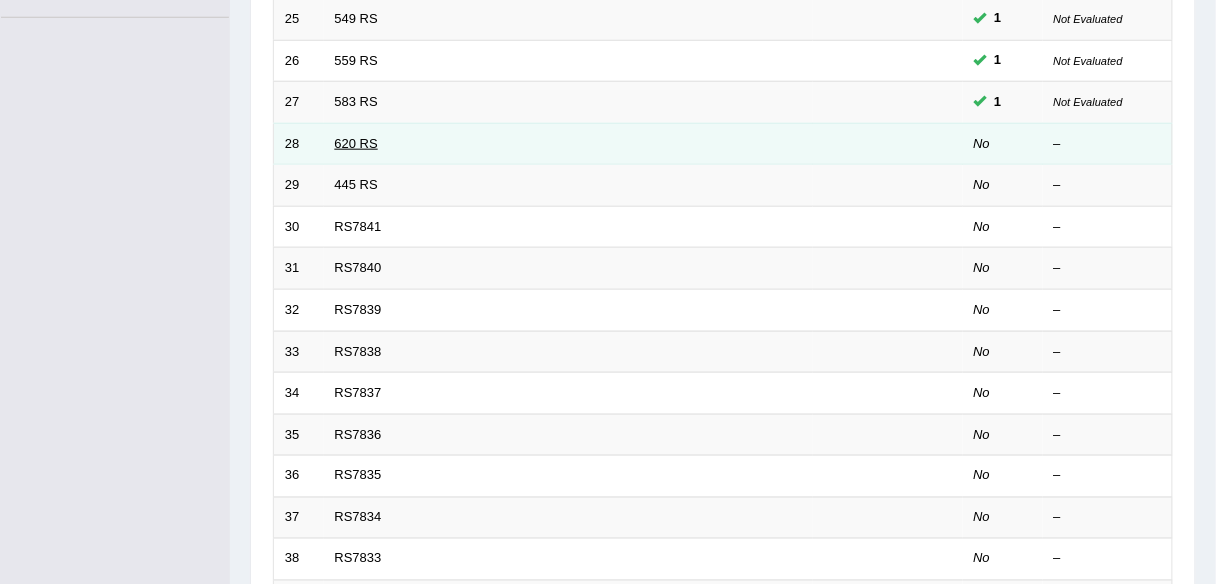 click on "620 RS" at bounding box center (356, 143) 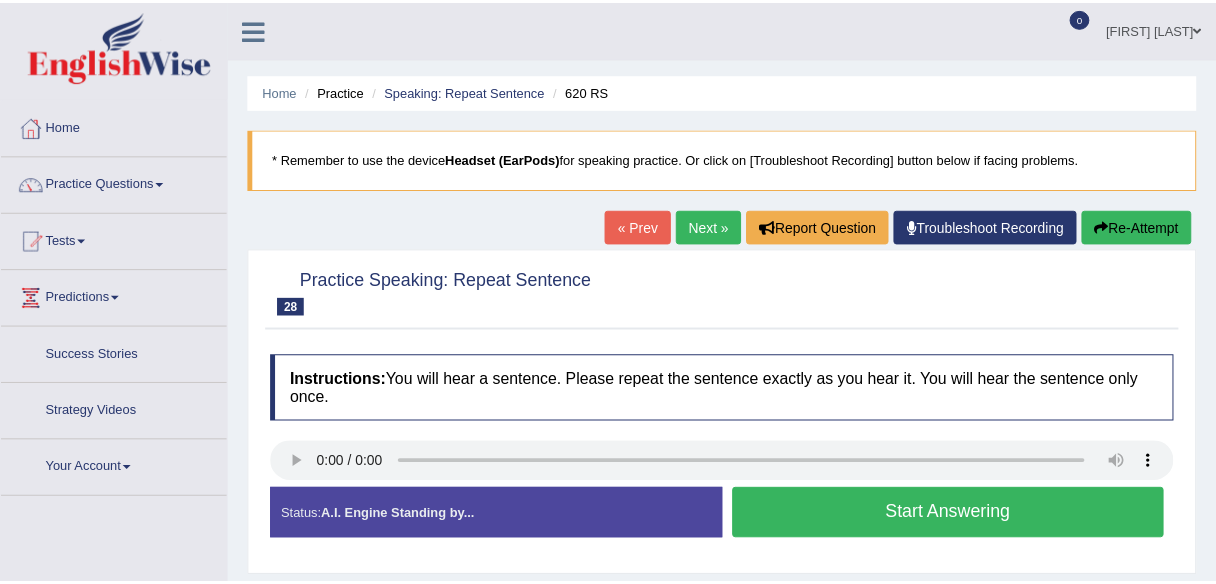 scroll, scrollTop: 0, scrollLeft: 0, axis: both 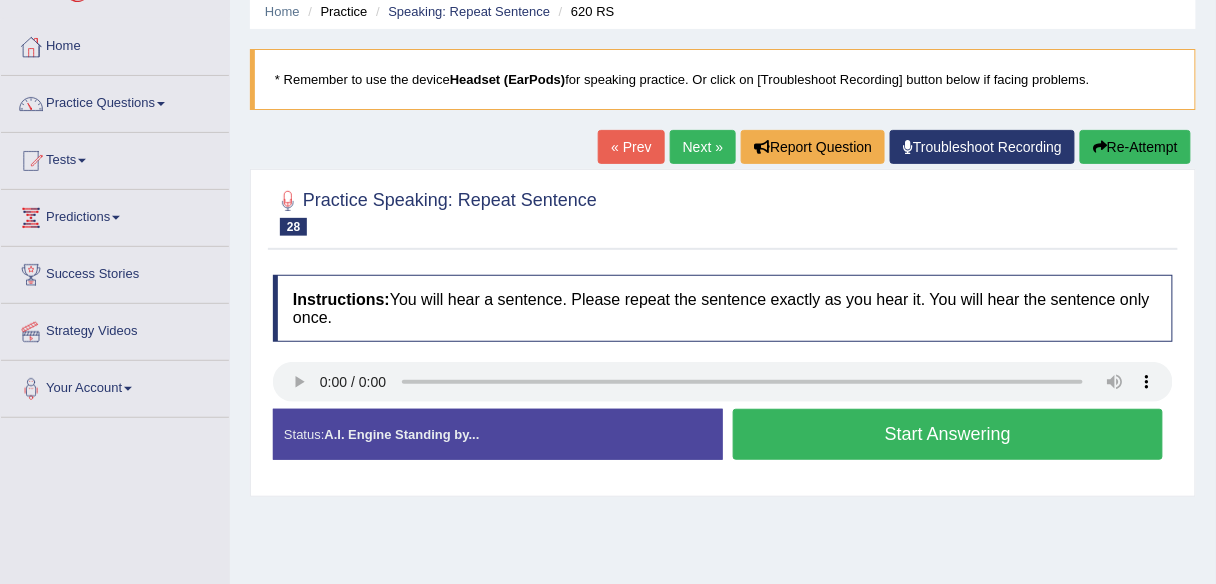 click on "Start Answering" at bounding box center (948, 434) 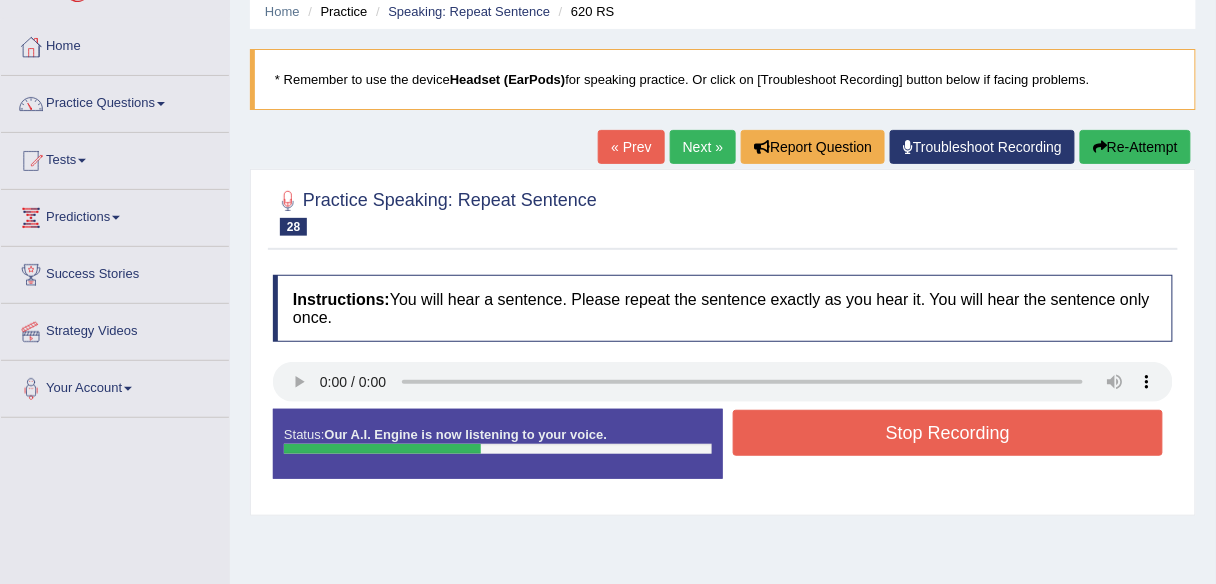 click on "Stop Recording" at bounding box center [948, 433] 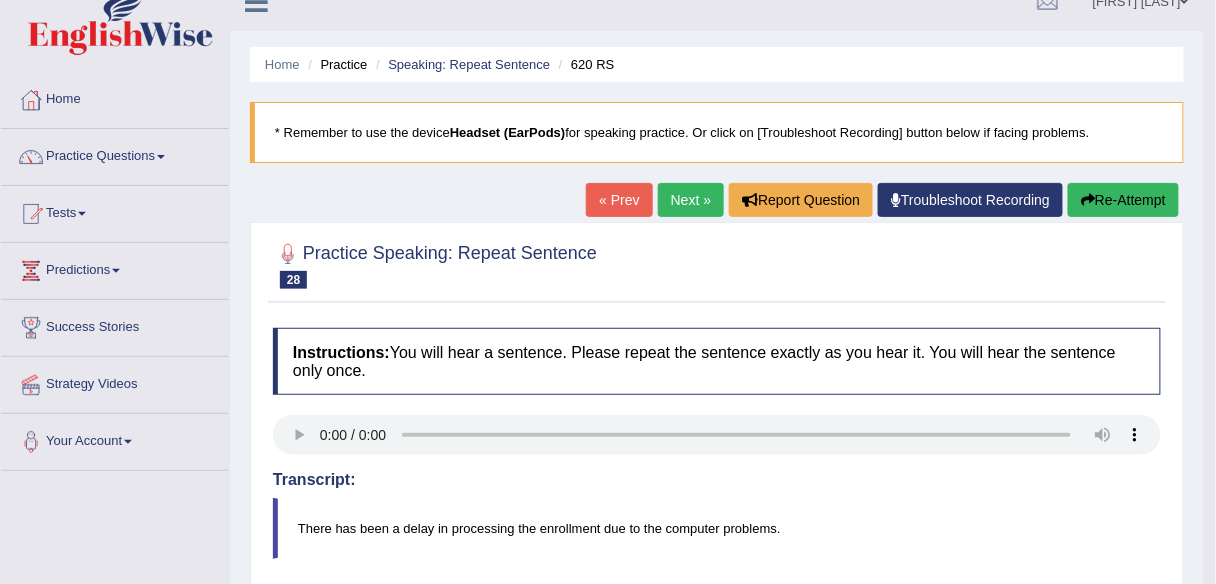 scroll, scrollTop: 0, scrollLeft: 0, axis: both 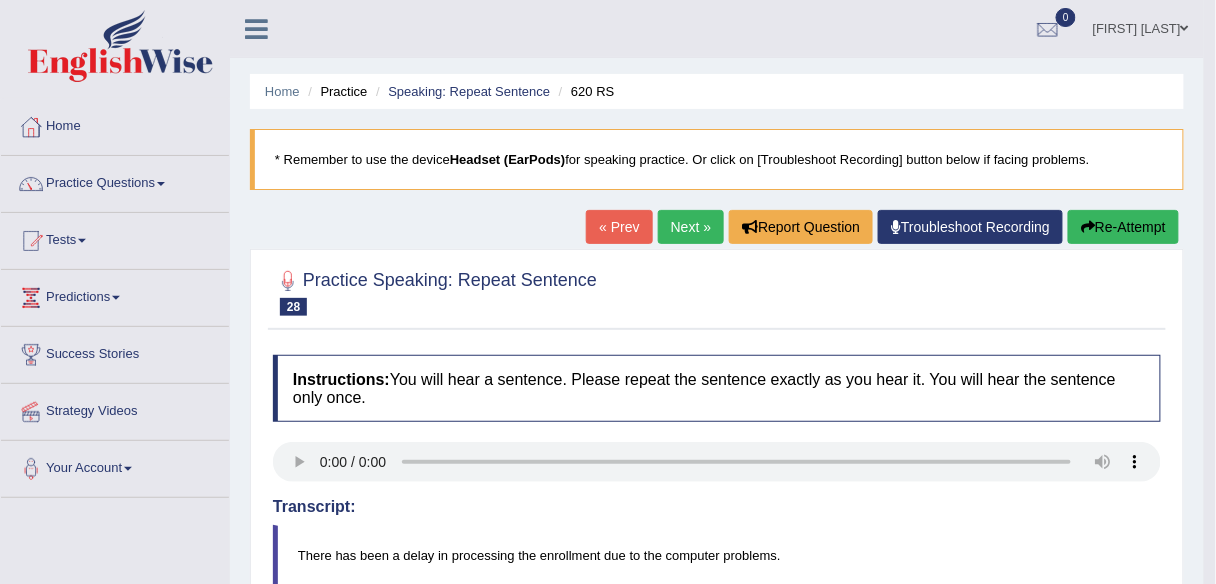 click on "Next »" at bounding box center [691, 227] 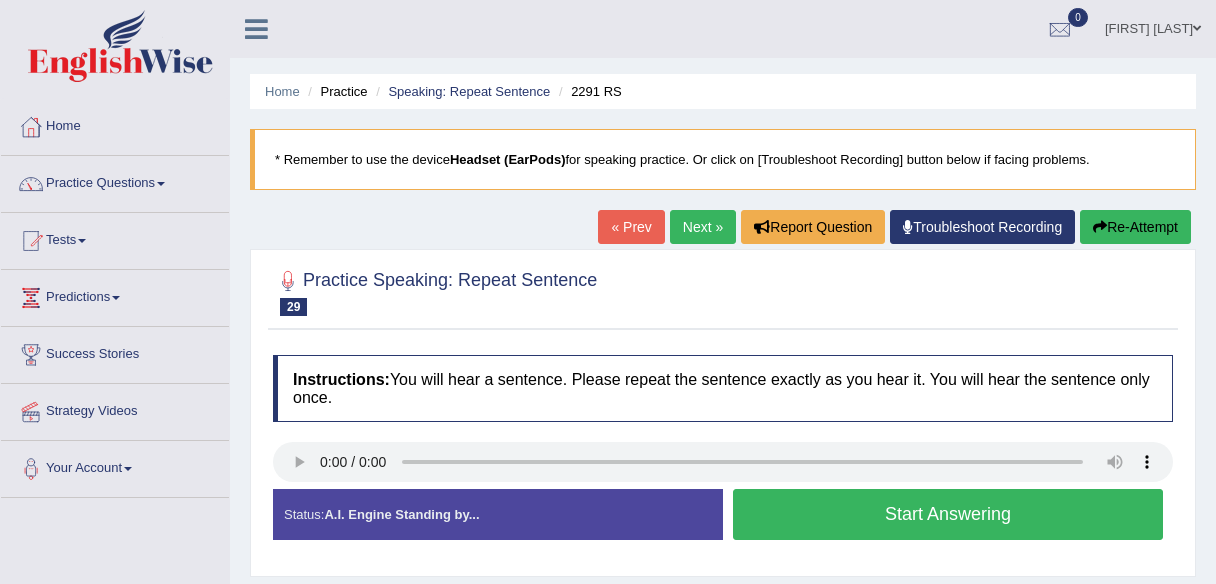 scroll, scrollTop: 0, scrollLeft: 0, axis: both 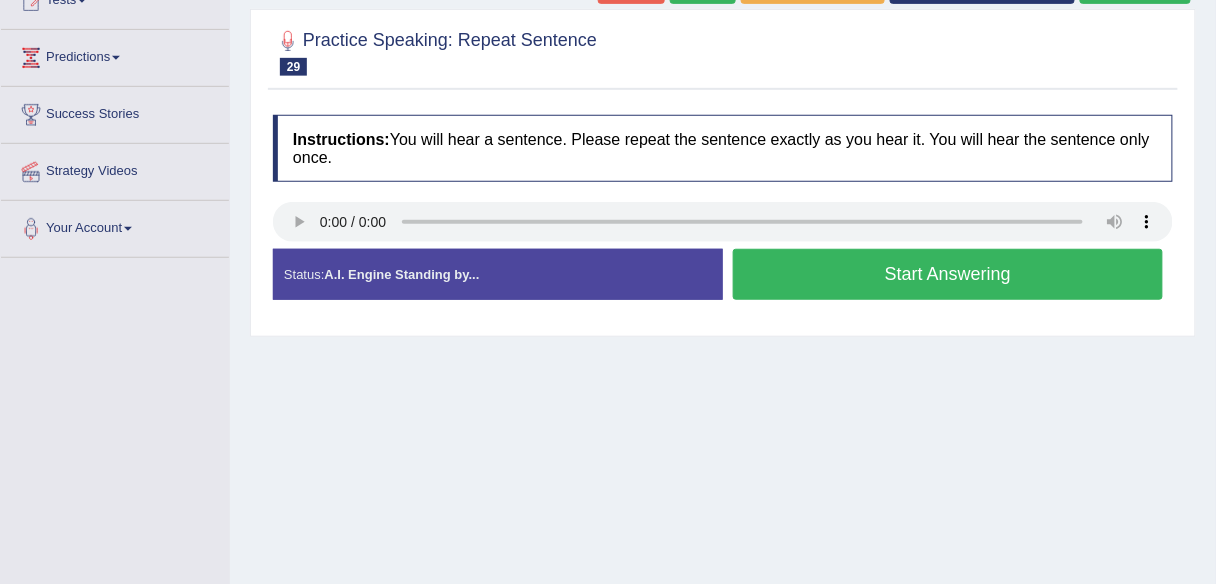 click on "Start Answering" at bounding box center [948, 274] 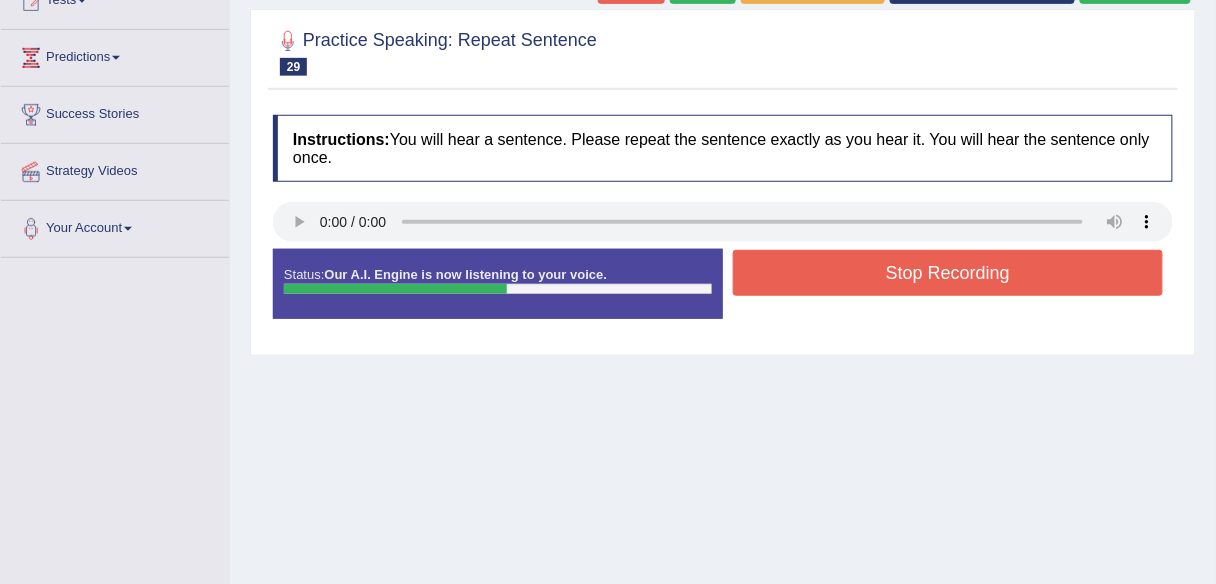 click on "Stop Recording" at bounding box center (948, 273) 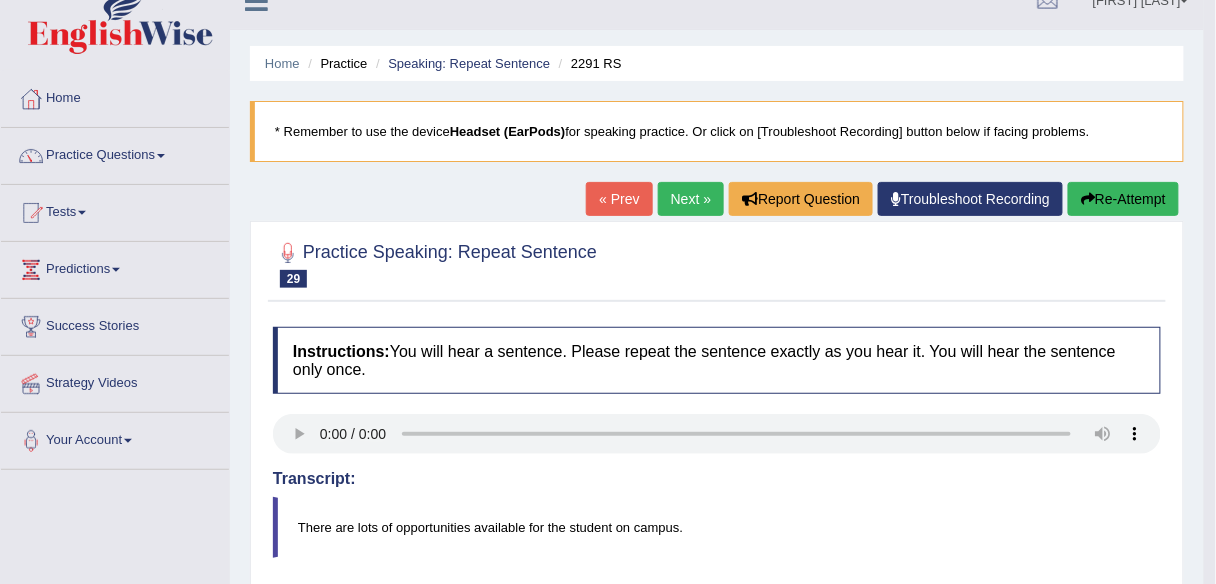 scroll, scrollTop: 0, scrollLeft: 0, axis: both 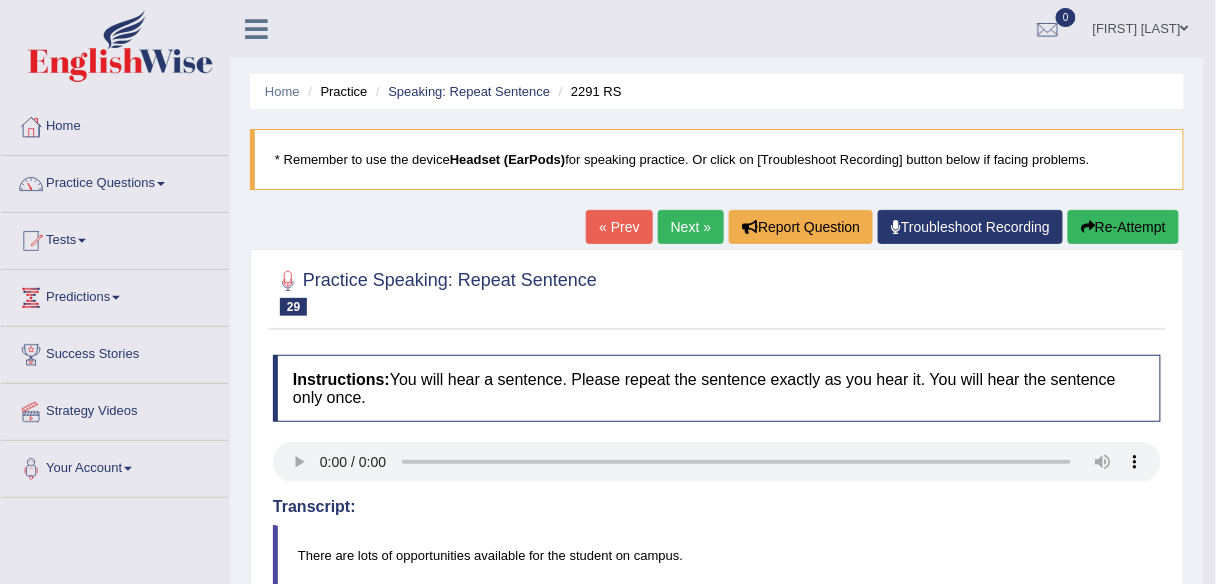 click on "Next »" at bounding box center [691, 227] 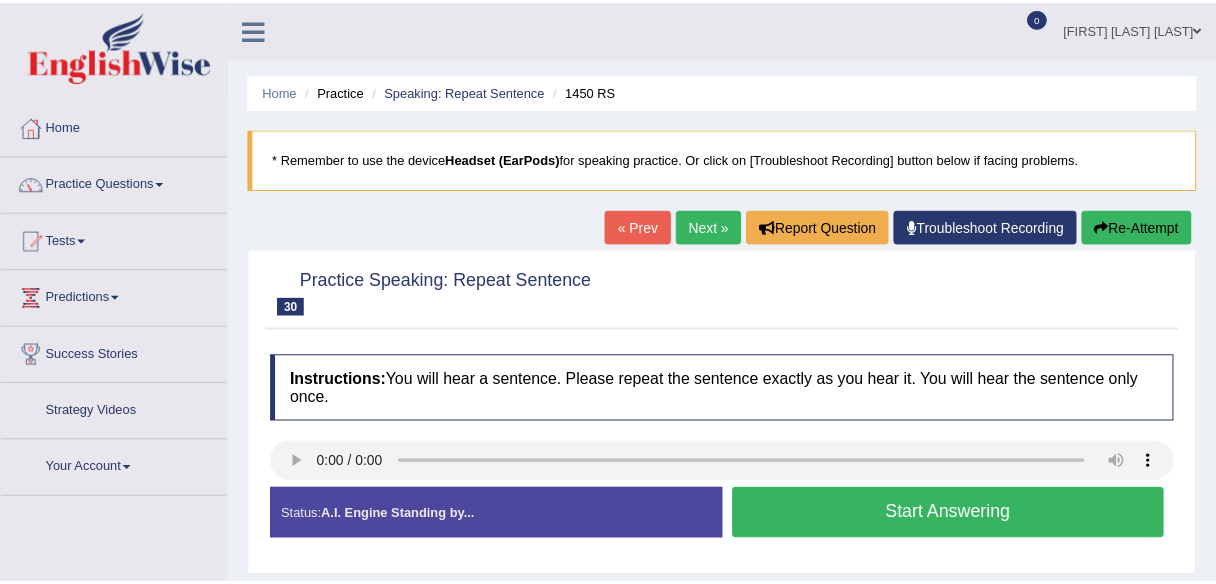 scroll, scrollTop: 53, scrollLeft: 0, axis: vertical 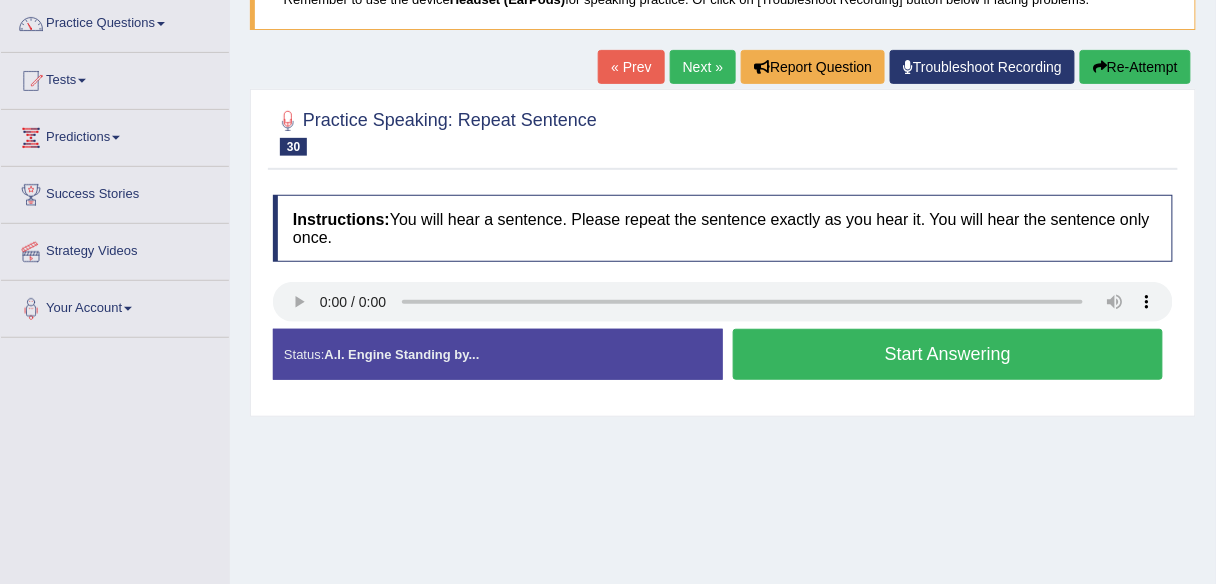 click on "Start Answering" at bounding box center (948, 354) 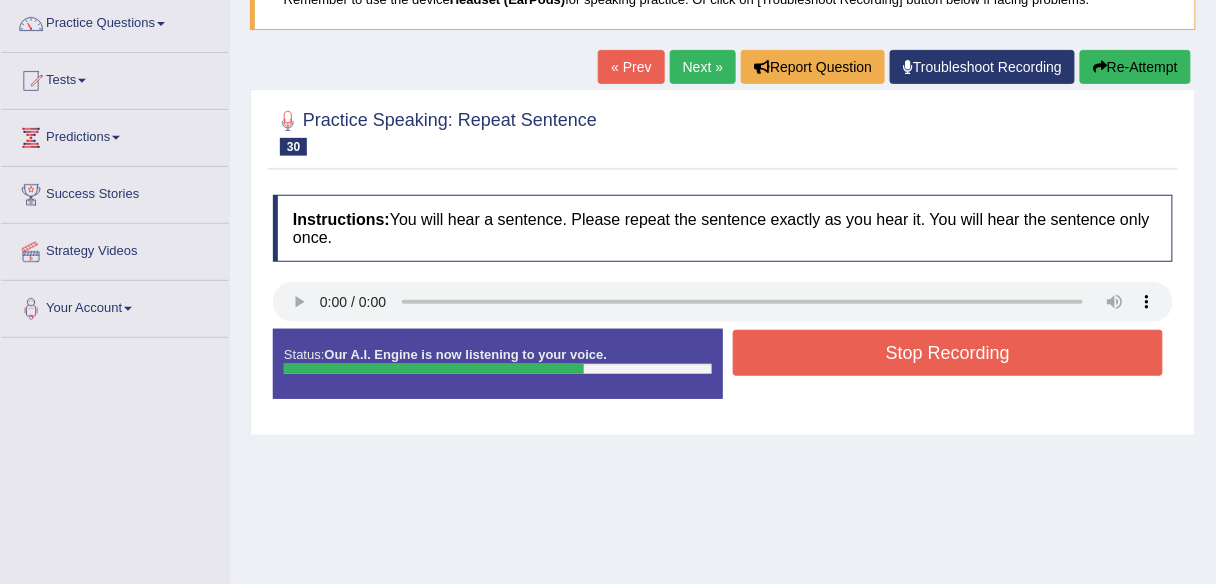 click on "Stop Recording" at bounding box center [948, 353] 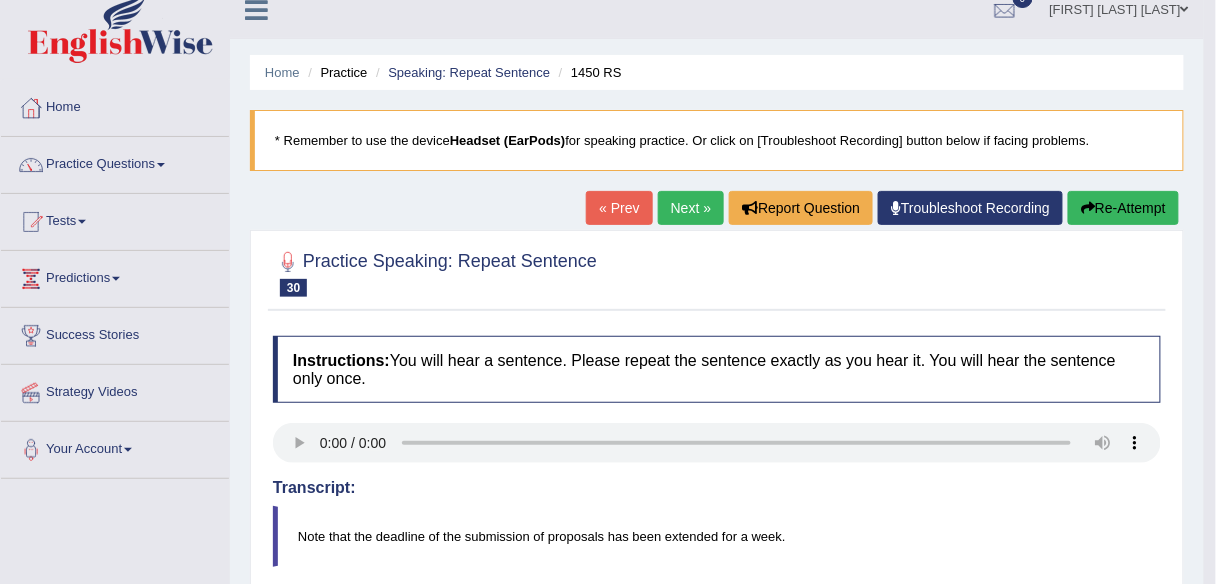 scroll, scrollTop: 0, scrollLeft: 0, axis: both 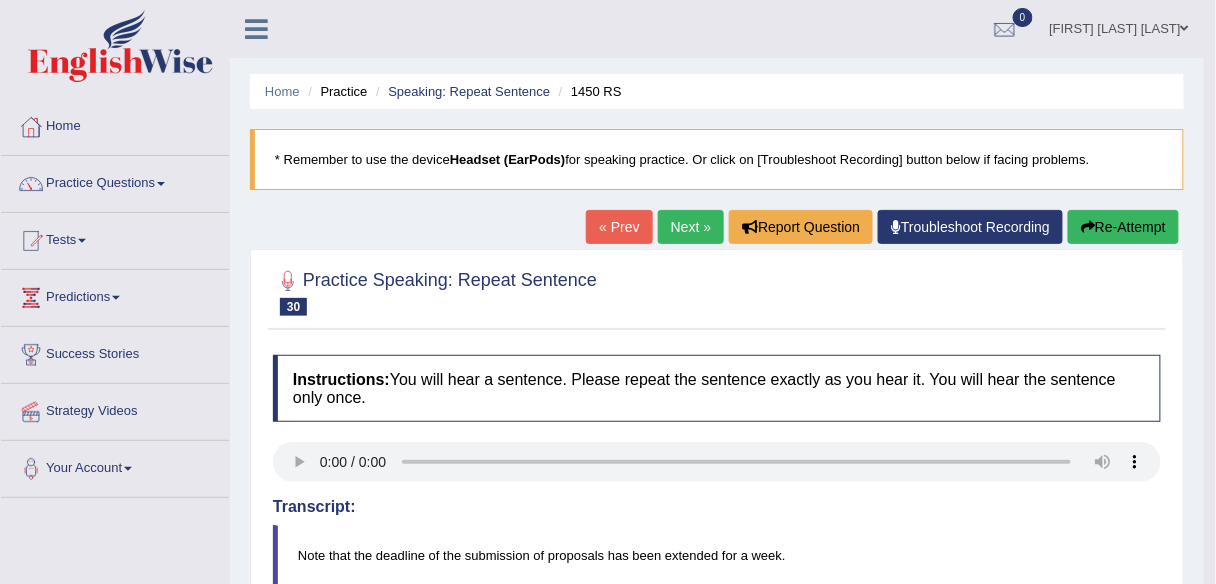 click on "Next »" at bounding box center (691, 227) 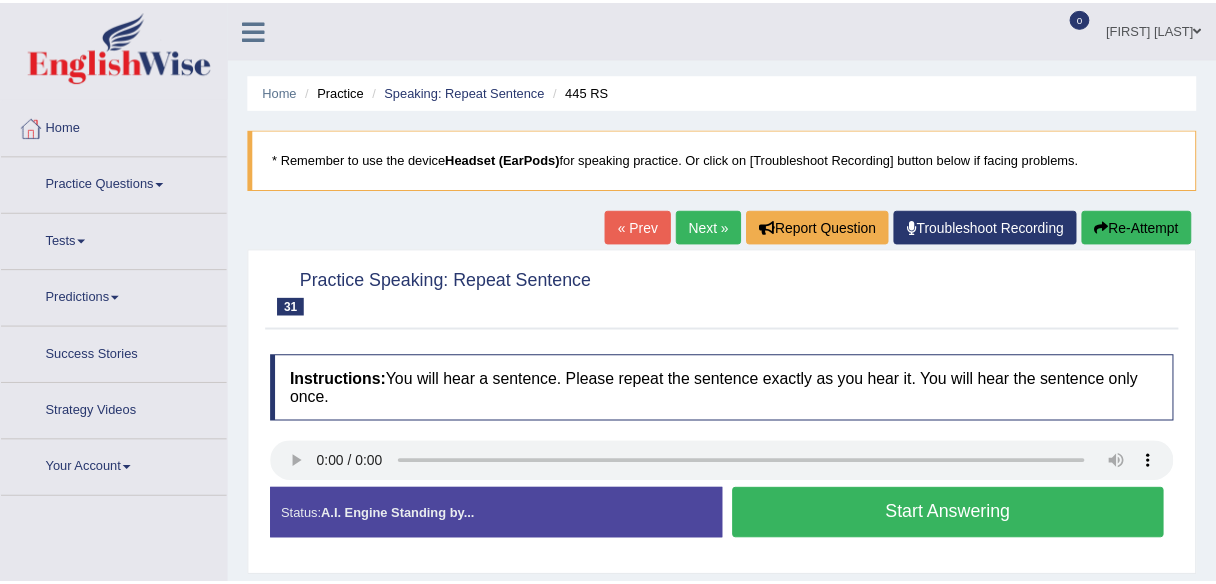 scroll, scrollTop: 0, scrollLeft: 0, axis: both 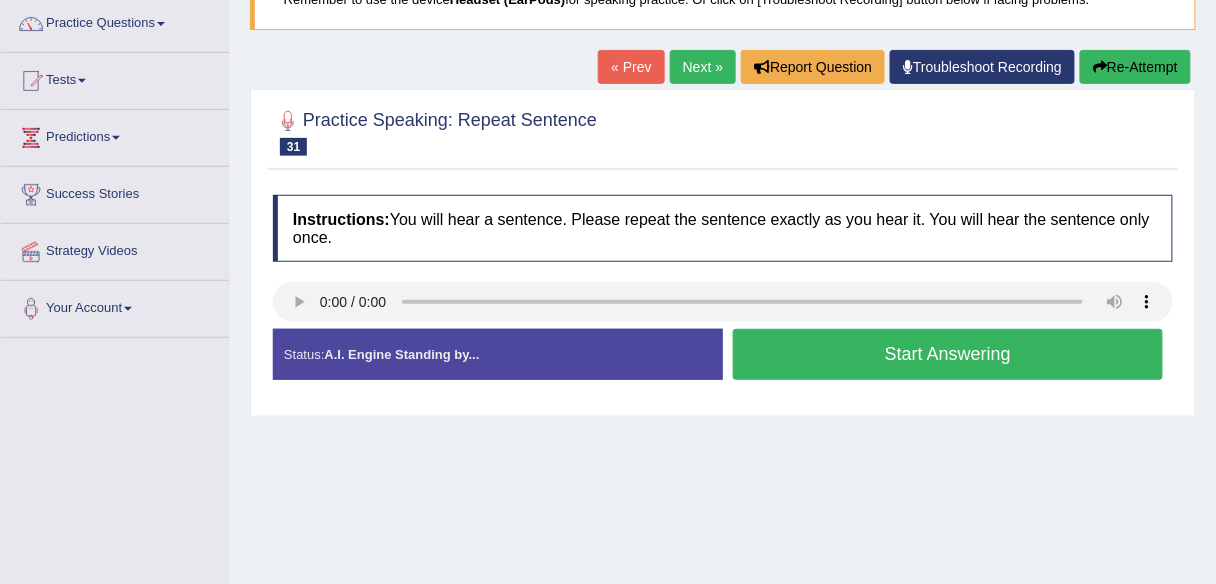 click on "Start Answering" at bounding box center [948, 354] 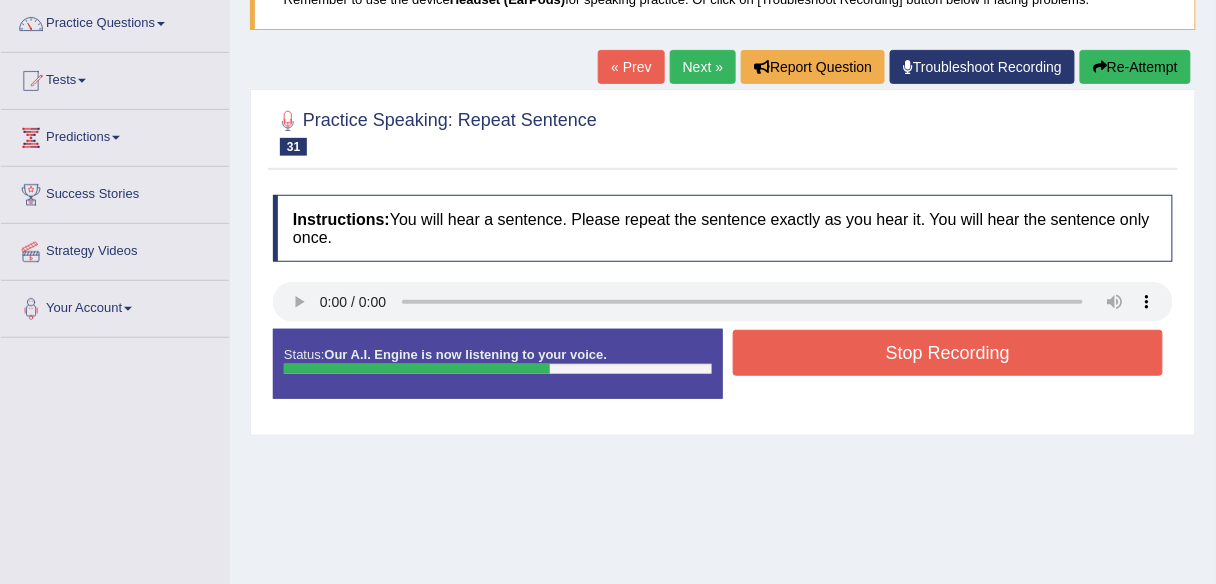 click on "Stop Recording" at bounding box center [948, 353] 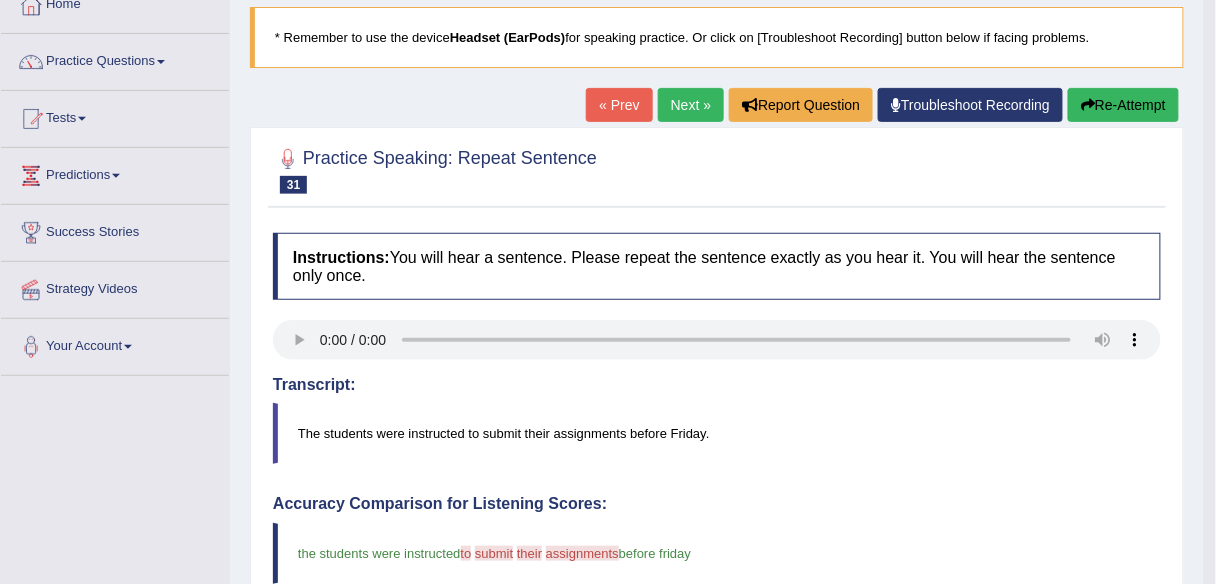 scroll, scrollTop: 0, scrollLeft: 0, axis: both 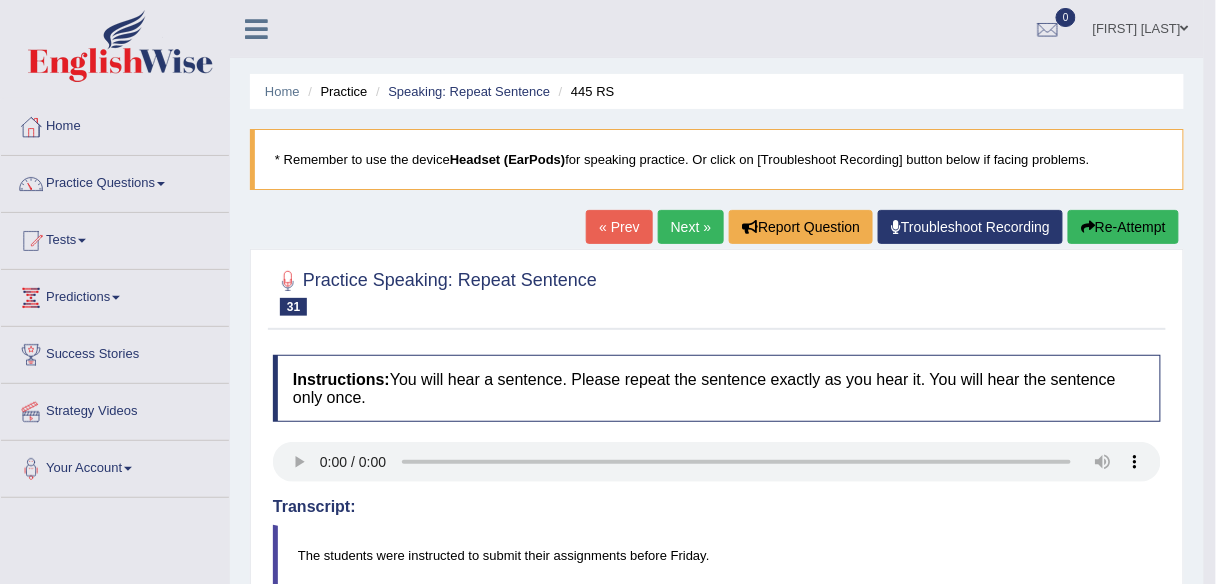 click on "Next »" at bounding box center [691, 227] 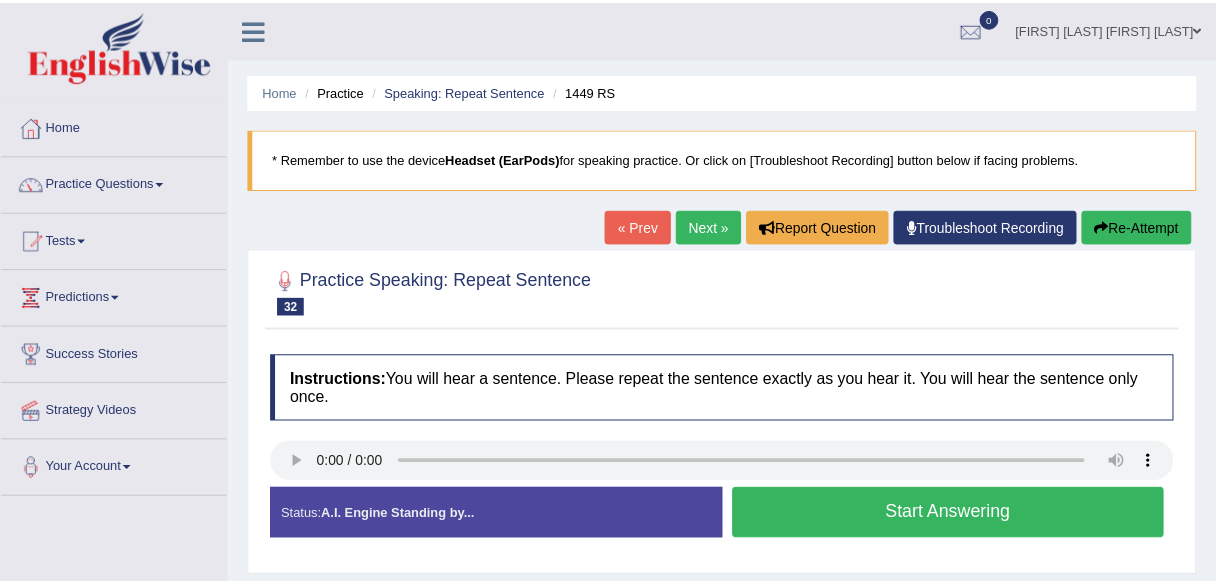 scroll, scrollTop: 0, scrollLeft: 0, axis: both 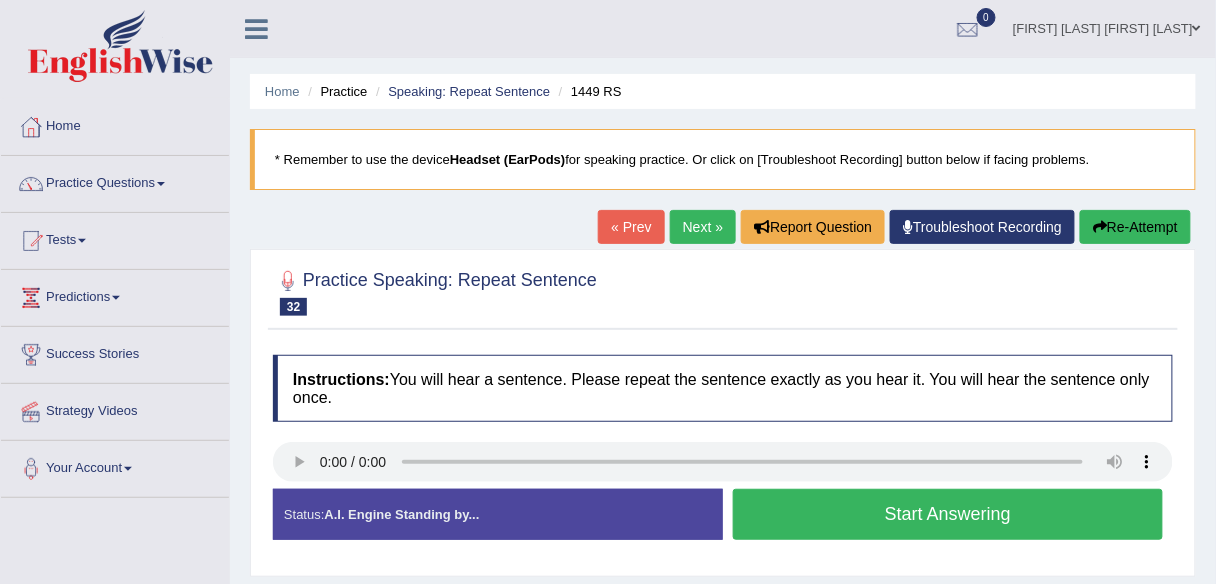 click on "Start Answering" at bounding box center [948, 514] 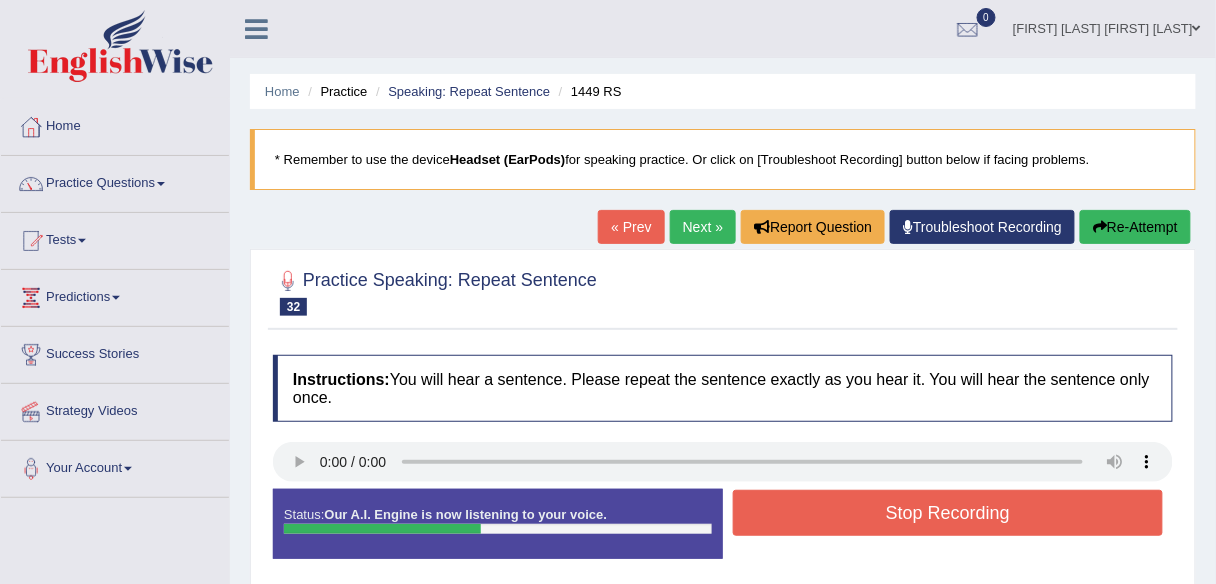 click on "Stop Recording" at bounding box center (948, 513) 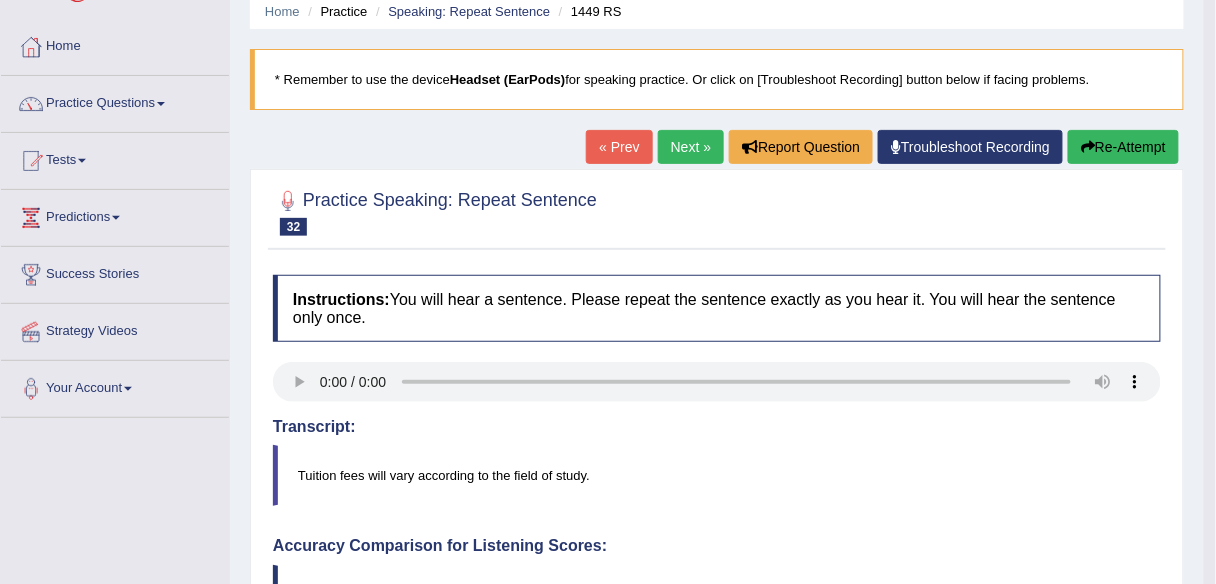 scroll, scrollTop: 0, scrollLeft: 0, axis: both 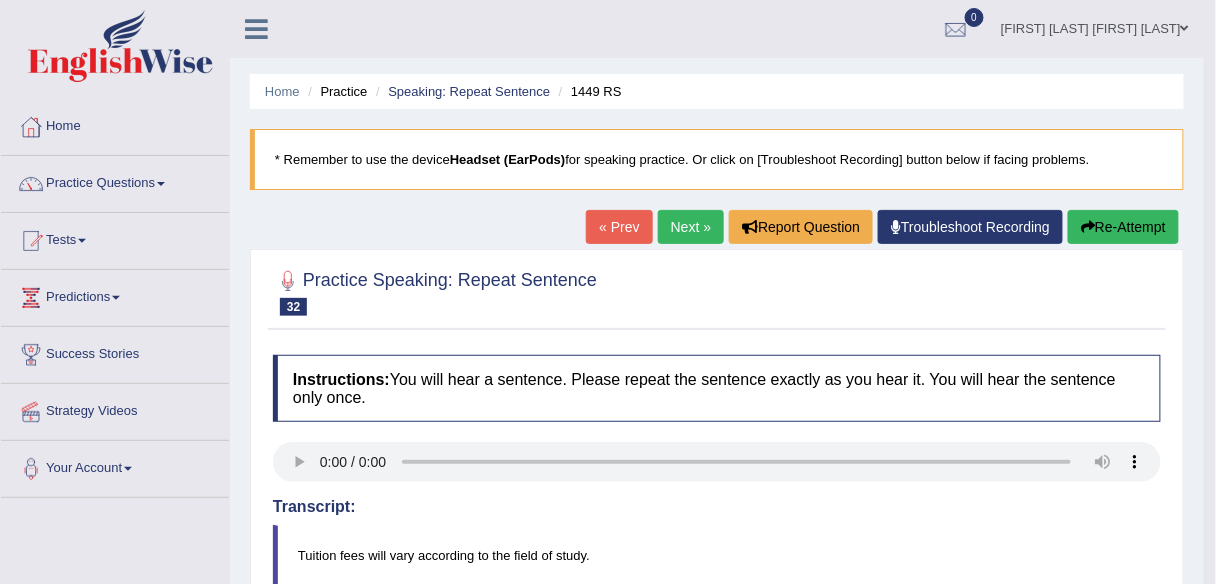 click on "Next »" at bounding box center [691, 227] 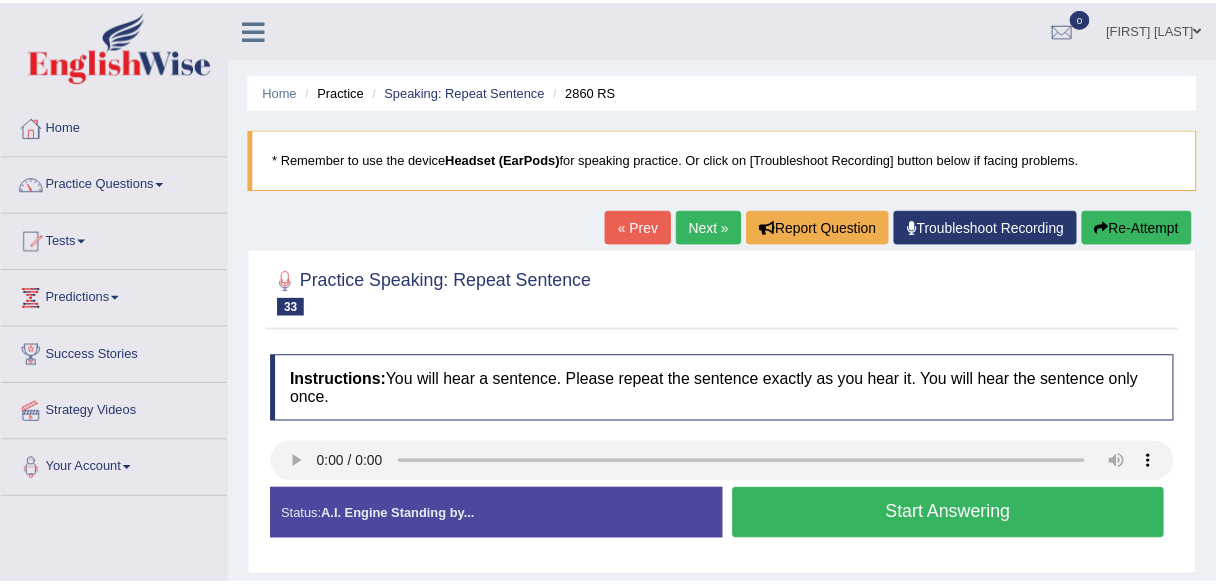 scroll, scrollTop: 0, scrollLeft: 0, axis: both 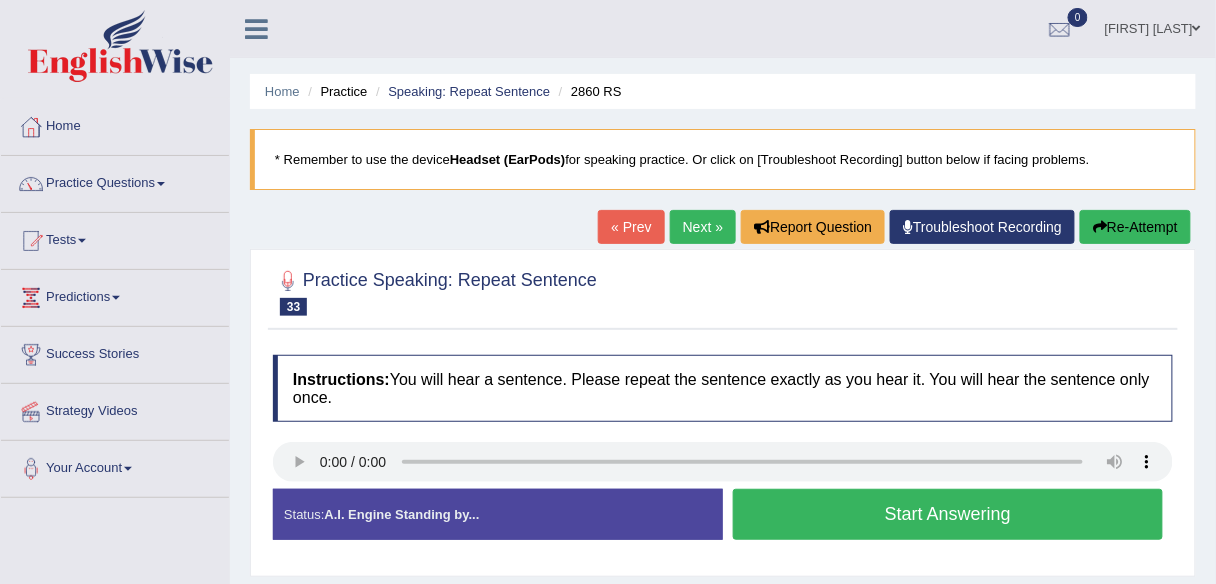 drag, startPoint x: 776, startPoint y: 508, endPoint x: 748, endPoint y: 504, distance: 28.284271 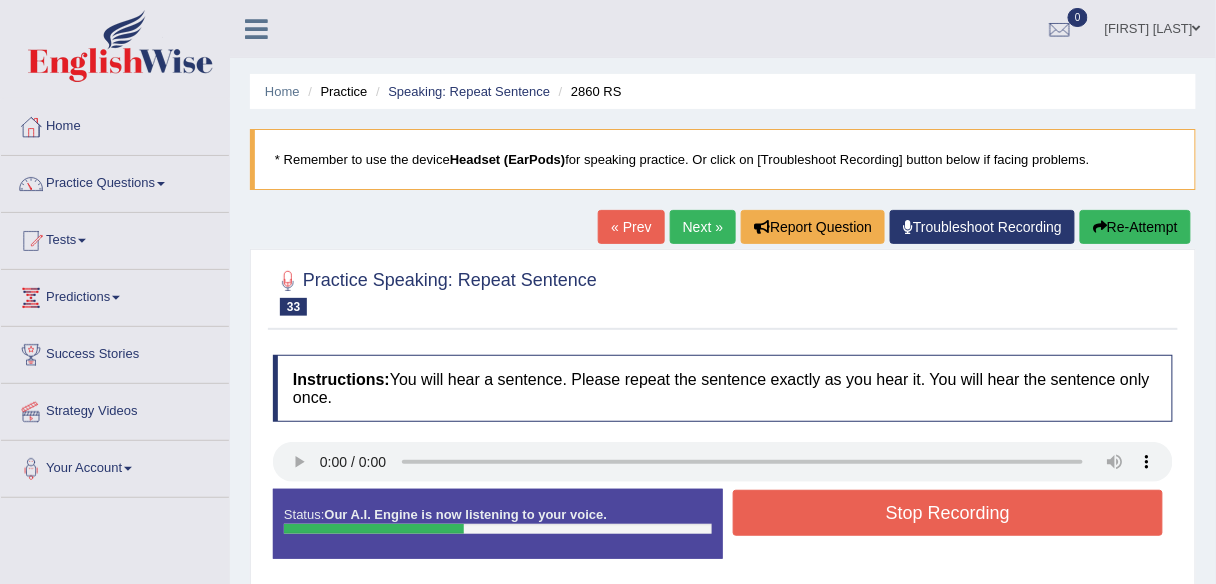 click on "Stop Recording" at bounding box center (948, 513) 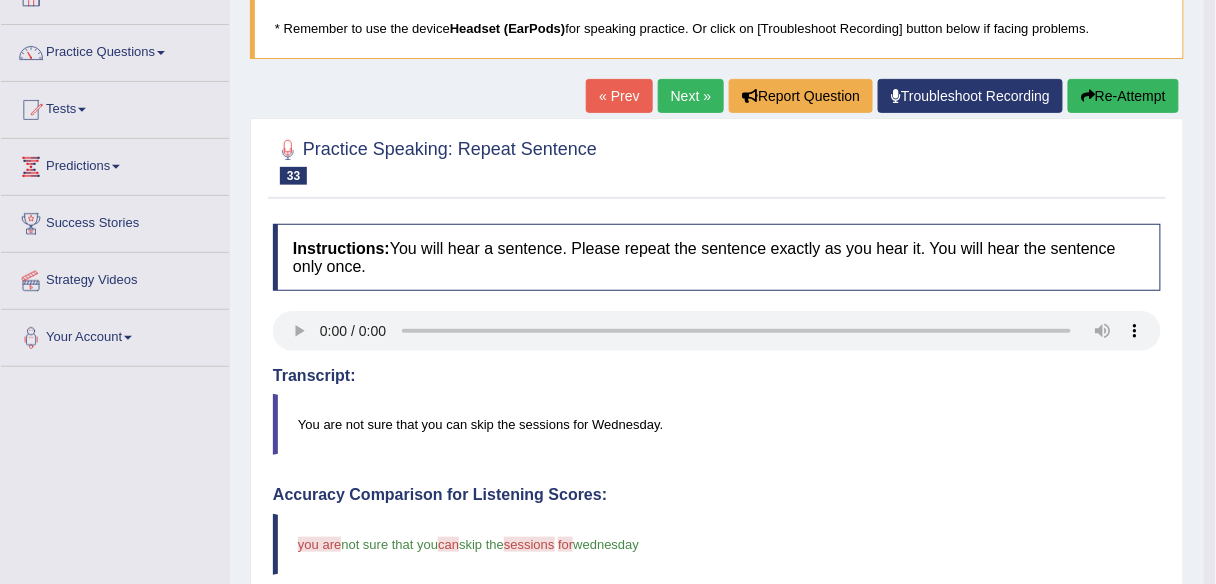 scroll, scrollTop: 0, scrollLeft: 0, axis: both 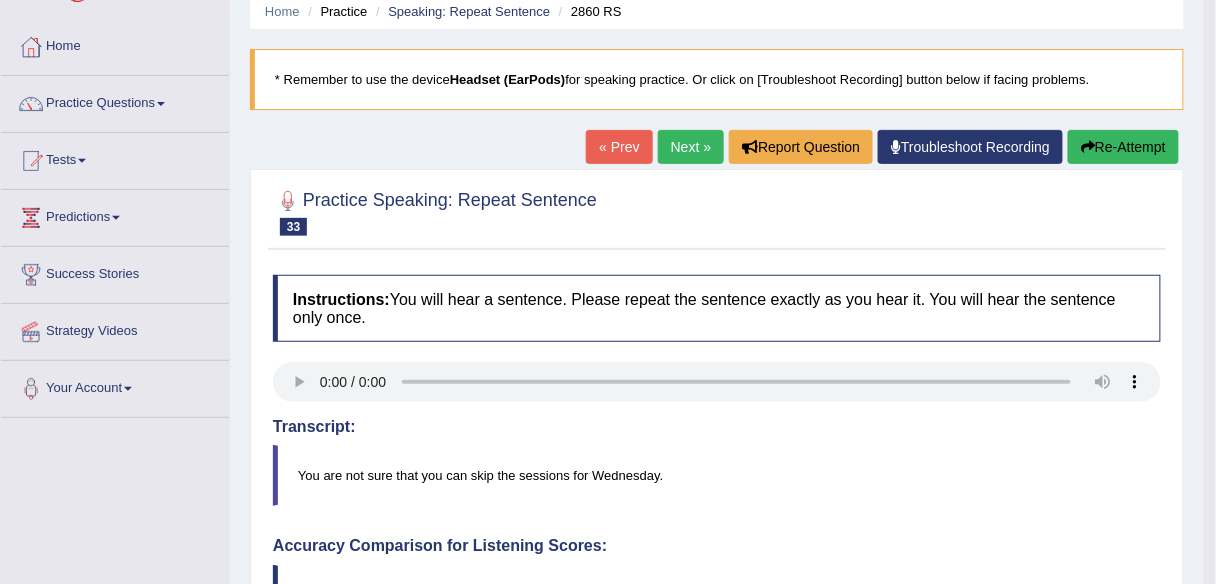 click on "Next »" at bounding box center (691, 147) 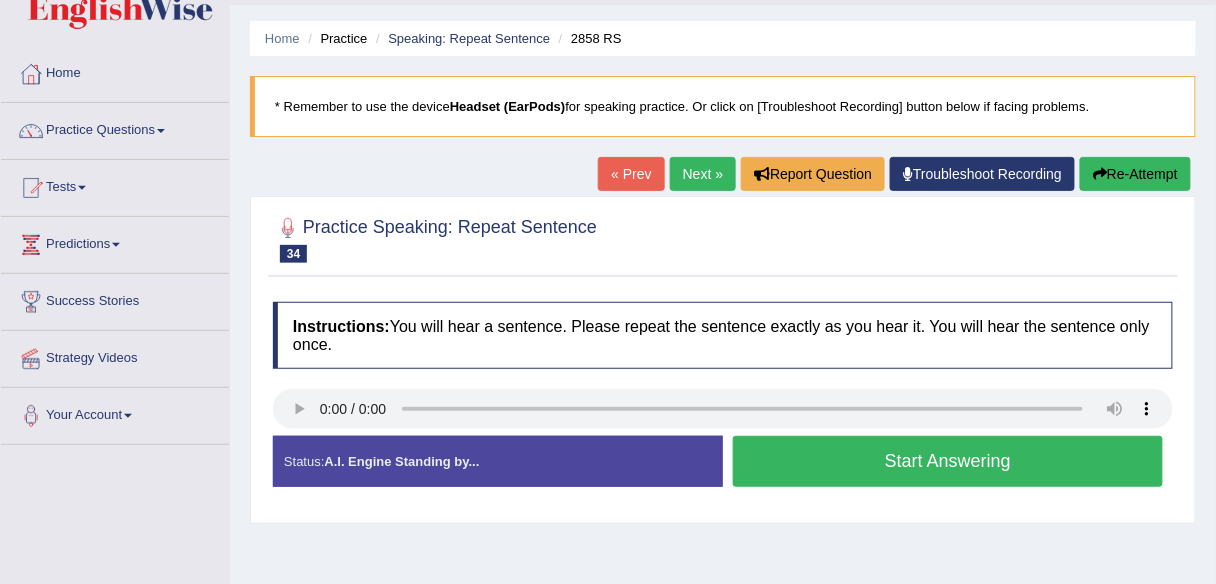 scroll, scrollTop: 0, scrollLeft: 0, axis: both 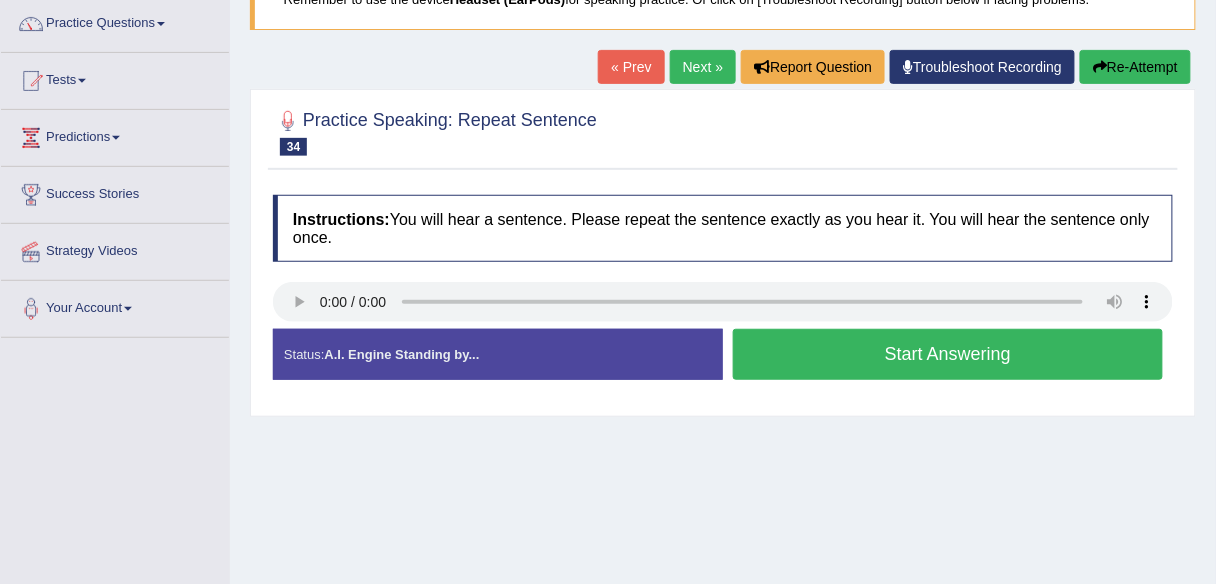 click on "Start Answering" at bounding box center [948, 354] 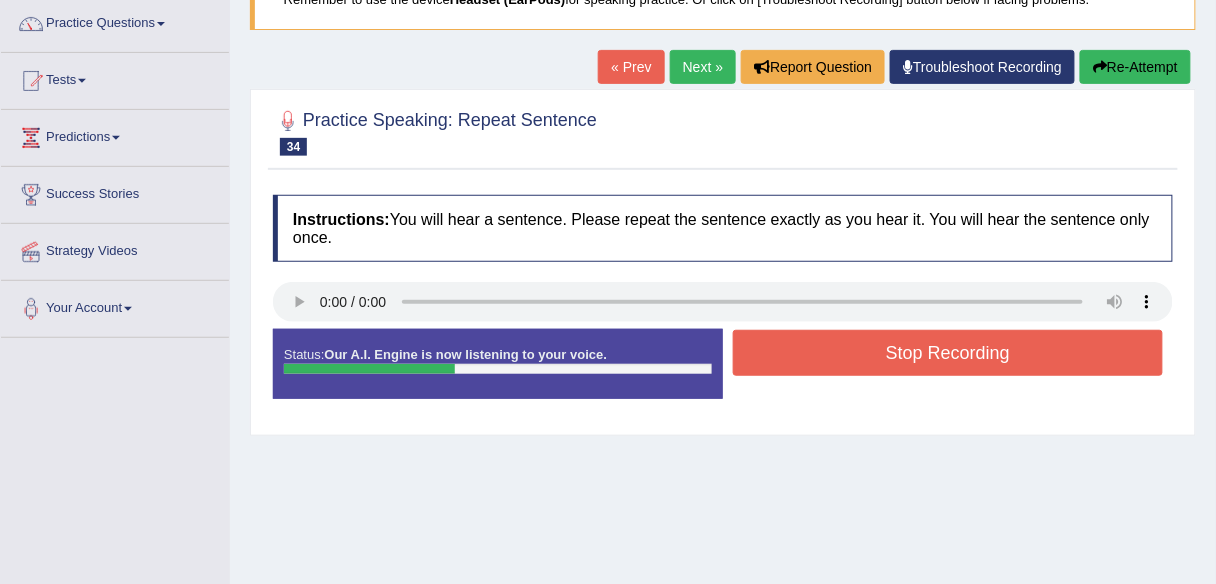 click on "Stop Recording" at bounding box center (948, 353) 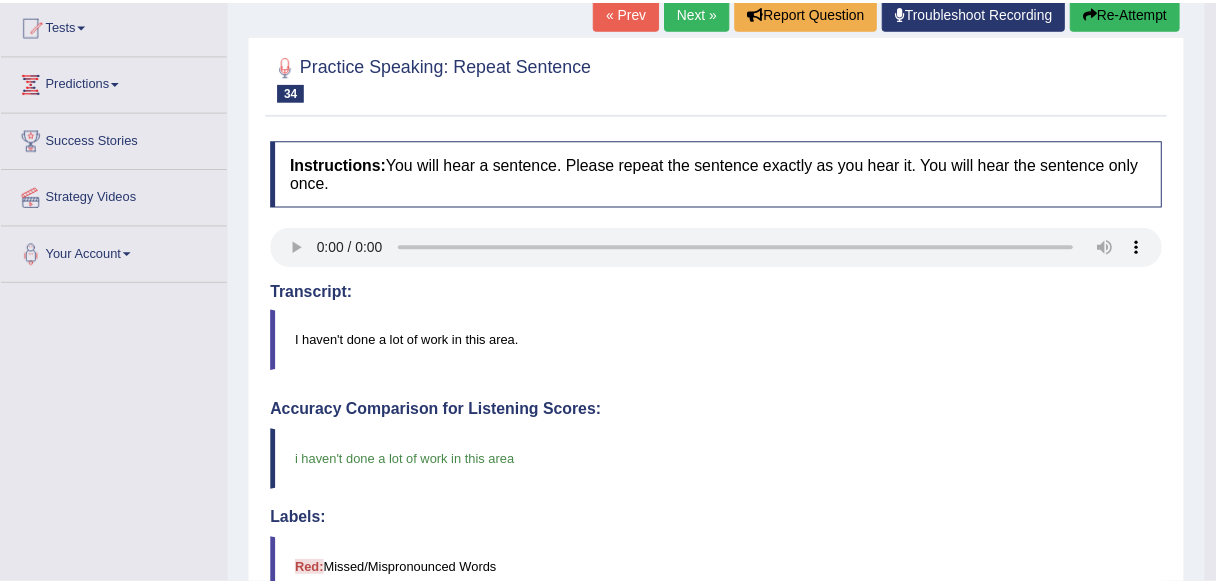 scroll, scrollTop: 240, scrollLeft: 0, axis: vertical 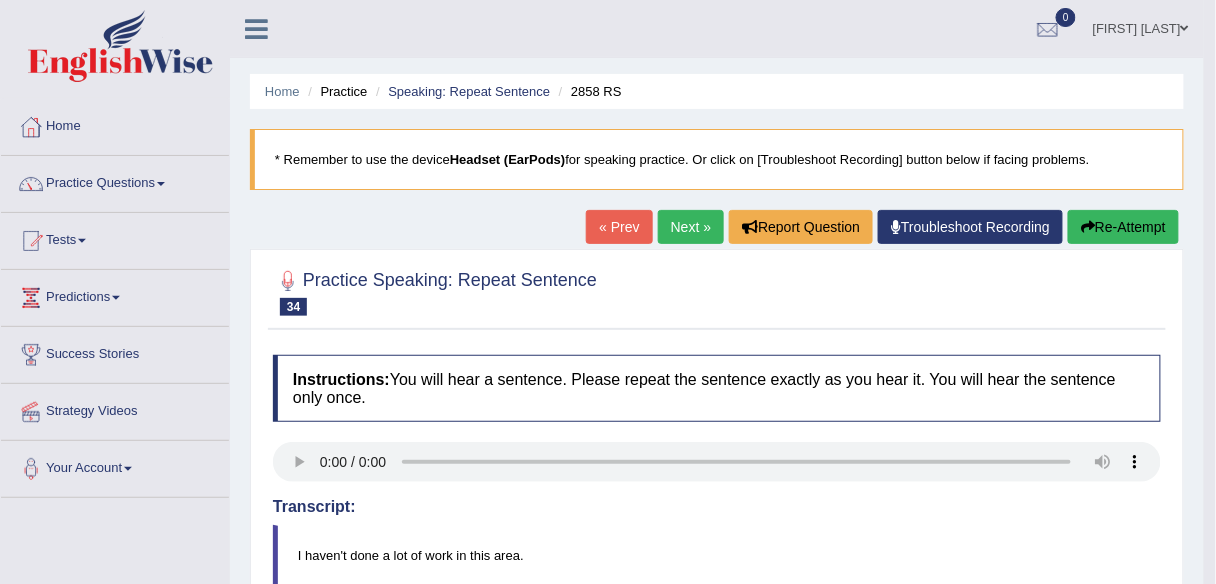 click on "Next »" at bounding box center [691, 227] 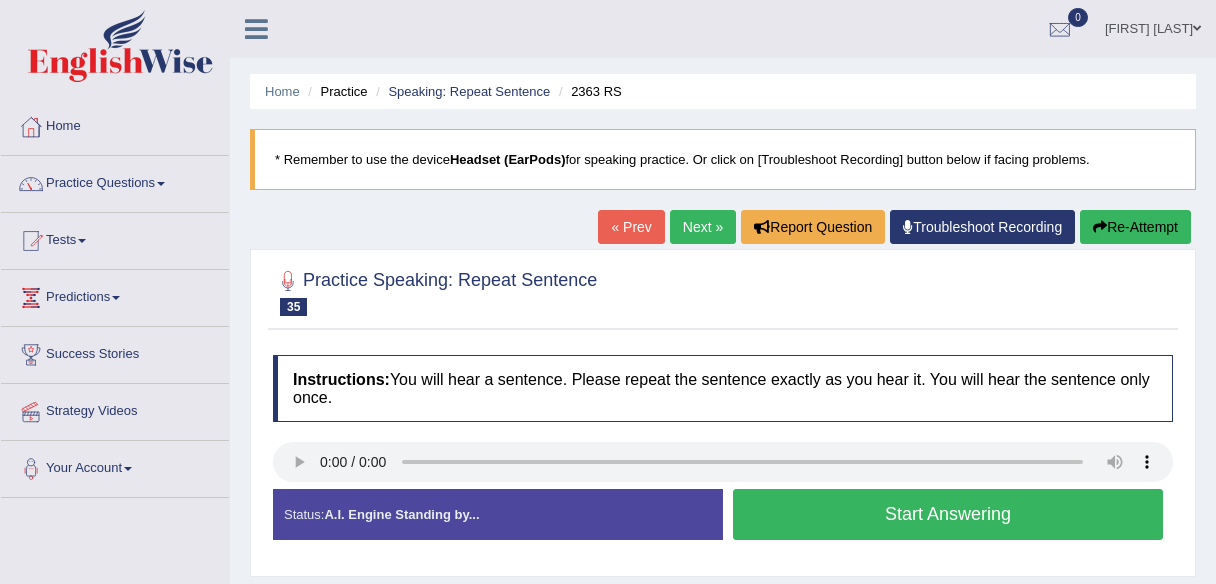 scroll, scrollTop: 0, scrollLeft: 0, axis: both 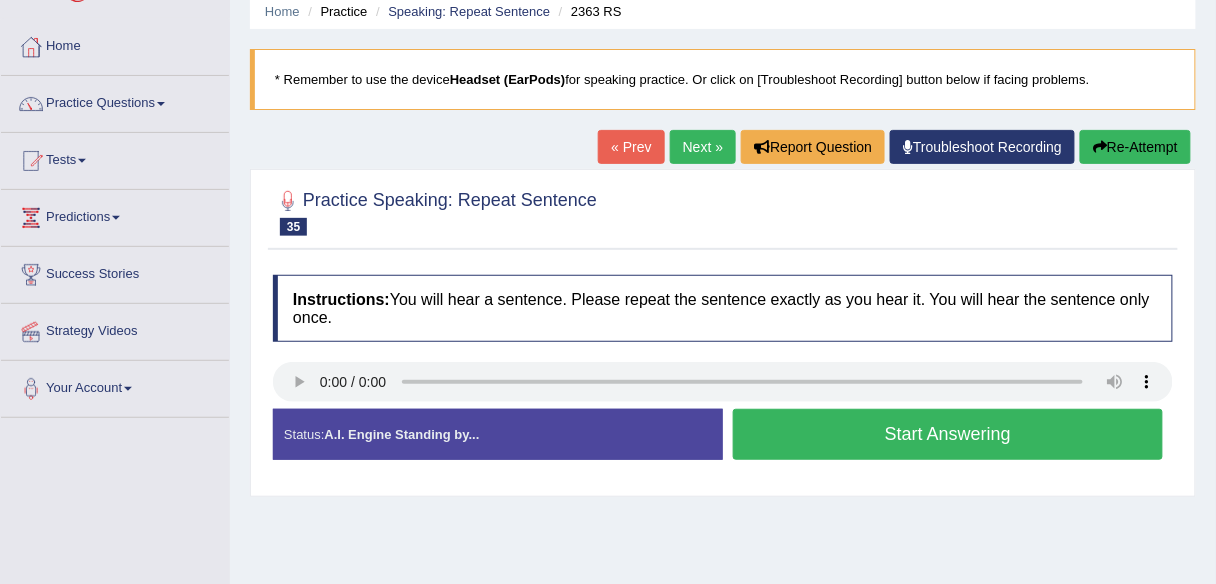 click on "Start Answering" at bounding box center (948, 434) 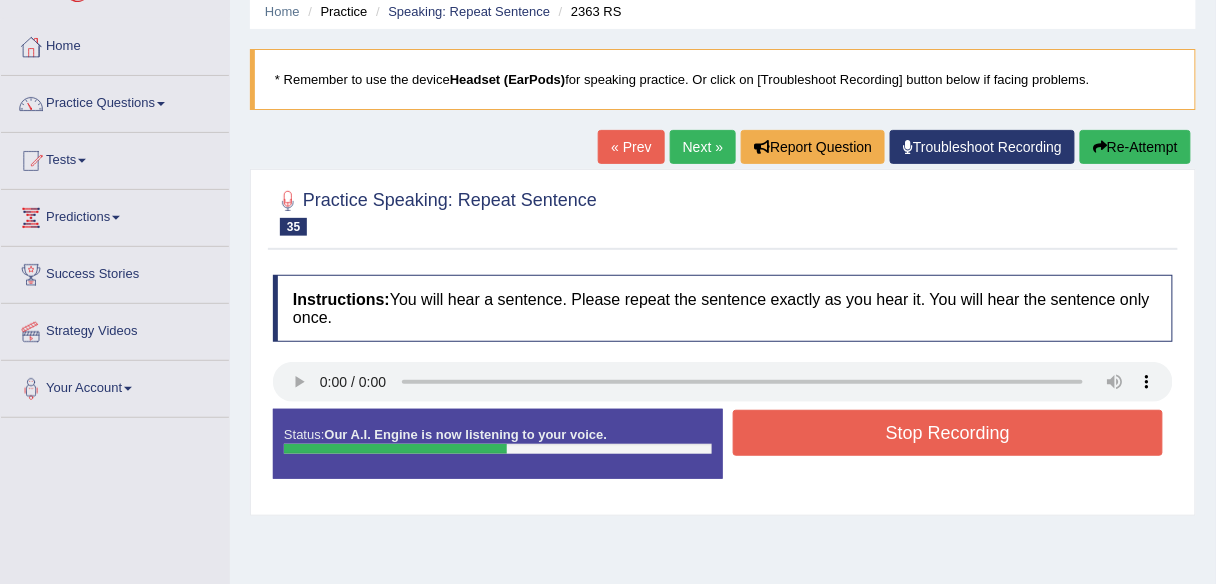 click on "Stop Recording" at bounding box center (948, 433) 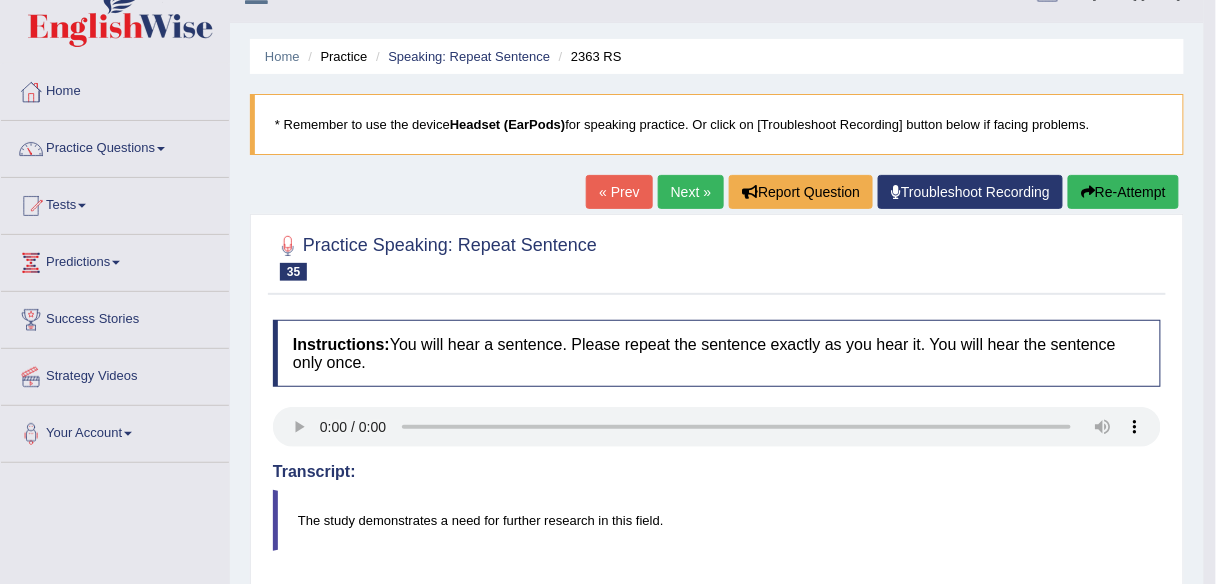 scroll, scrollTop: 0, scrollLeft: 0, axis: both 